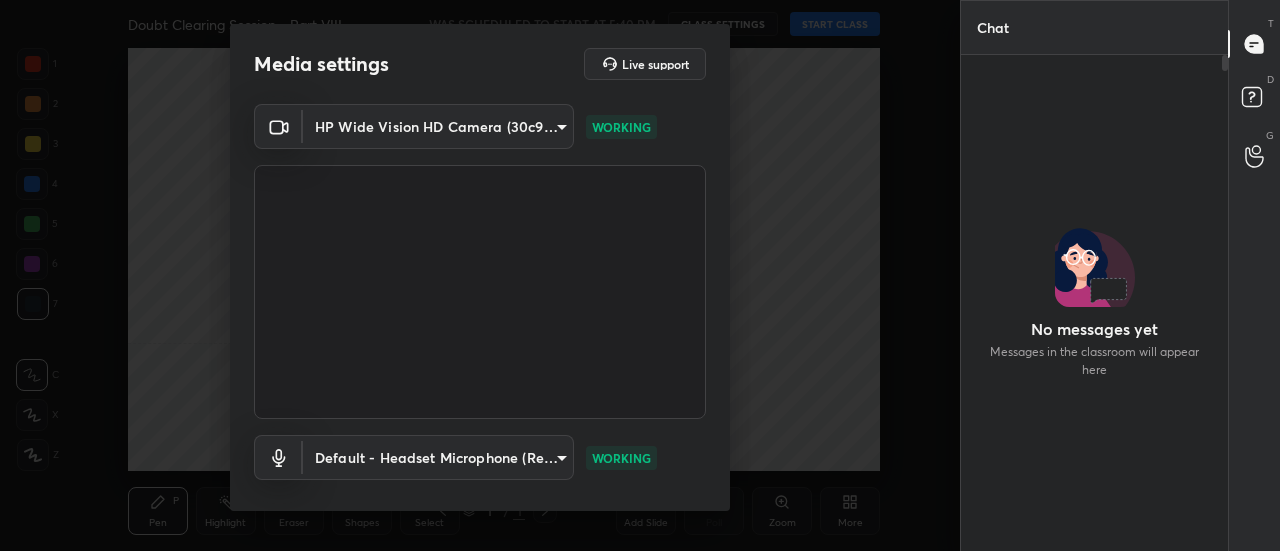 scroll, scrollTop: 0, scrollLeft: 0, axis: both 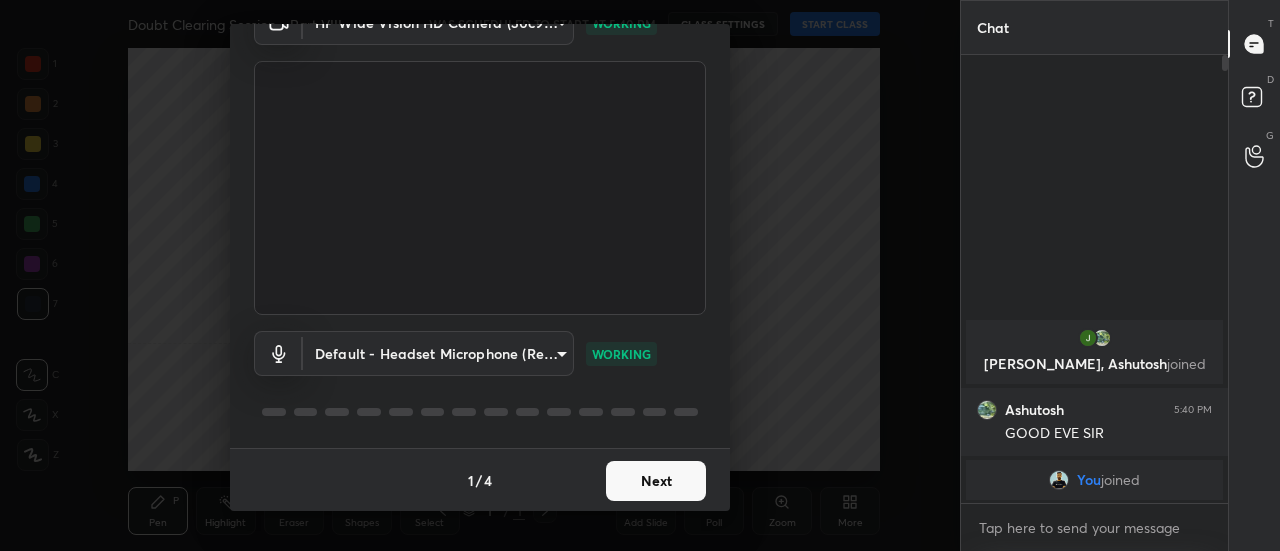 click on "Next" at bounding box center (656, 481) 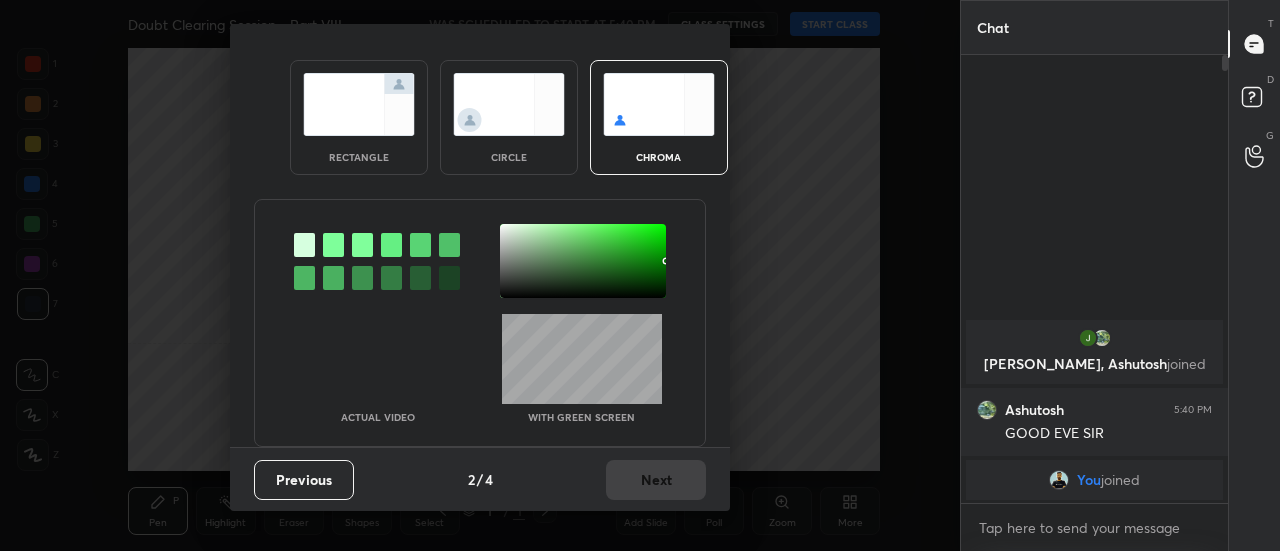 scroll, scrollTop: 27, scrollLeft: 0, axis: vertical 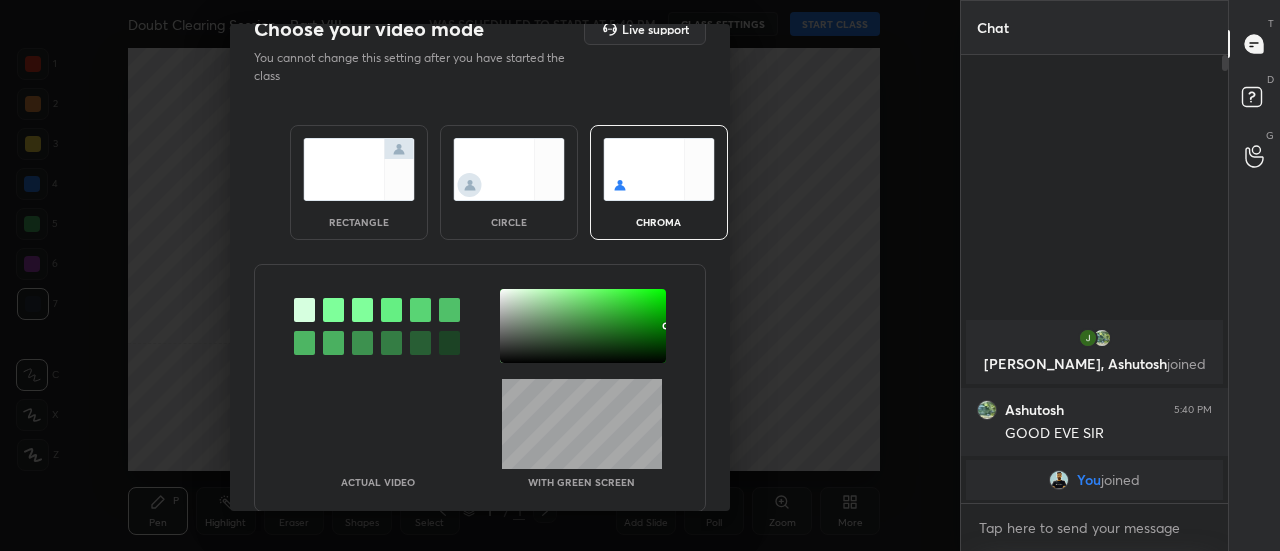 click at bounding box center (359, 169) 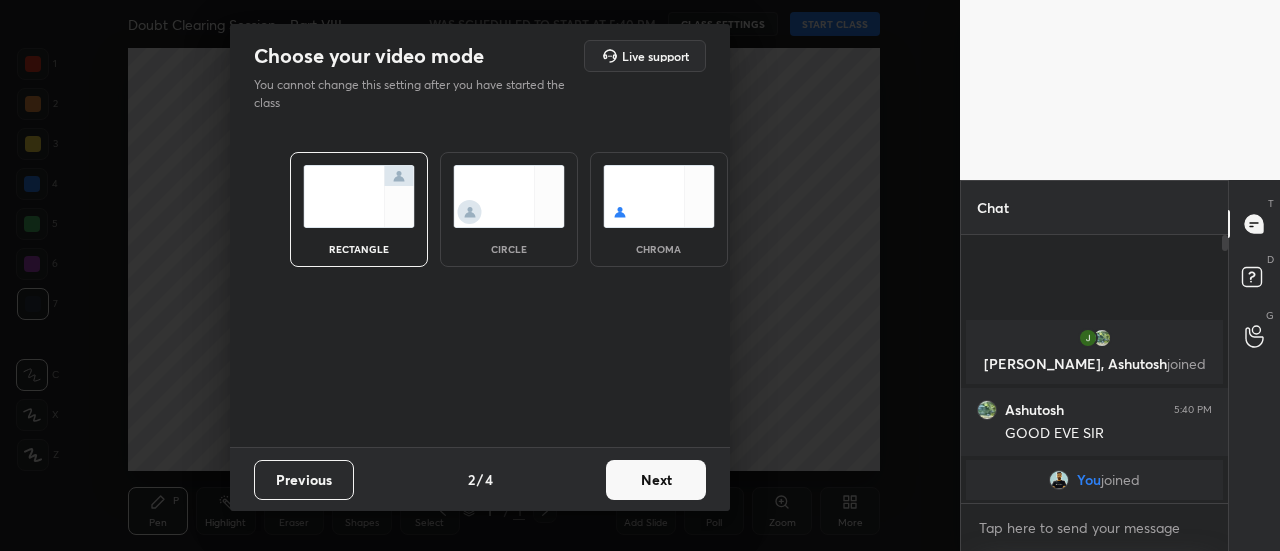 scroll, scrollTop: 262, scrollLeft: 261, axis: both 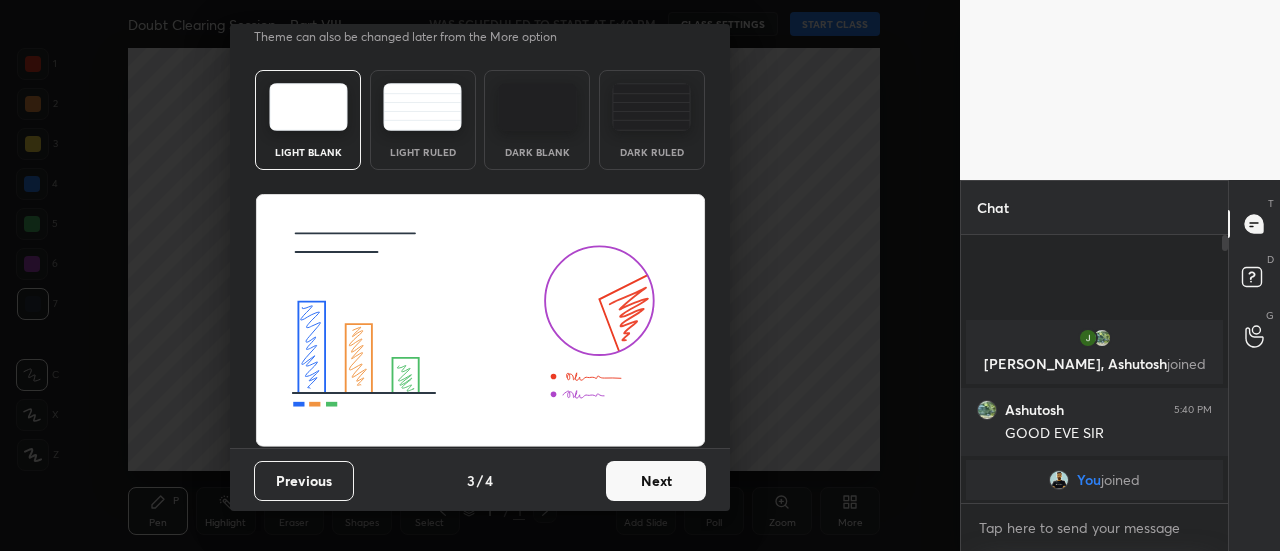 click on "Next" at bounding box center [656, 481] 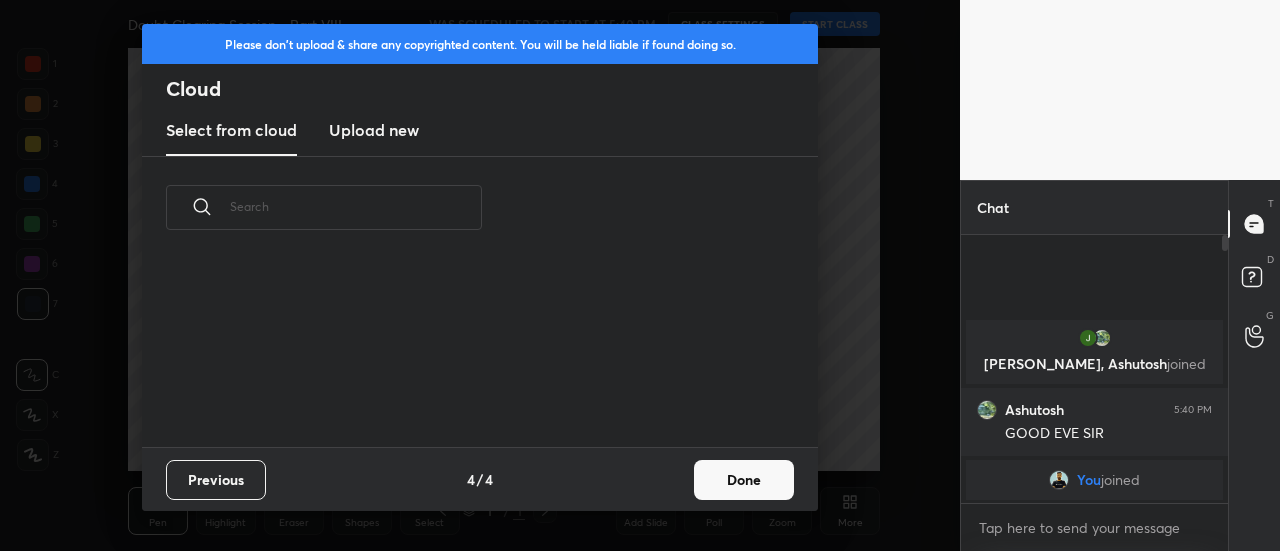 scroll, scrollTop: 0, scrollLeft: 0, axis: both 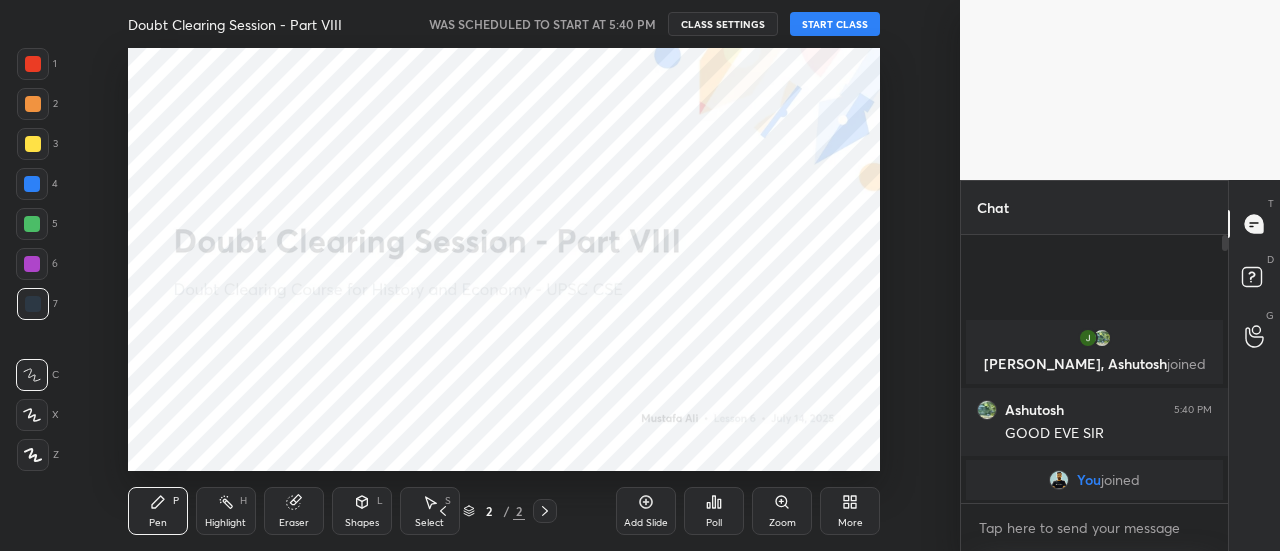 click on "START CLASS" at bounding box center (835, 24) 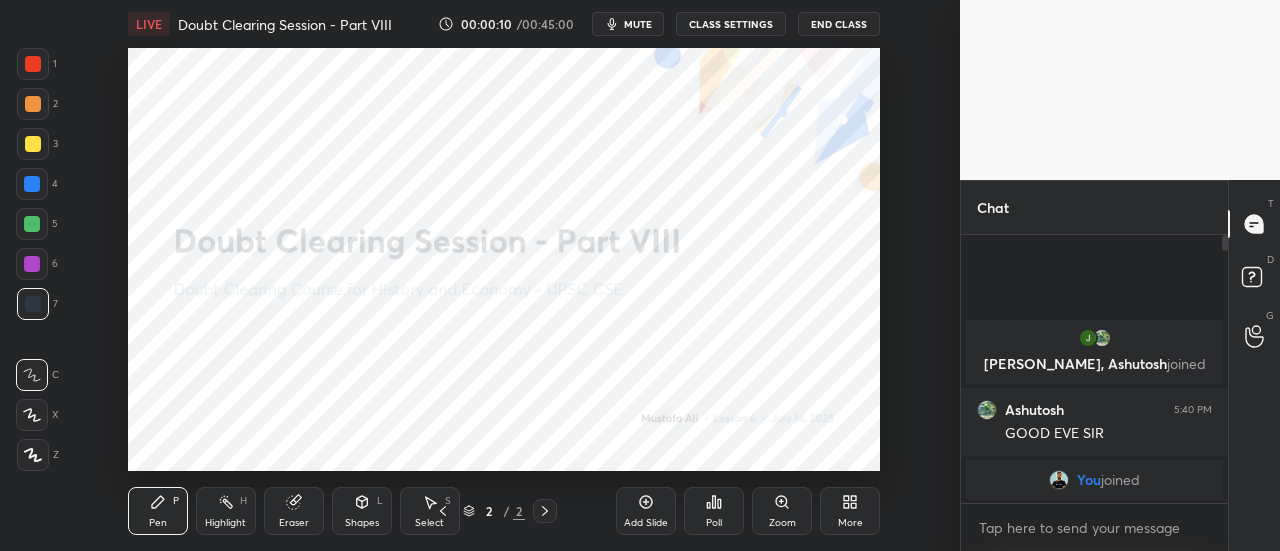 drag, startPoint x: 36, startPoint y: 71, endPoint x: 88, endPoint y: 87, distance: 54.405884 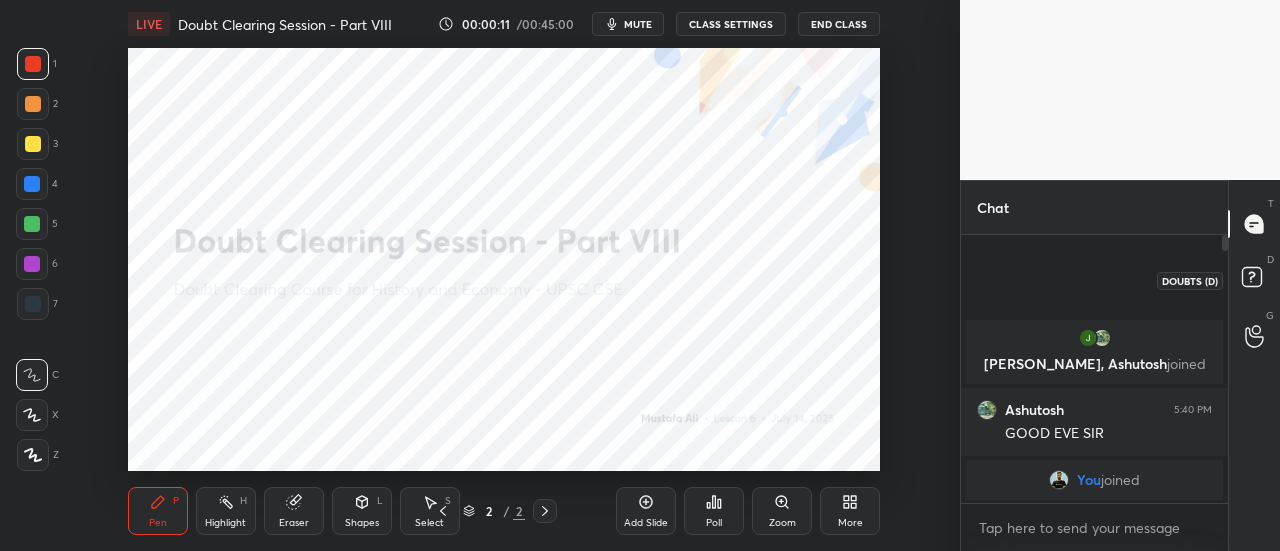 click 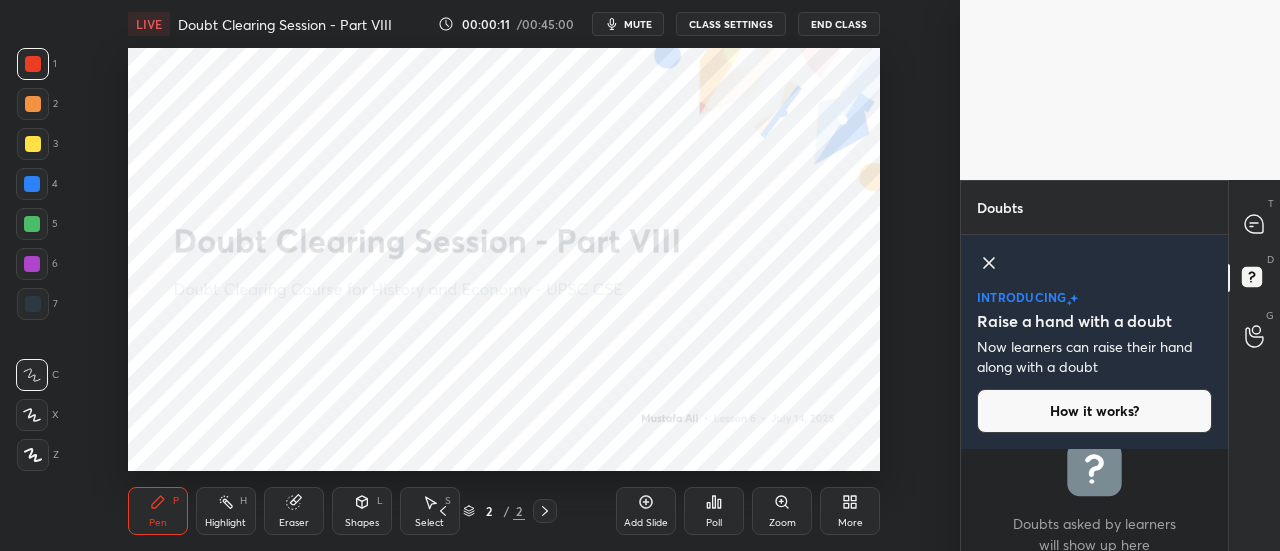 click 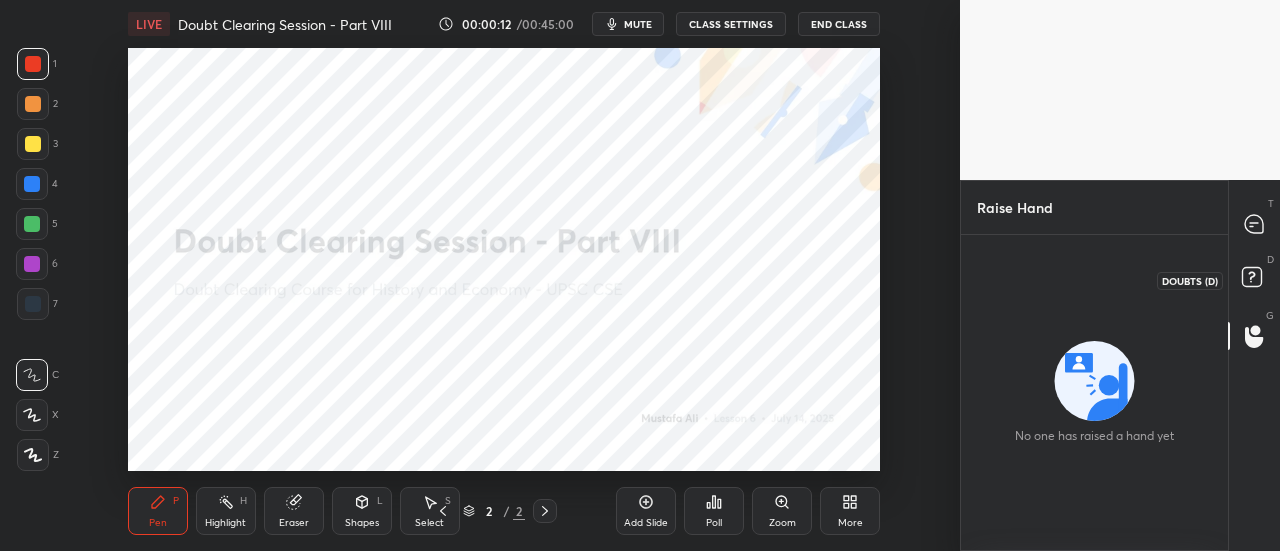 drag, startPoint x: 1267, startPoint y: 279, endPoint x: 1117, endPoint y: 265, distance: 150.65192 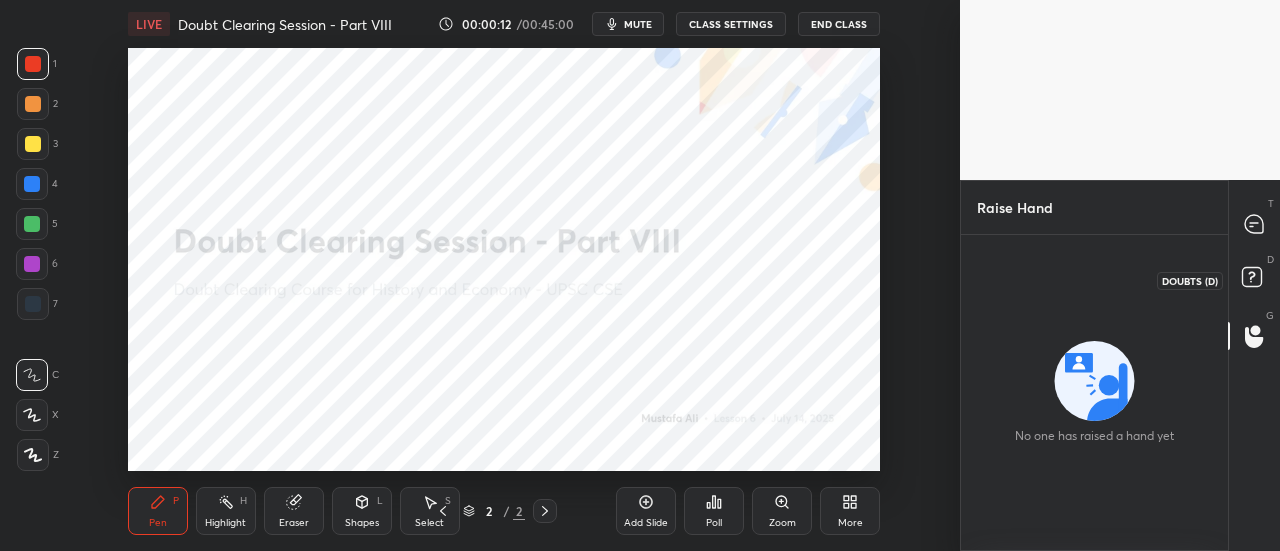 click 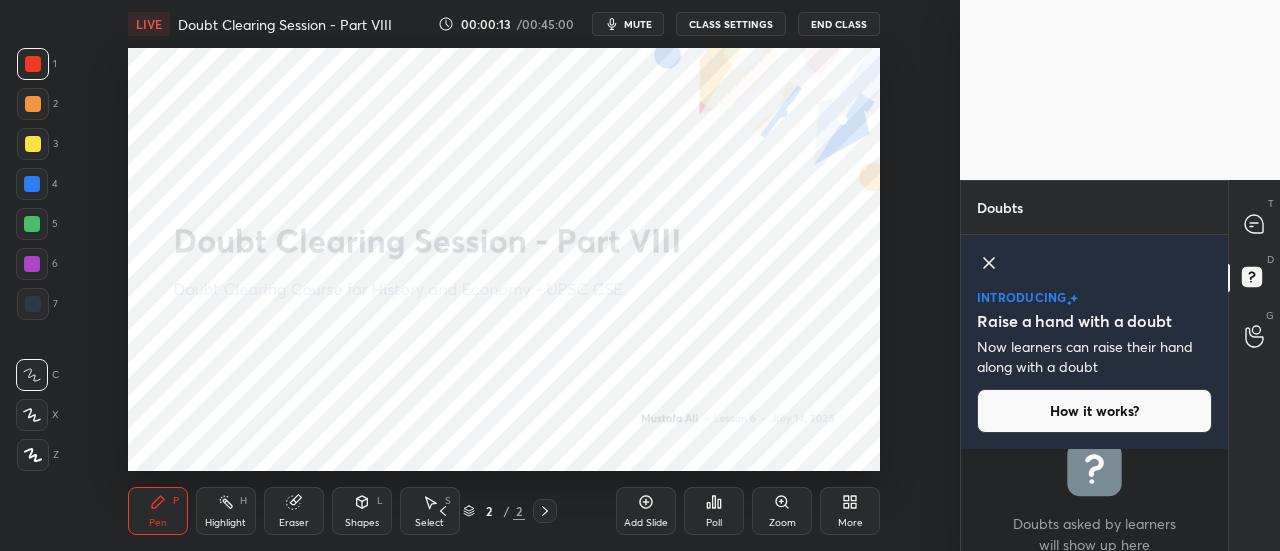 drag, startPoint x: 989, startPoint y: 254, endPoint x: 1106, endPoint y: 230, distance: 119.43617 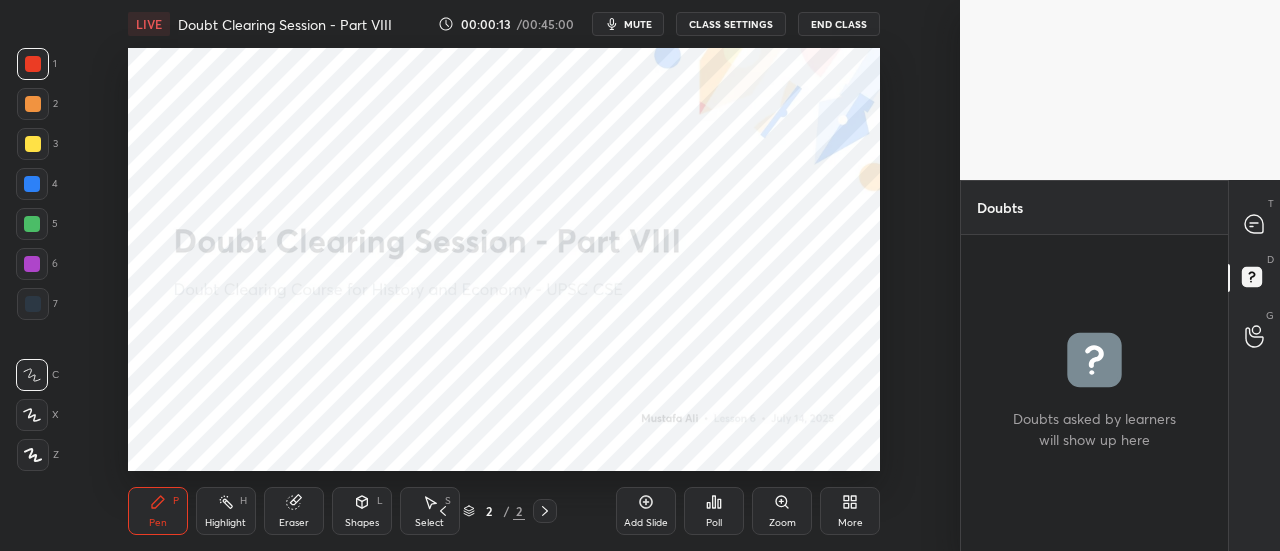 click on "T Messages (T) D Doubts (D) G Raise Hand (G)" at bounding box center [1254, 365] 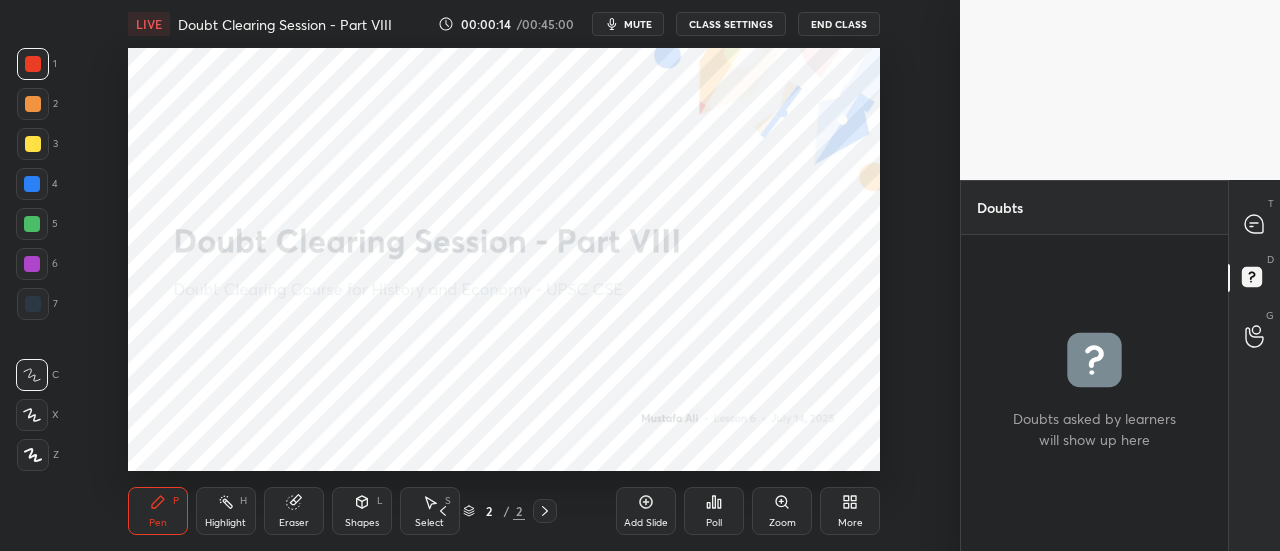 click on "T Messages (T)" at bounding box center (1254, 224) 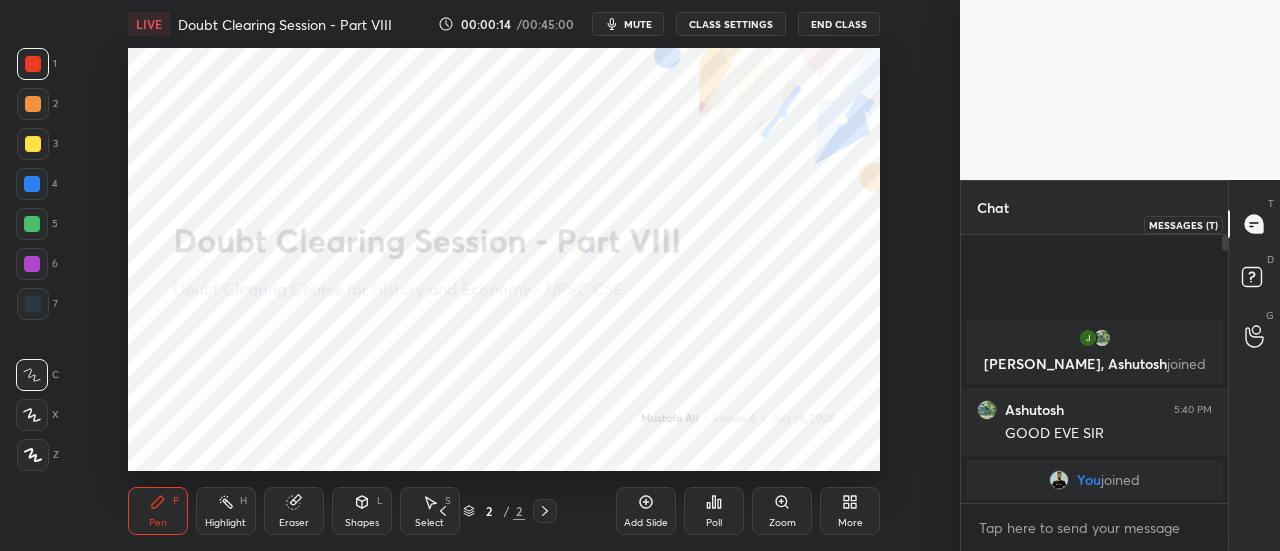 scroll, scrollTop: 7, scrollLeft: 6, axis: both 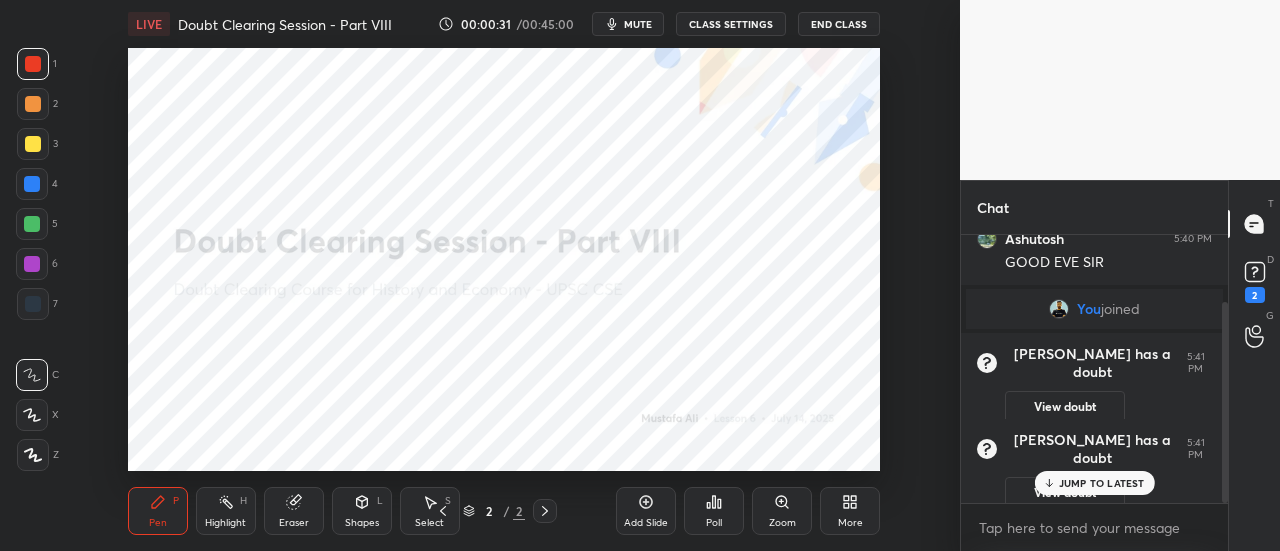 click on "D Doubts (D) 2" at bounding box center [1254, 280] 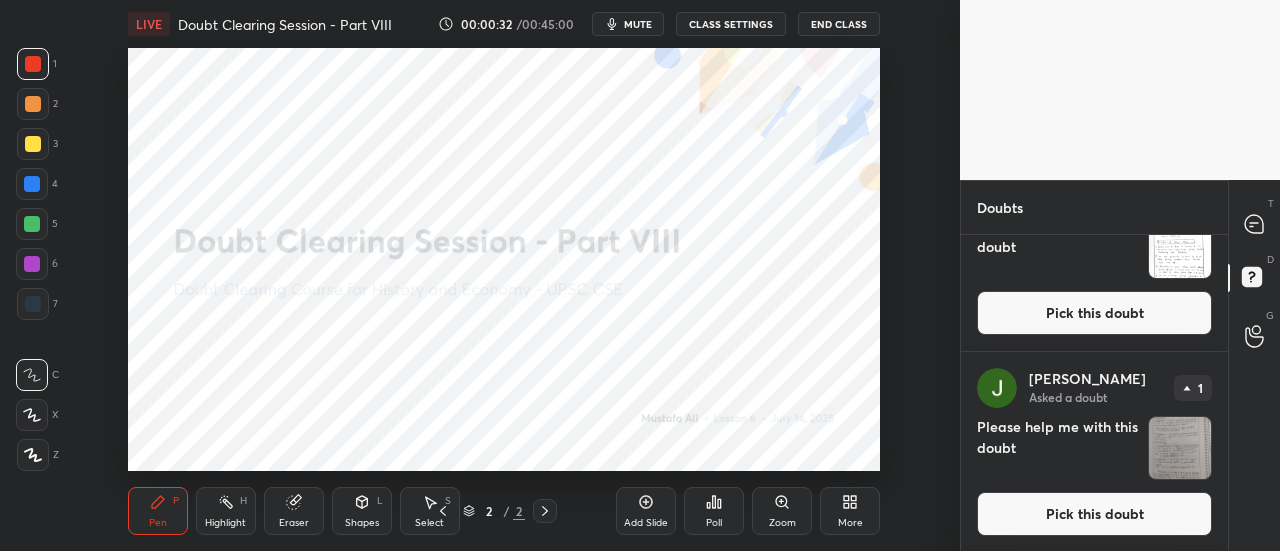 click at bounding box center [1180, 448] 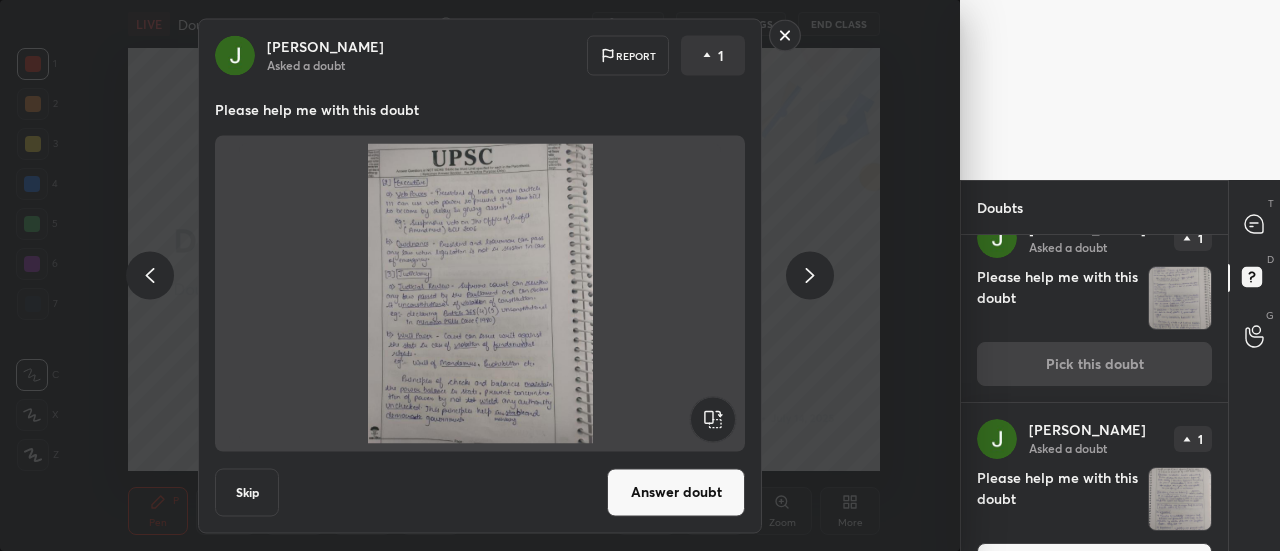 scroll, scrollTop: 286, scrollLeft: 0, axis: vertical 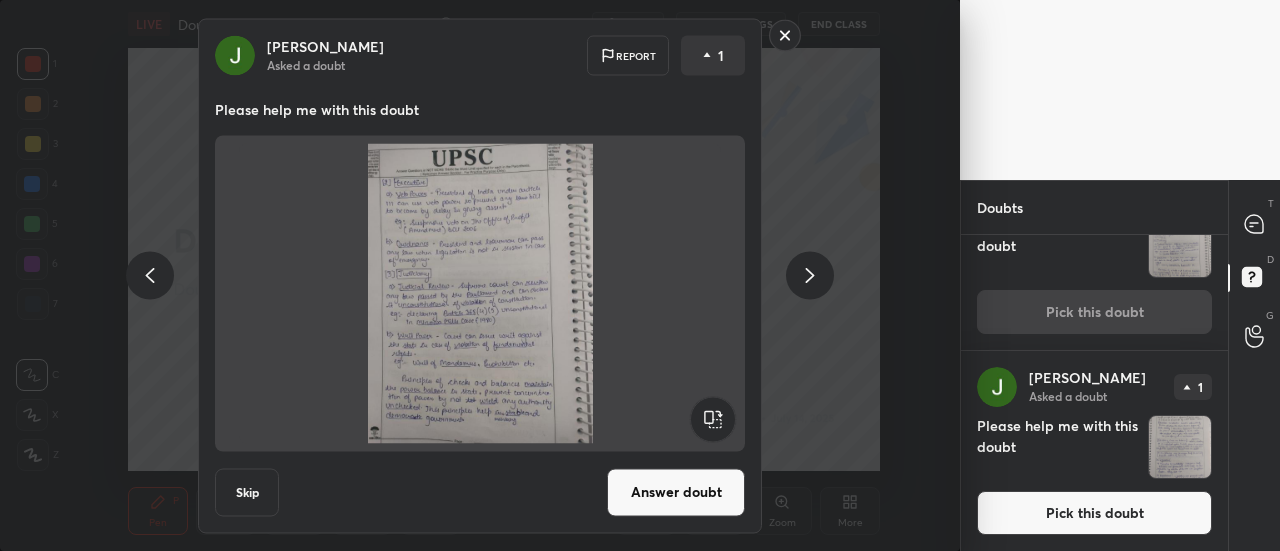 click at bounding box center [1180, 447] 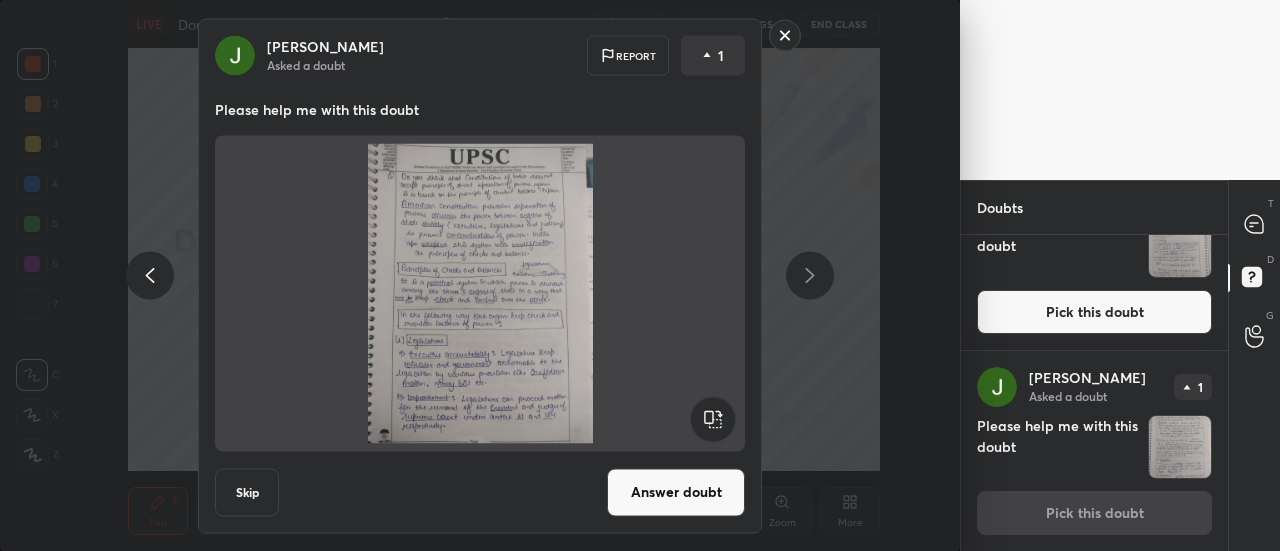 click on "Answer doubt" at bounding box center (676, 492) 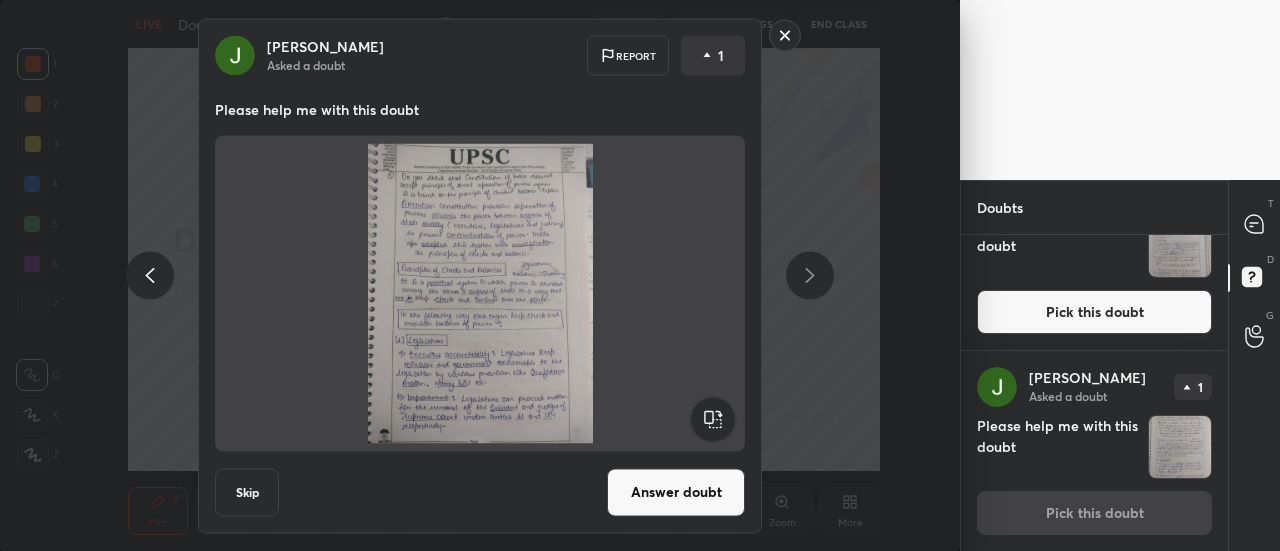 scroll, scrollTop: 0, scrollLeft: 0, axis: both 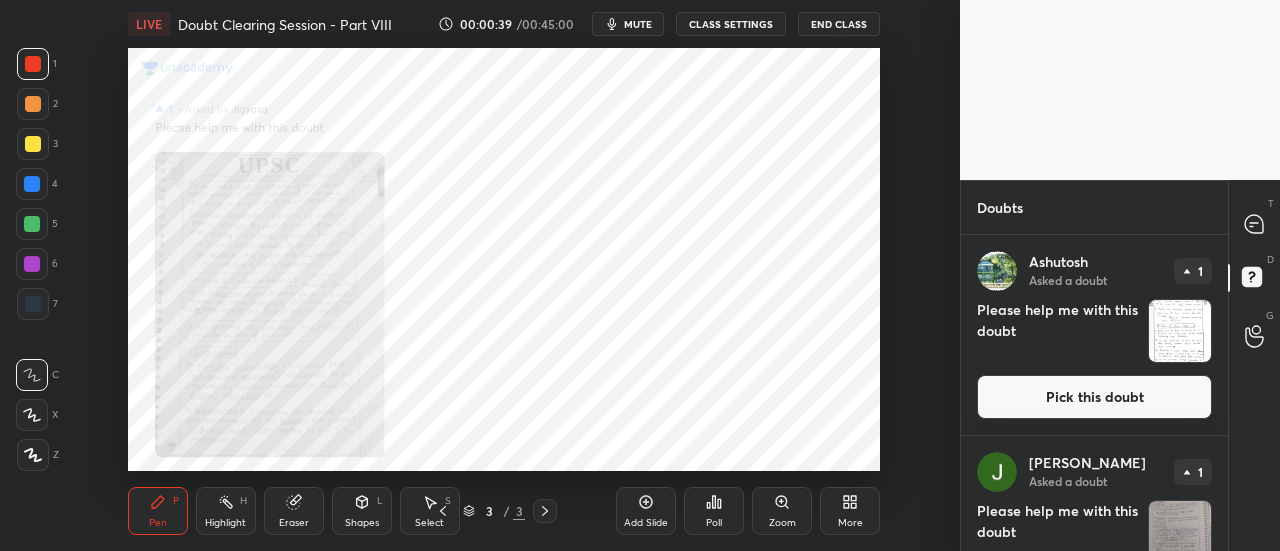 drag, startPoint x: 782, startPoint y: 539, endPoint x: 776, endPoint y: 467, distance: 72.249565 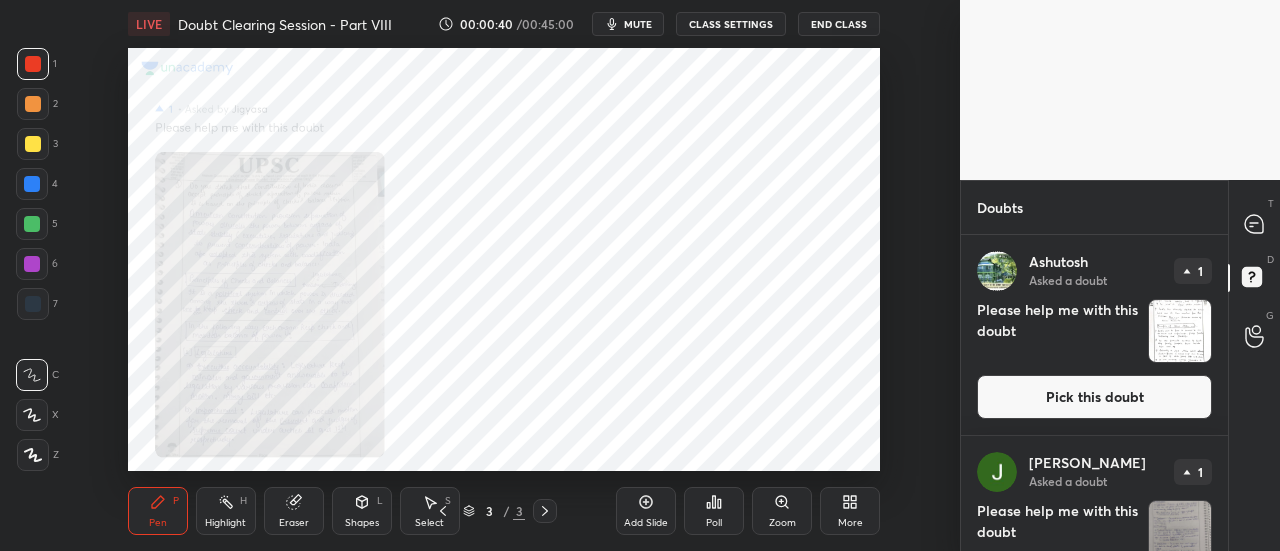 click 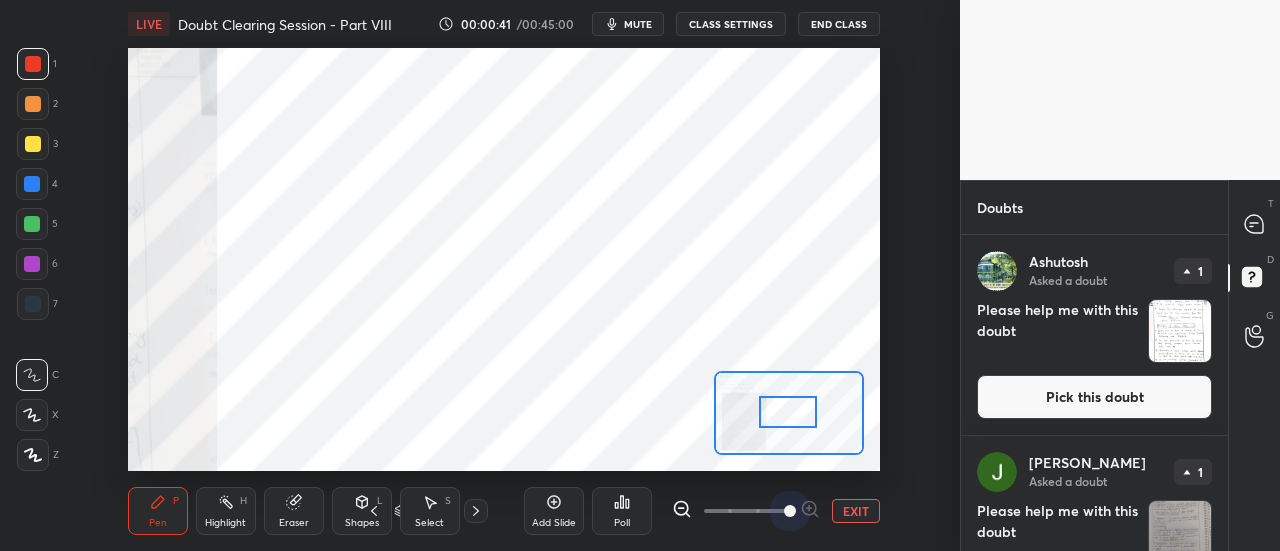 drag, startPoint x: 921, startPoint y: 517, endPoint x: 977, endPoint y: 516, distance: 56.008926 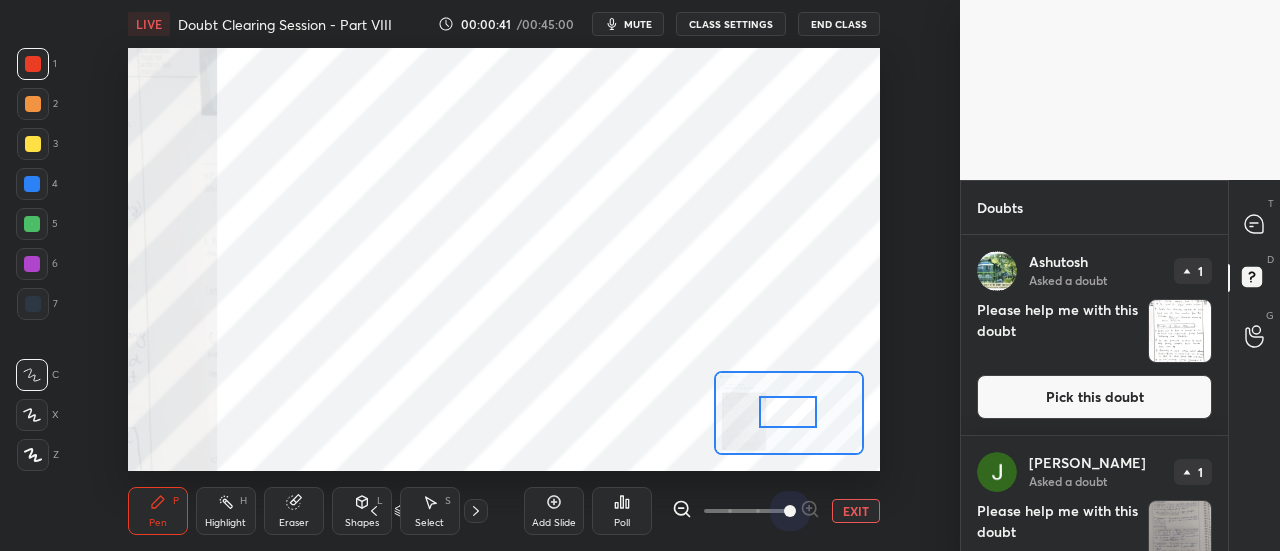 click on "1 2 3 4 5 6 7 C X Z C X Z E E Erase all   H H LIVE Doubt Clearing Session - Part VIII 00:00:41 /  00:45:00 mute CLASS SETTINGS End Class Setting up your live class Poll for   secs No correct answer Start poll Back Doubt Clearing Session - Part VIII • L6 of Doubt Clearing Course for History and Economy - UPSC CSE [PERSON_NAME] Pen P Highlight H Eraser Shapes L Select S 3 / 3 Add Slide Poll EXIT Doubts Enable hand raising Enable raise hand to speak to learners. Once enabled, chat will be turned off temporarily. Enable x   [PERSON_NAME] Asked a doubt 1 Please help me with this doubt Pick this doubt [PERSON_NAME] Asked a doubt 1 Please help me with this doubt Pick this doubt NEW DOUBTS ASKED No one has raised a hand yet Can't raise hand Looks like educator just invited you to speak. Please wait before you can raise your hand again. Got it T Messages (T) D Doubts (D) G Raise Hand (G) Report an issue Reason for reporting Buffering Chat not working Audio - Video sync issue Educator video quality low ​ Attach an image Report" at bounding box center [640, 275] 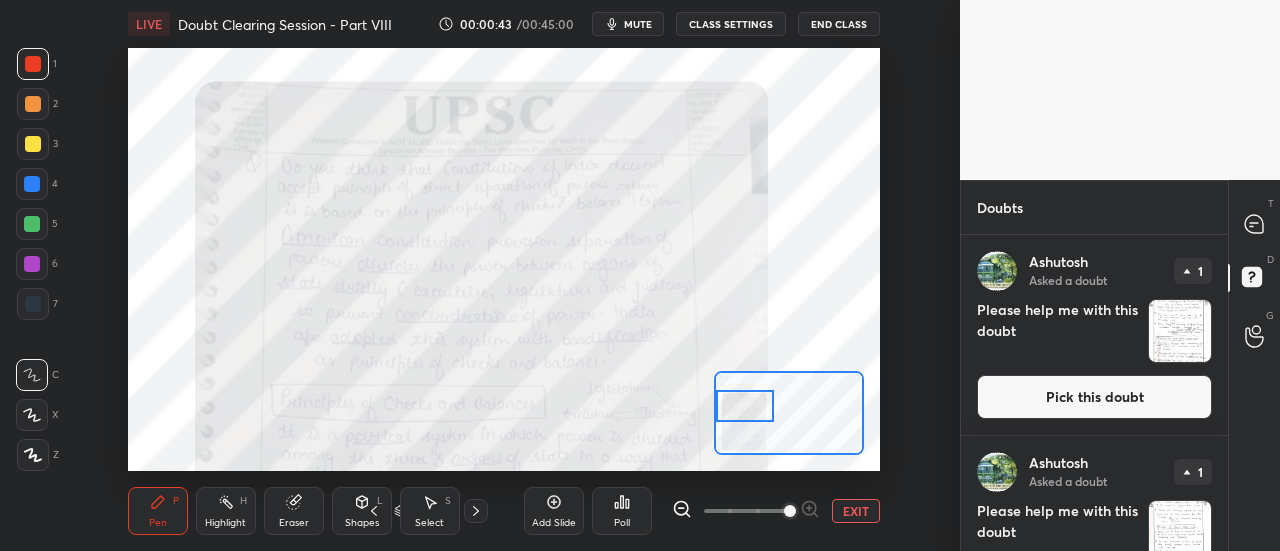 click on "Setting up your live class Poll for   secs No correct answer Start poll" at bounding box center [504, 259] 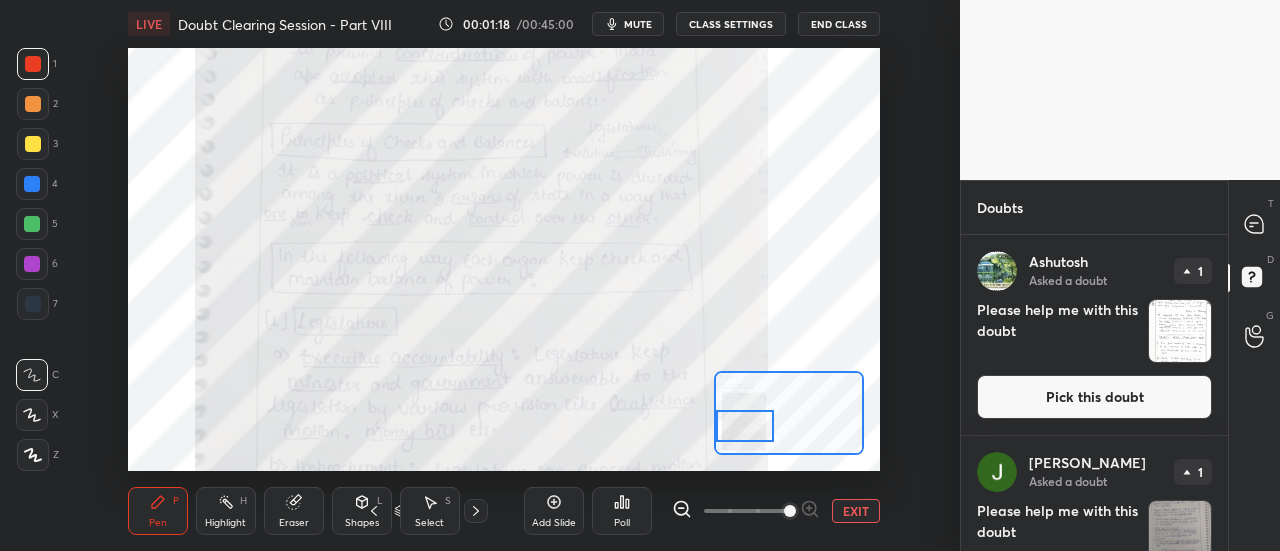 drag, startPoint x: 740, startPoint y: 411, endPoint x: 728, endPoint y: 414, distance: 12.369317 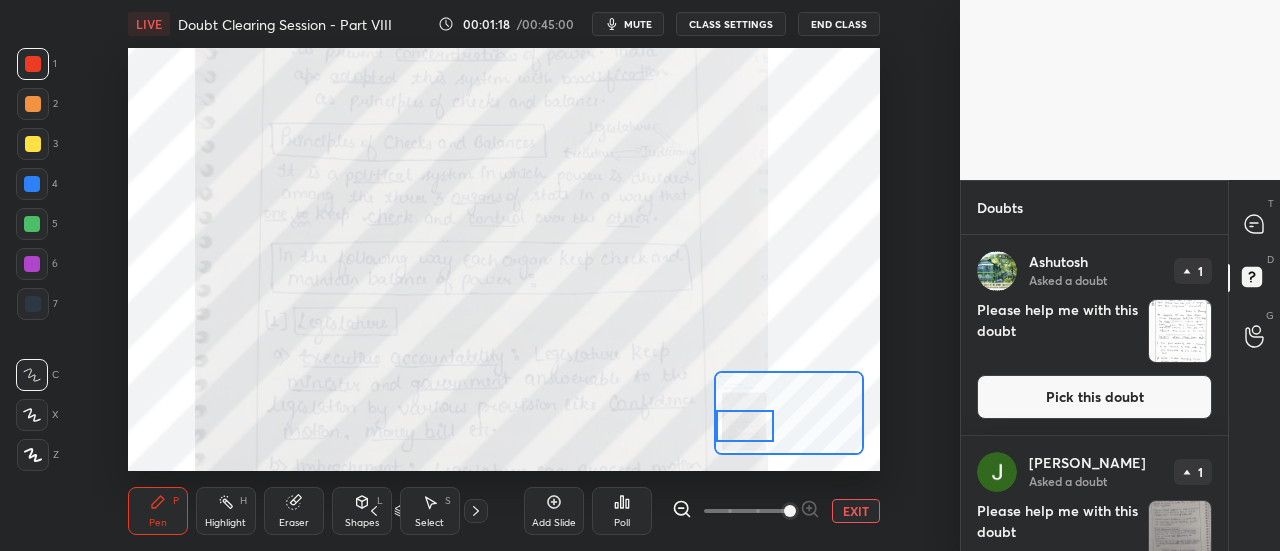 click at bounding box center (745, 426) 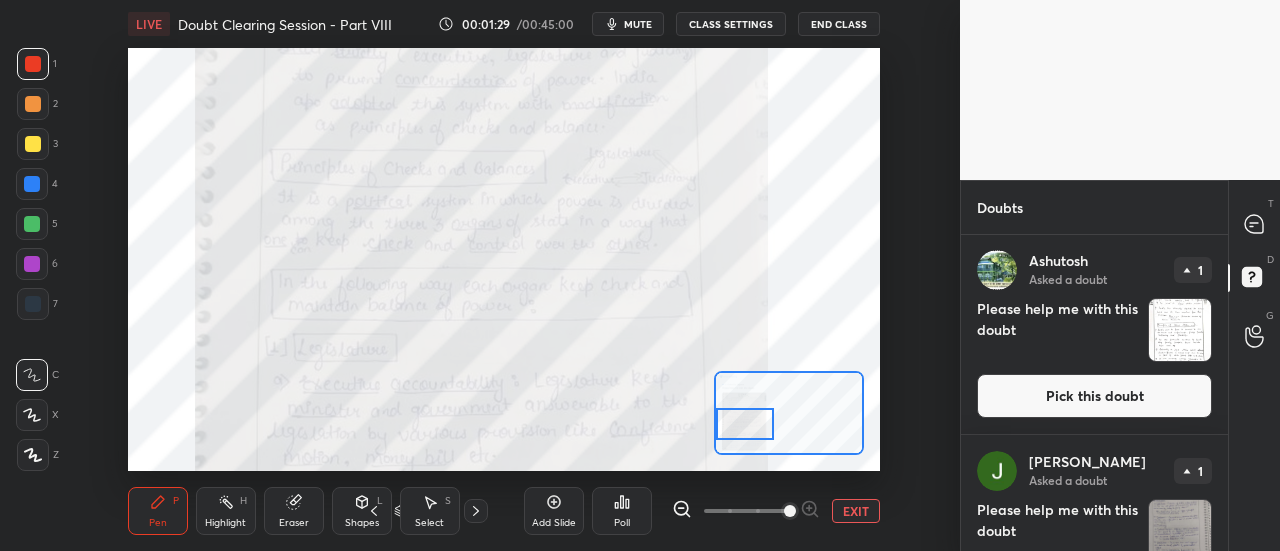 scroll, scrollTop: 1090, scrollLeft: 0, axis: vertical 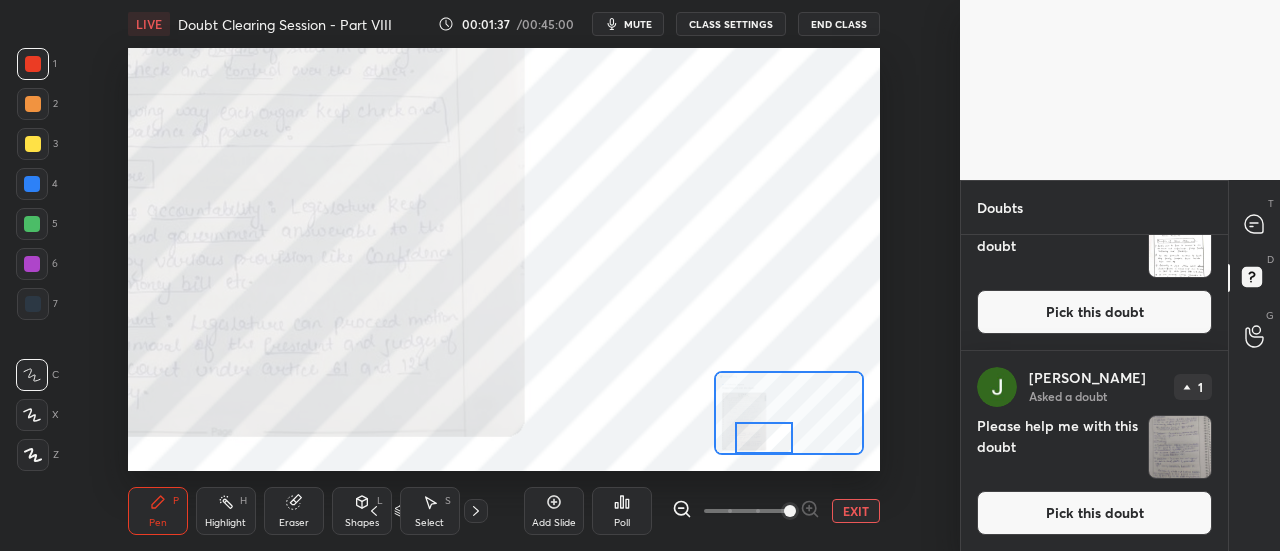 drag, startPoint x: 743, startPoint y: 429, endPoint x: 762, endPoint y: 483, distance: 57.245087 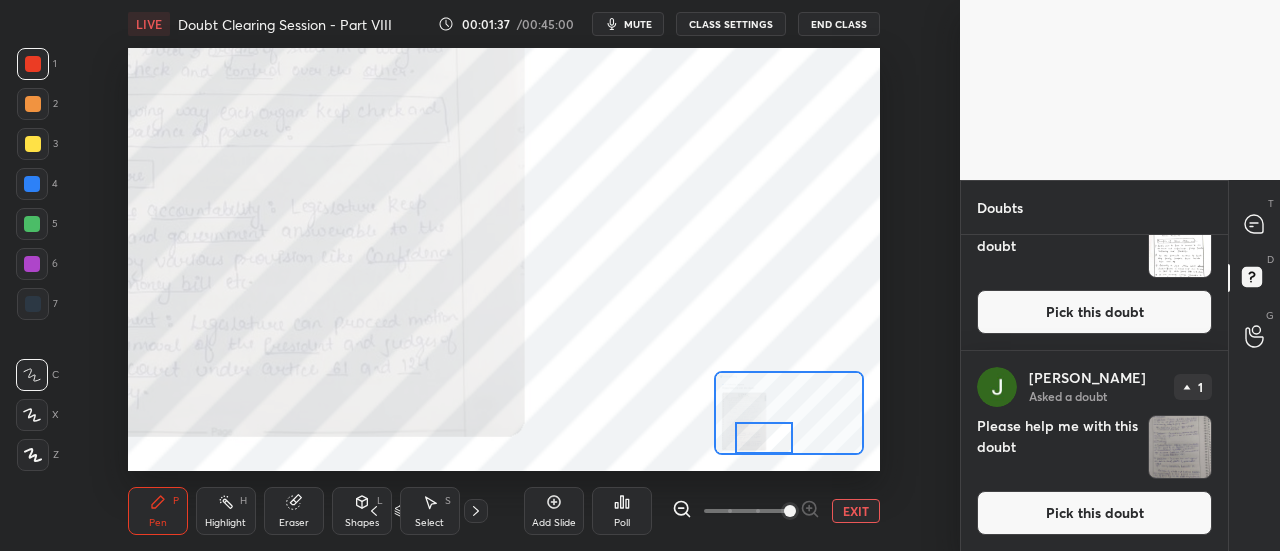 click on "LIVE Doubt Clearing Session - Part VIII 00:01:37 /  00:45:00 mute CLASS SETTINGS End Class Setting up your live class Poll for   secs No correct answer Start poll Back Doubt Clearing Session - Part VIII • L6 of Doubt Clearing Course for History and Economy - UPSC CSE [PERSON_NAME] Pen P Highlight H Eraser Shapes L Select S 3 / 3 Add Slide Poll EXIT" at bounding box center [504, 275] 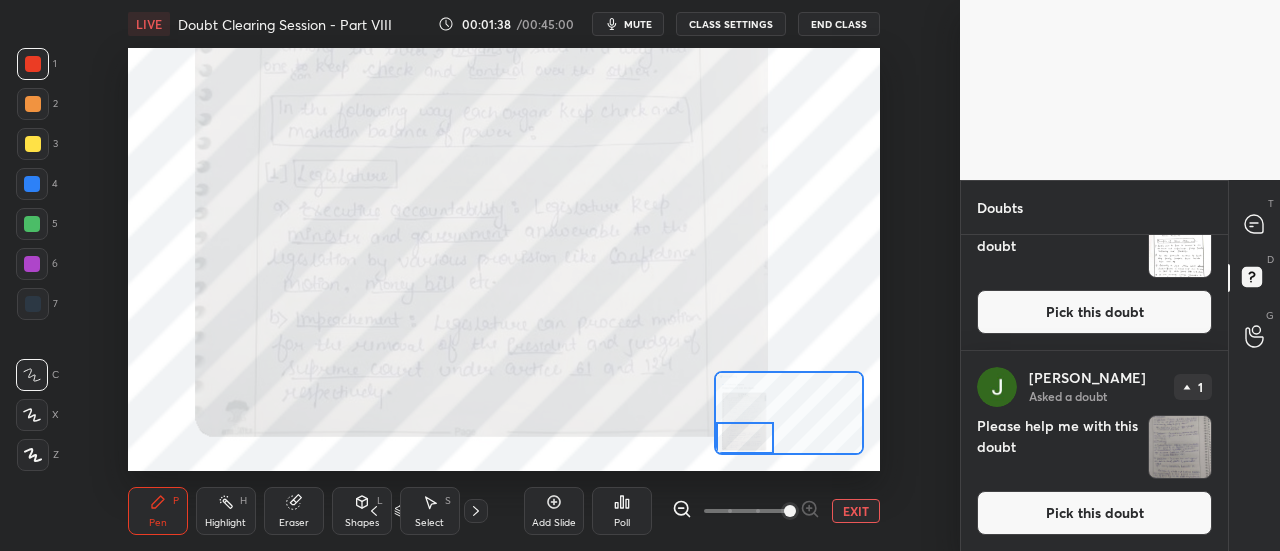 drag, startPoint x: 750, startPoint y: 451, endPoint x: 696, endPoint y: 455, distance: 54.147945 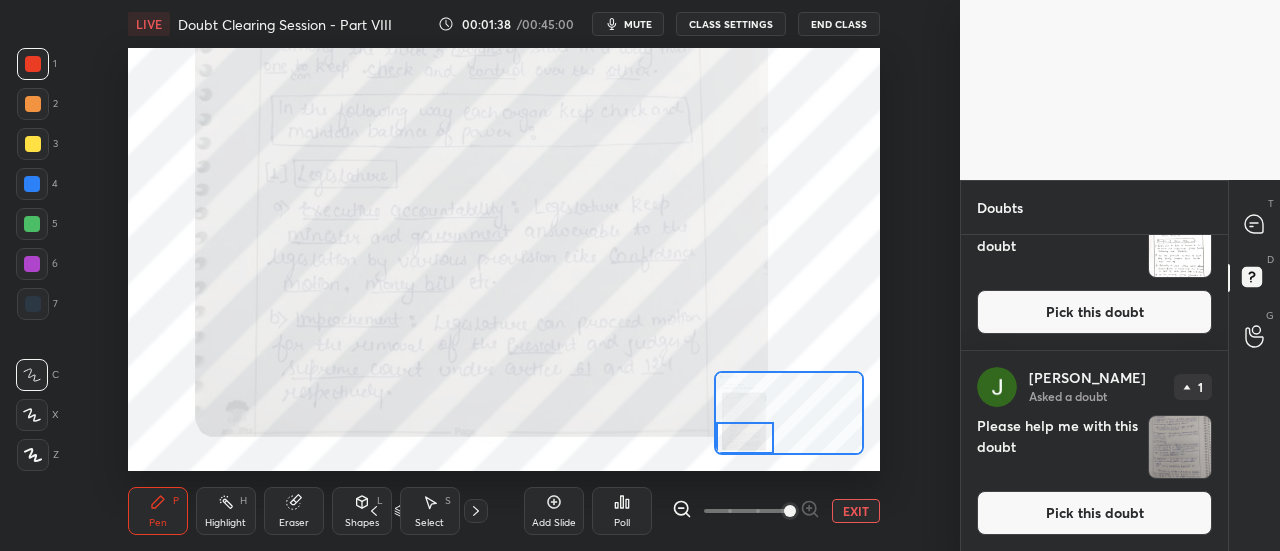click on "LIVE Doubt Clearing Session - Part VIII 00:01:38 /  00:45:00 mute CLASS SETTINGS End Class Setting up your live class Poll for   secs No correct answer Start poll Back Doubt Clearing Session - Part VIII • L6 of Doubt Clearing Course for History and Economy - UPSC CSE [PERSON_NAME] Pen P Highlight H Eraser Shapes L Select S 3 / 3 Add Slide Poll EXIT" at bounding box center (504, 275) 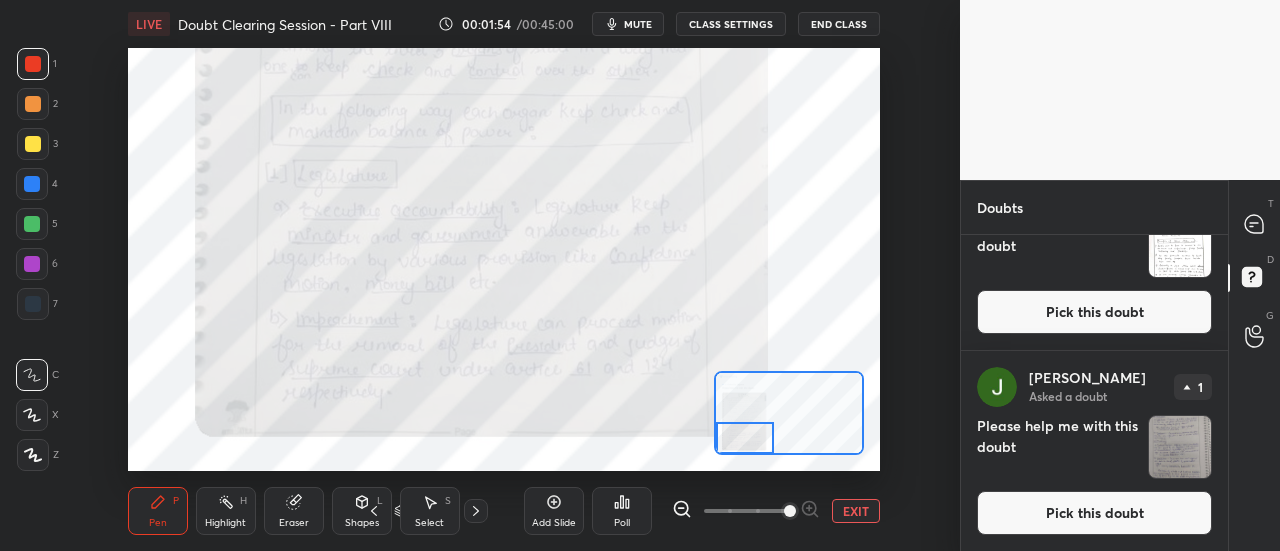 click at bounding box center (1180, 447) 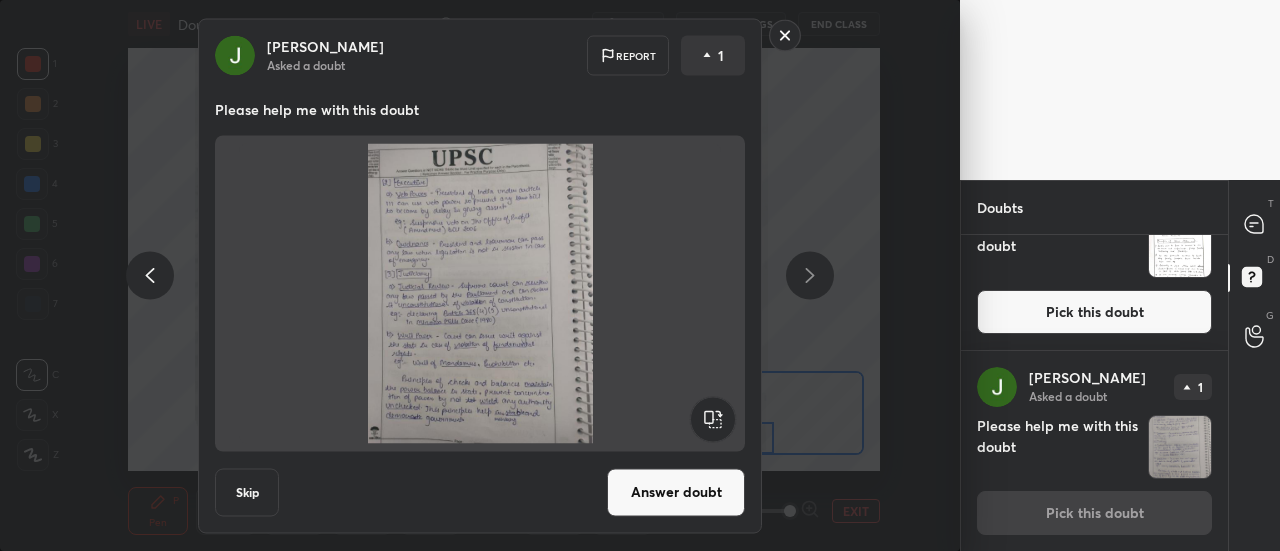 click on "Answer doubt" at bounding box center (676, 492) 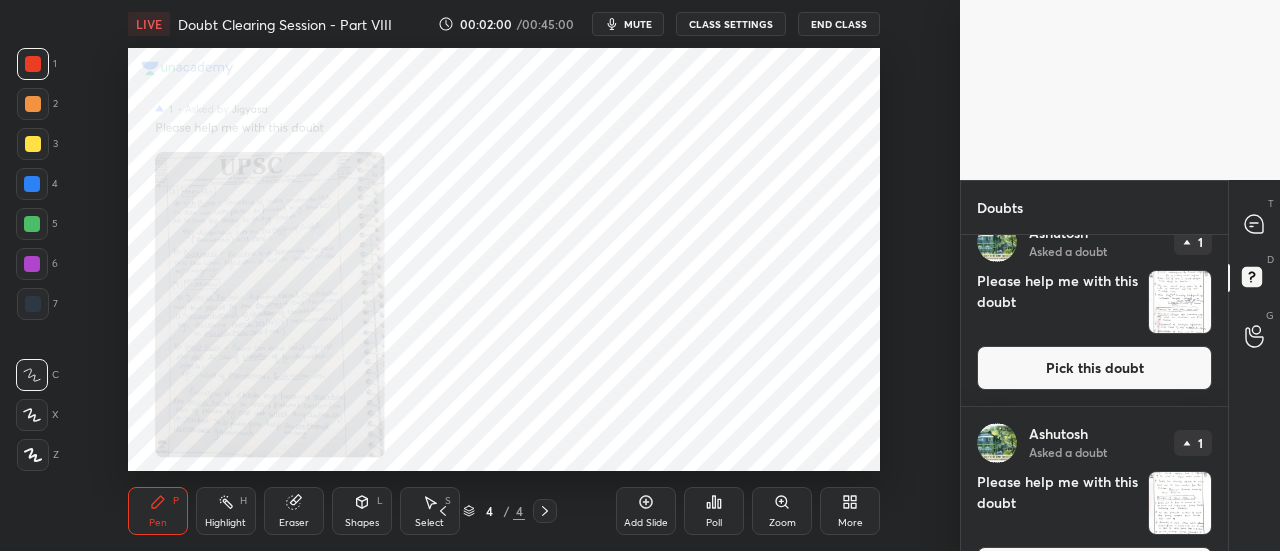 scroll, scrollTop: 888, scrollLeft: 0, axis: vertical 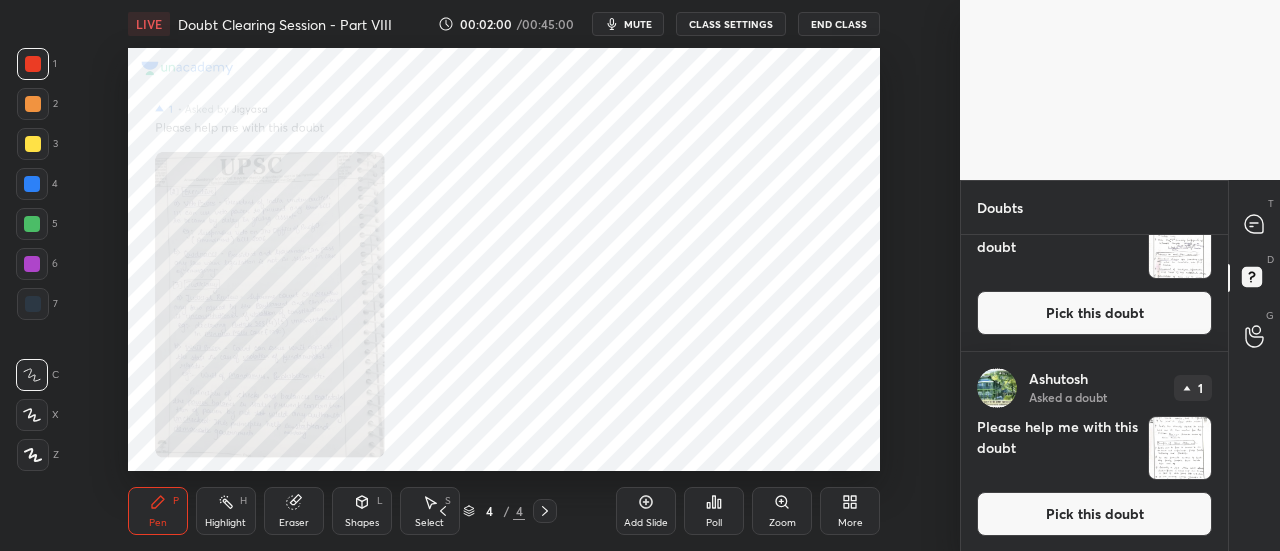 click on "Zoom" at bounding box center (782, 511) 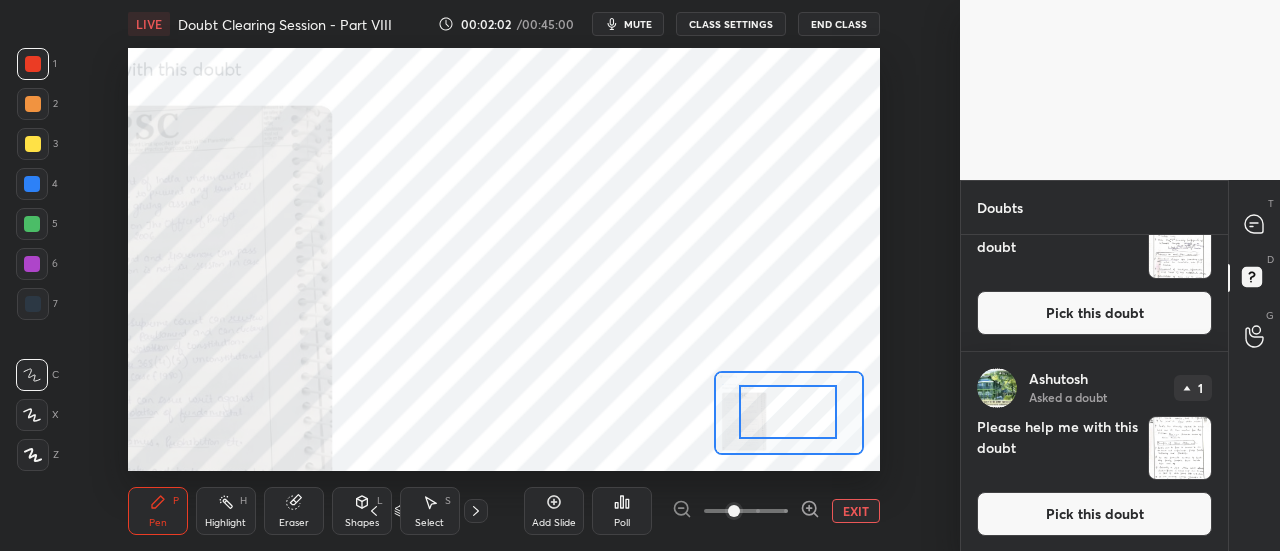 drag, startPoint x: 750, startPoint y: 492, endPoint x: 860, endPoint y: 496, distance: 110.0727 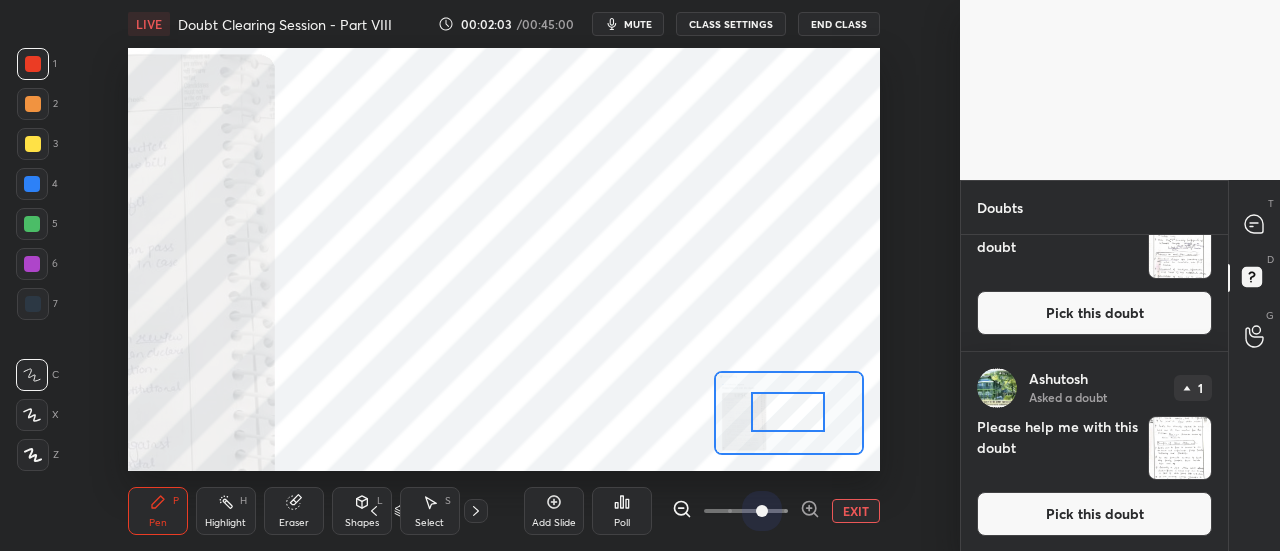 drag, startPoint x: 756, startPoint y: 511, endPoint x: 846, endPoint y: 517, distance: 90.199776 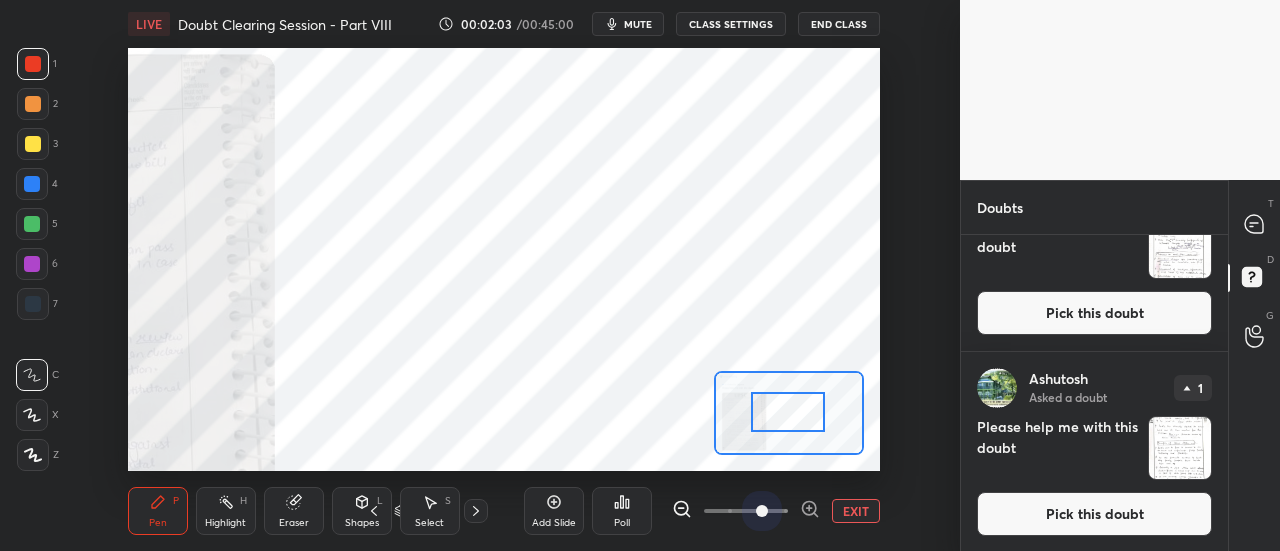 click on "EXIT" at bounding box center (776, 511) 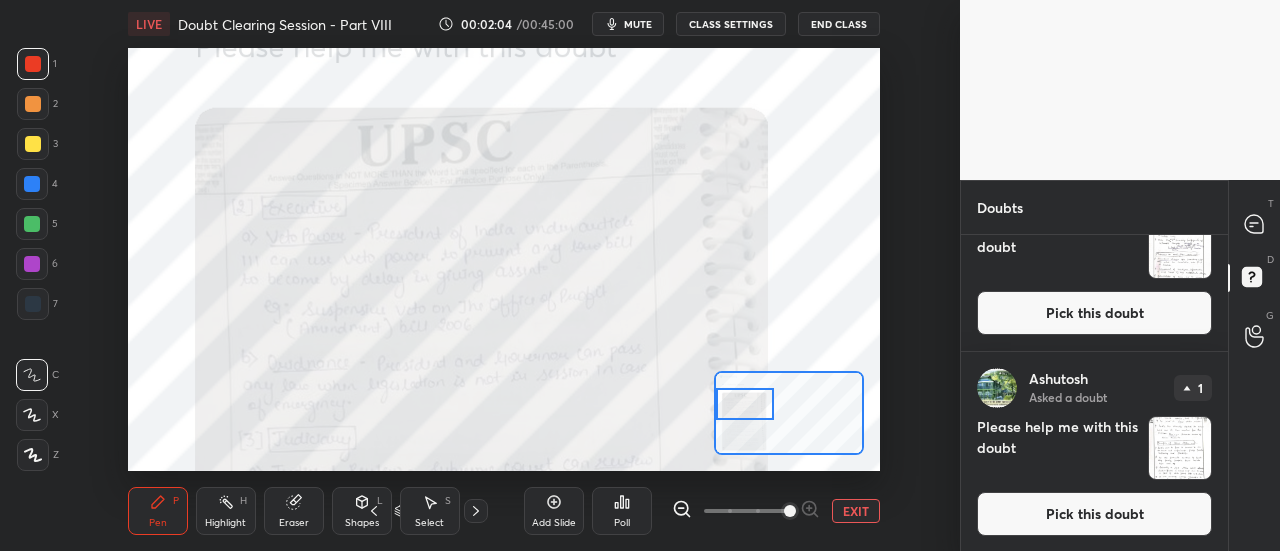 drag, startPoint x: 794, startPoint y: 409, endPoint x: 720, endPoint y: 403, distance: 74.24284 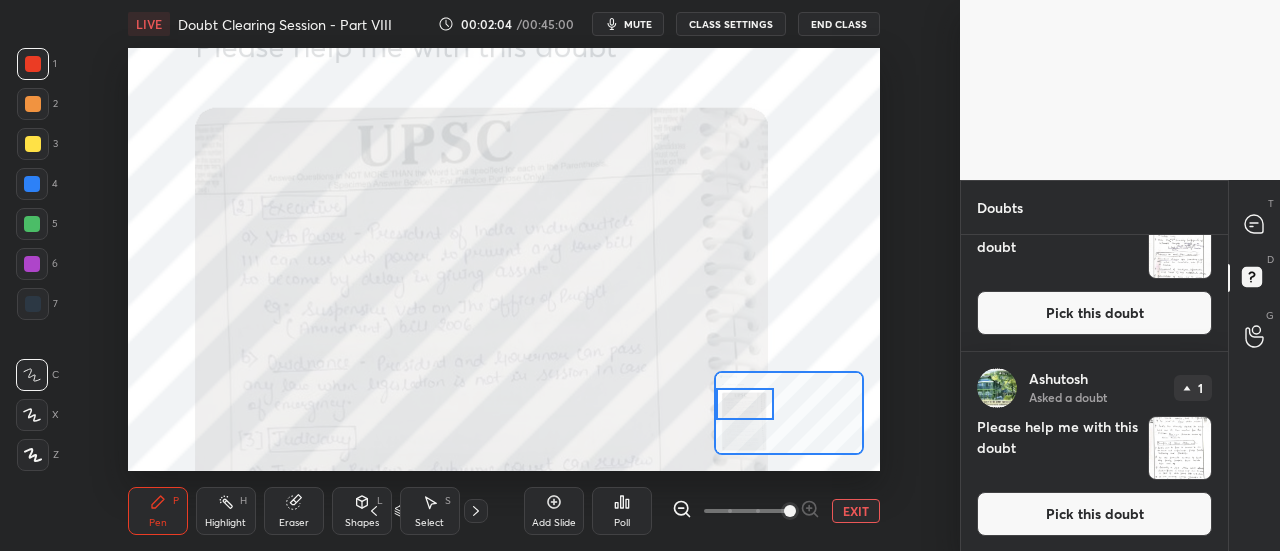 click at bounding box center [745, 404] 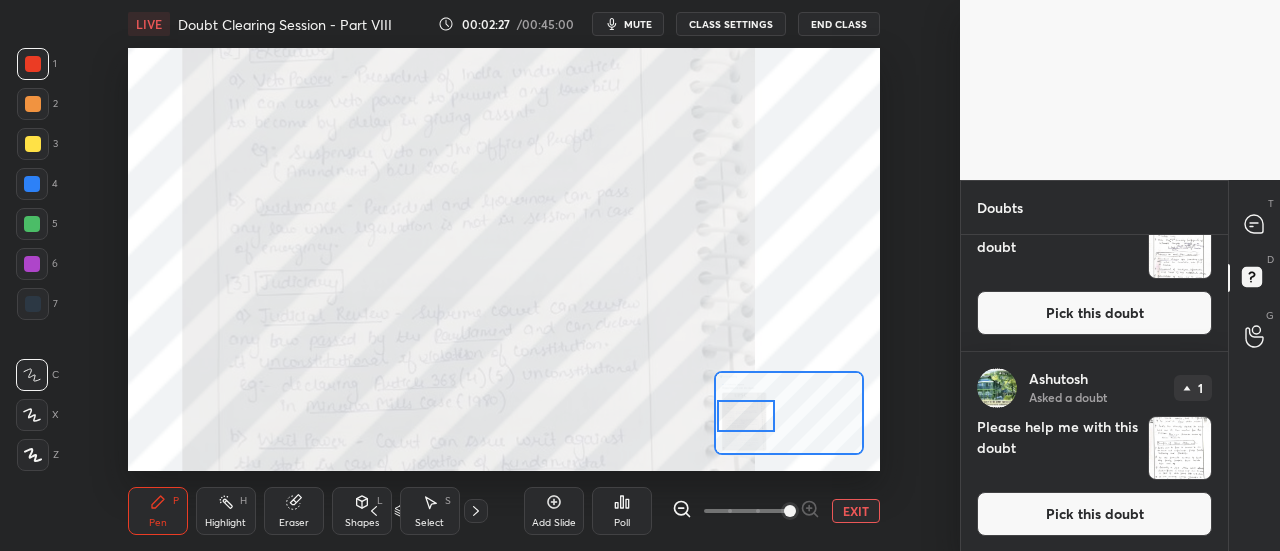 drag, startPoint x: 748, startPoint y: 407, endPoint x: 747, endPoint y: 419, distance: 12.0415945 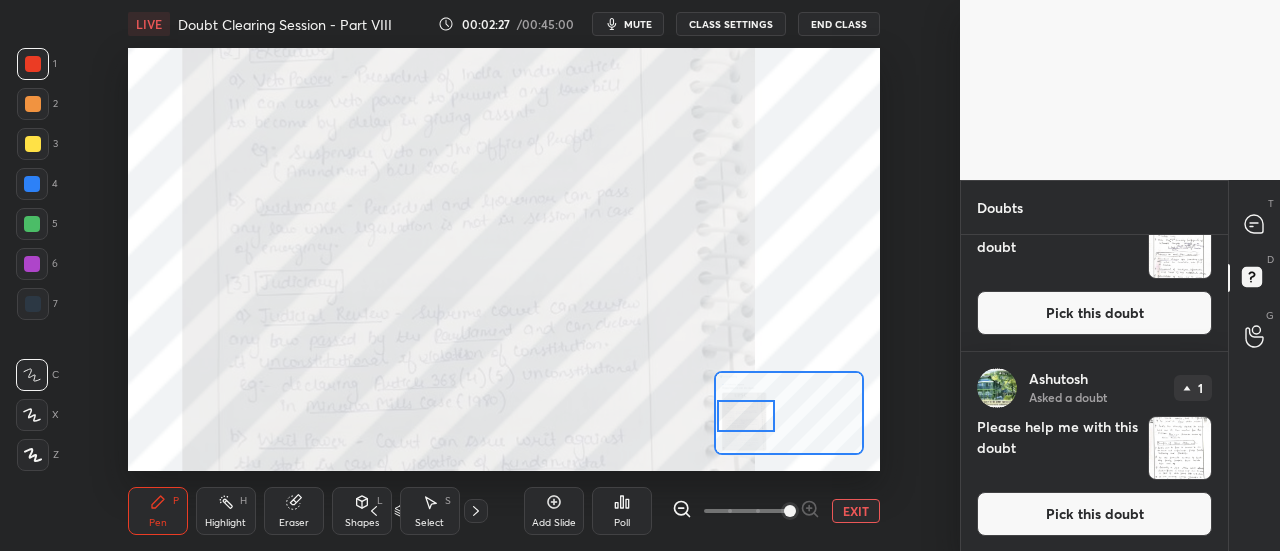 click at bounding box center (746, 416) 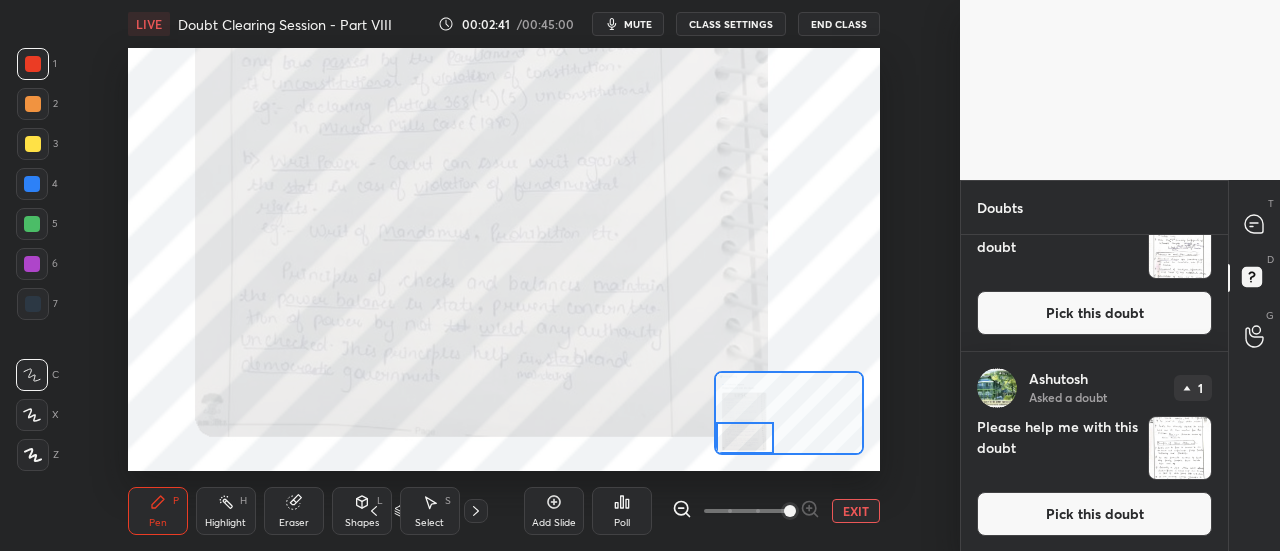 drag, startPoint x: 752, startPoint y: 411, endPoint x: 734, endPoint y: 475, distance: 66.48308 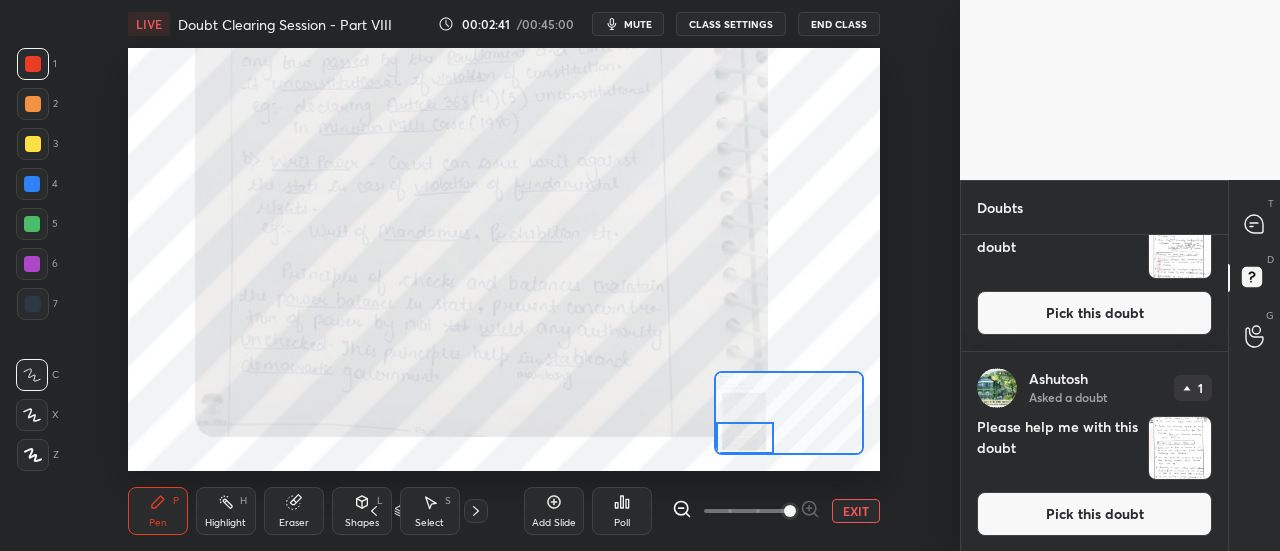 click on "LIVE Doubt Clearing Session - Part VIII 00:02:41 /  00:45:00 mute CLASS SETTINGS End Class Setting up your live class Poll for   secs No correct answer Start poll Back Doubt Clearing Session - Part VIII • L6 of Doubt Clearing Course for History and Economy - UPSC CSE [PERSON_NAME] Pen P Highlight H Eraser Shapes L Select S 4 / 4 Add Slide Poll EXIT" at bounding box center [504, 275] 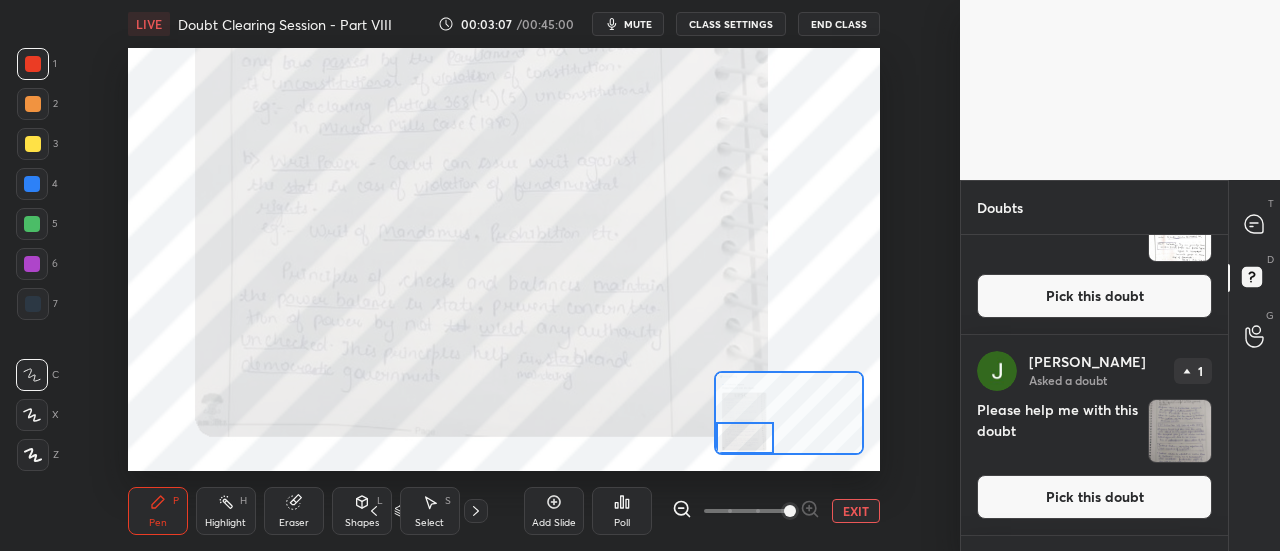 scroll, scrollTop: 555, scrollLeft: 0, axis: vertical 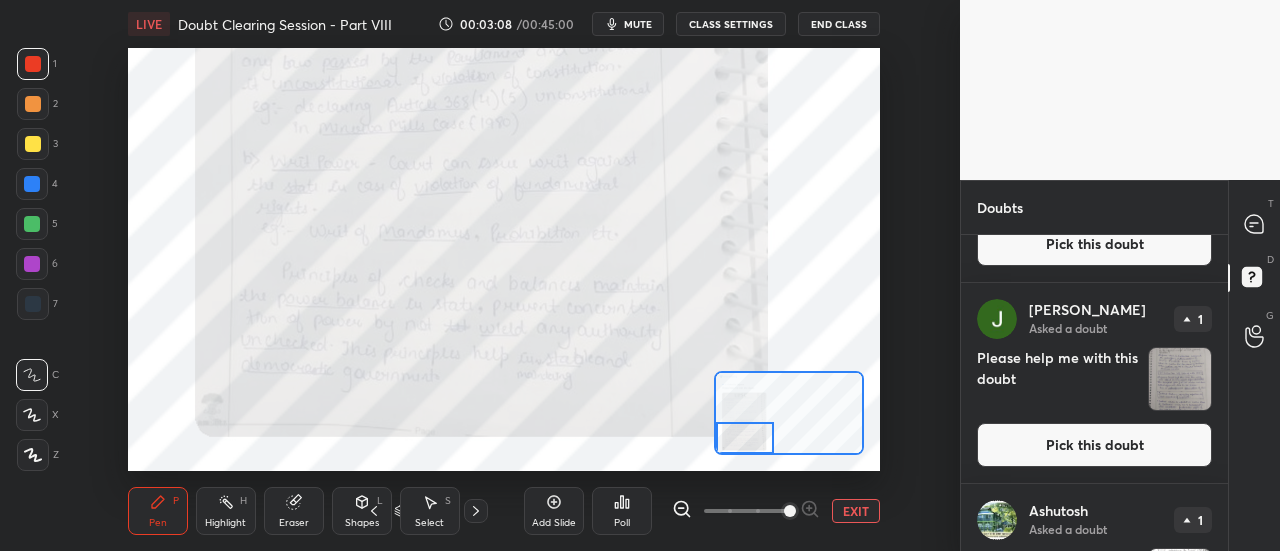 click at bounding box center [1180, 379] 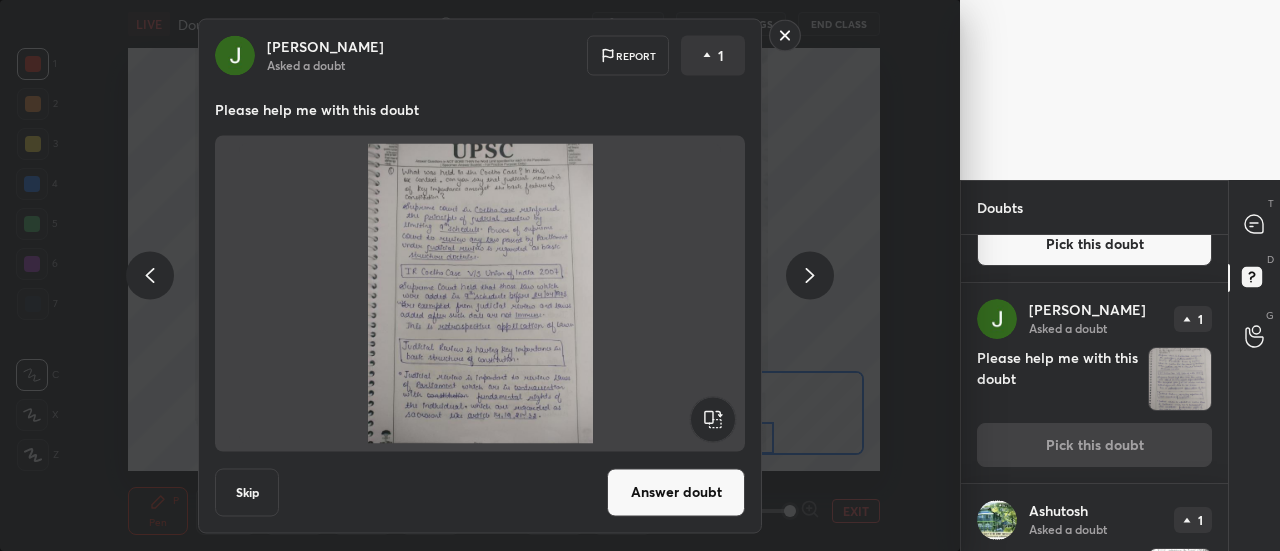 click on "Answer doubt" at bounding box center [676, 492] 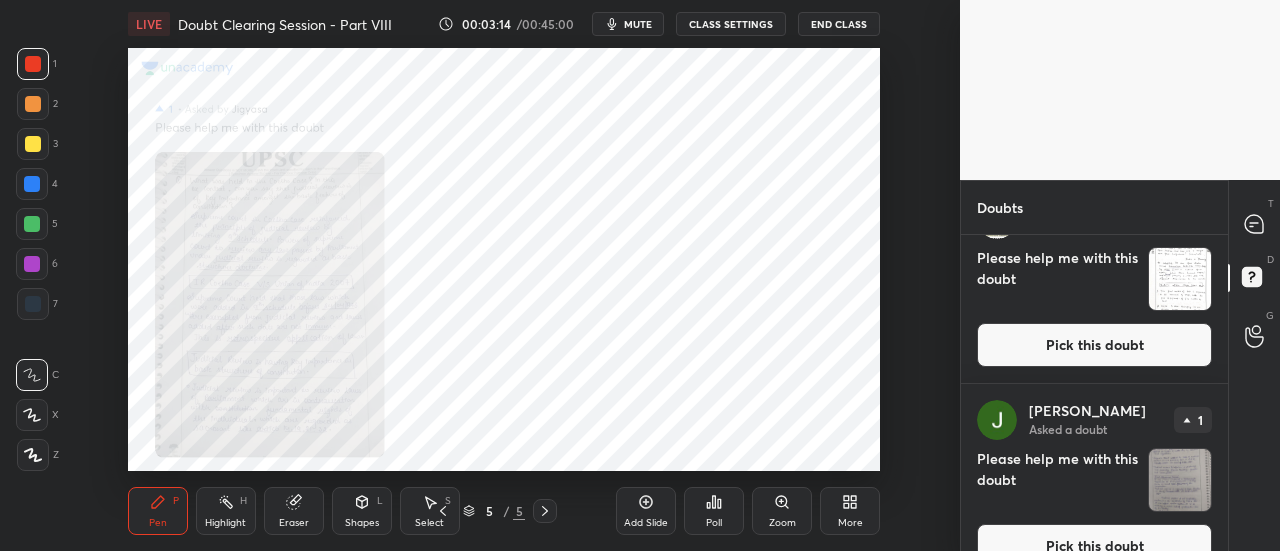 scroll, scrollTop: 0, scrollLeft: 0, axis: both 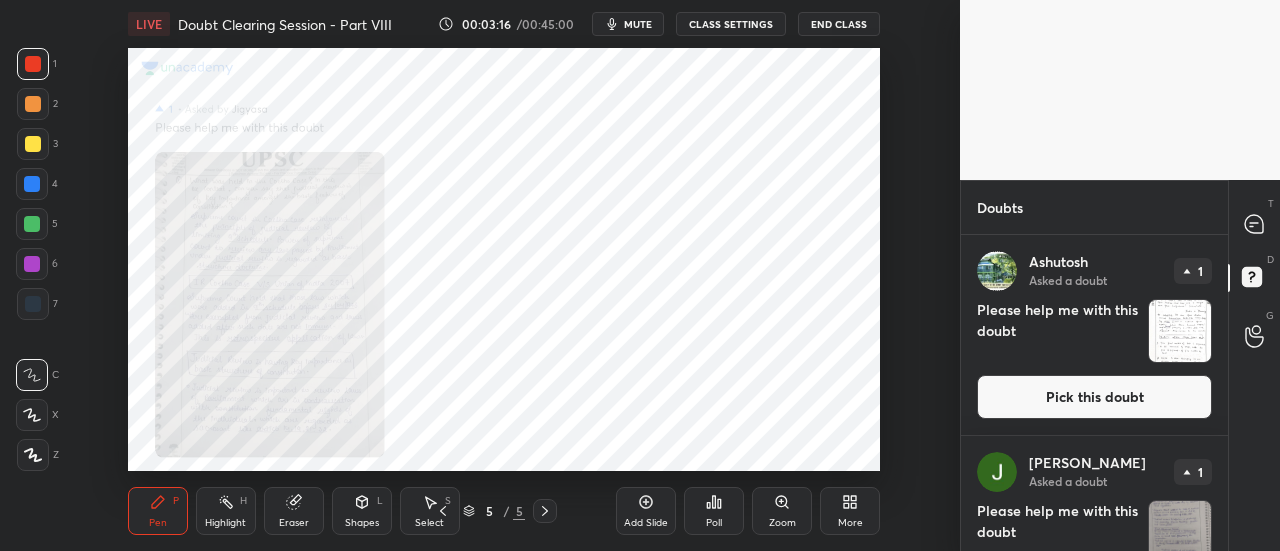 click on "T Messages (T)" at bounding box center [1254, 224] 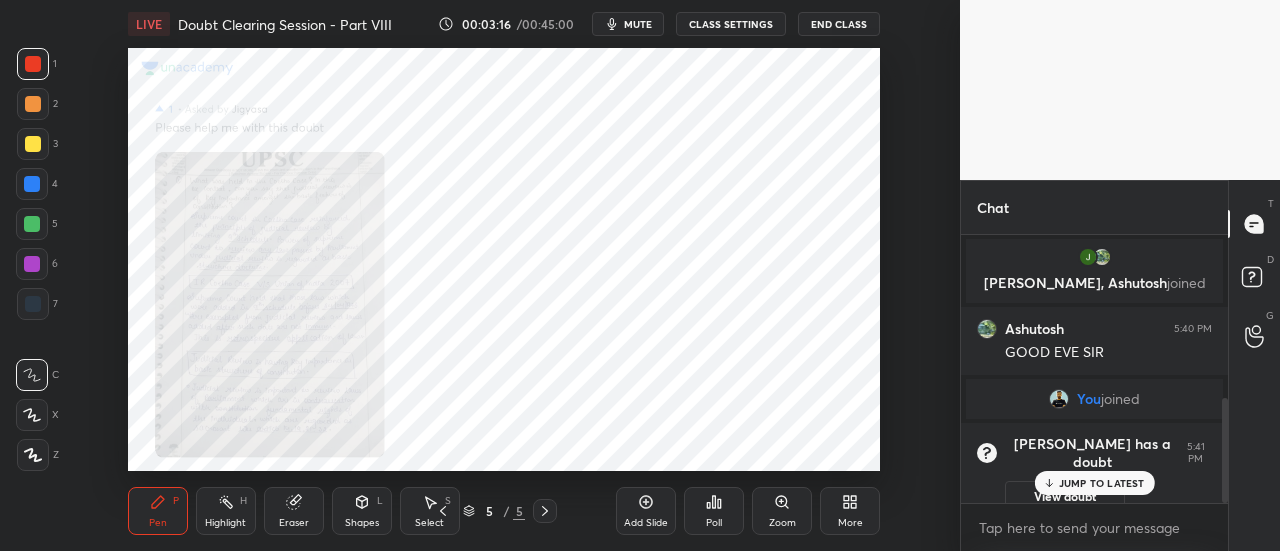 scroll, scrollTop: 420, scrollLeft: 0, axis: vertical 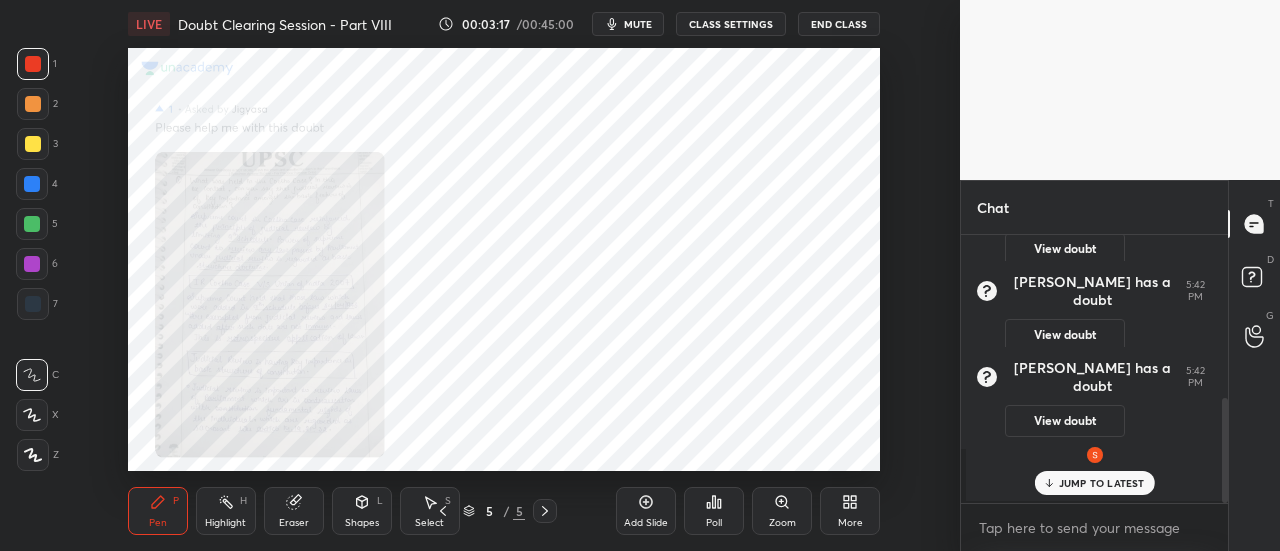 drag, startPoint x: 1121, startPoint y: 477, endPoint x: 1139, endPoint y: 482, distance: 18.681541 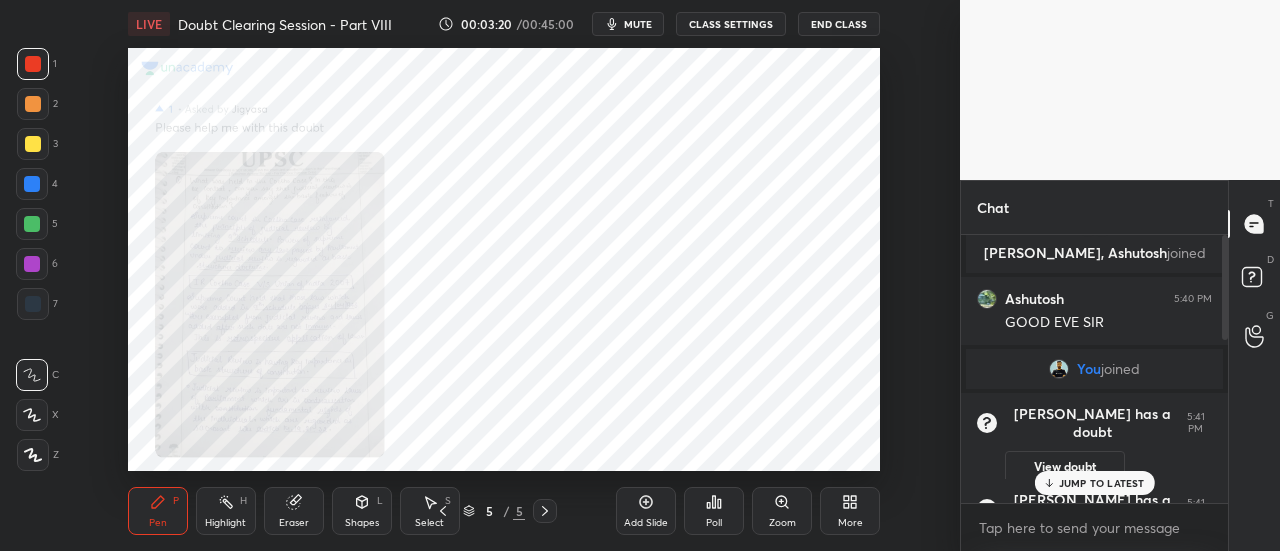 scroll, scrollTop: 0, scrollLeft: 0, axis: both 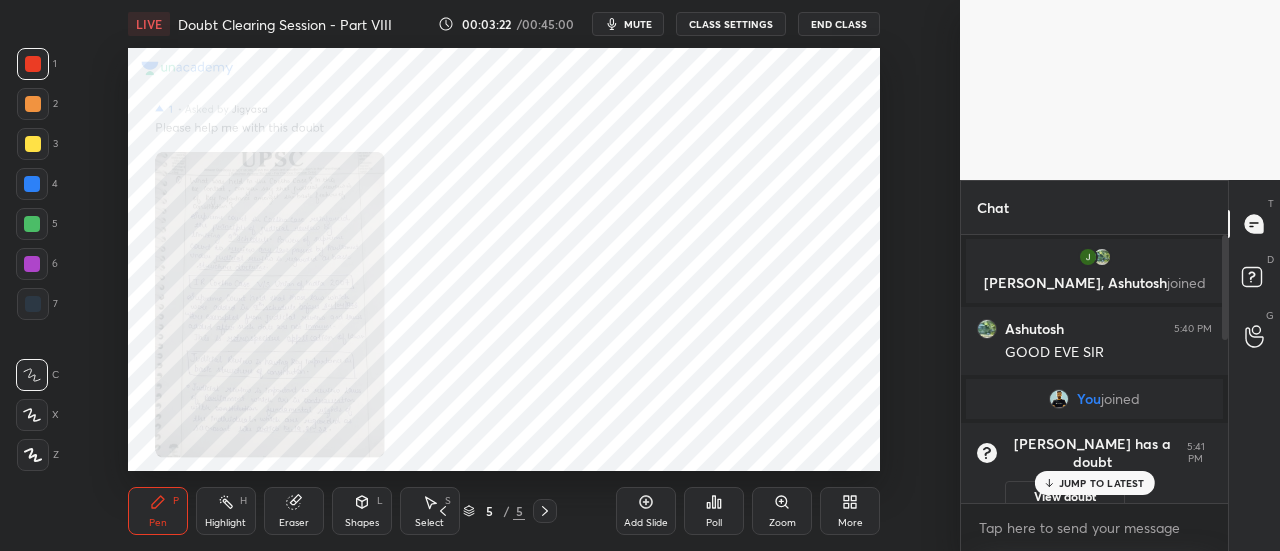 click 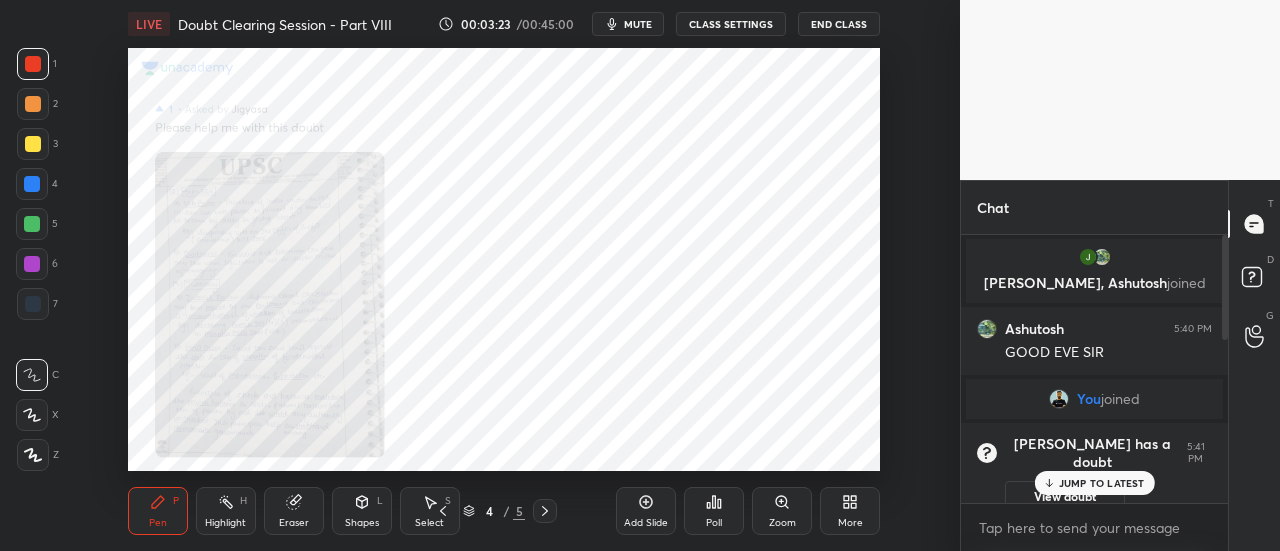 drag, startPoint x: 765, startPoint y: 517, endPoint x: 816, endPoint y: 487, distance: 59.16925 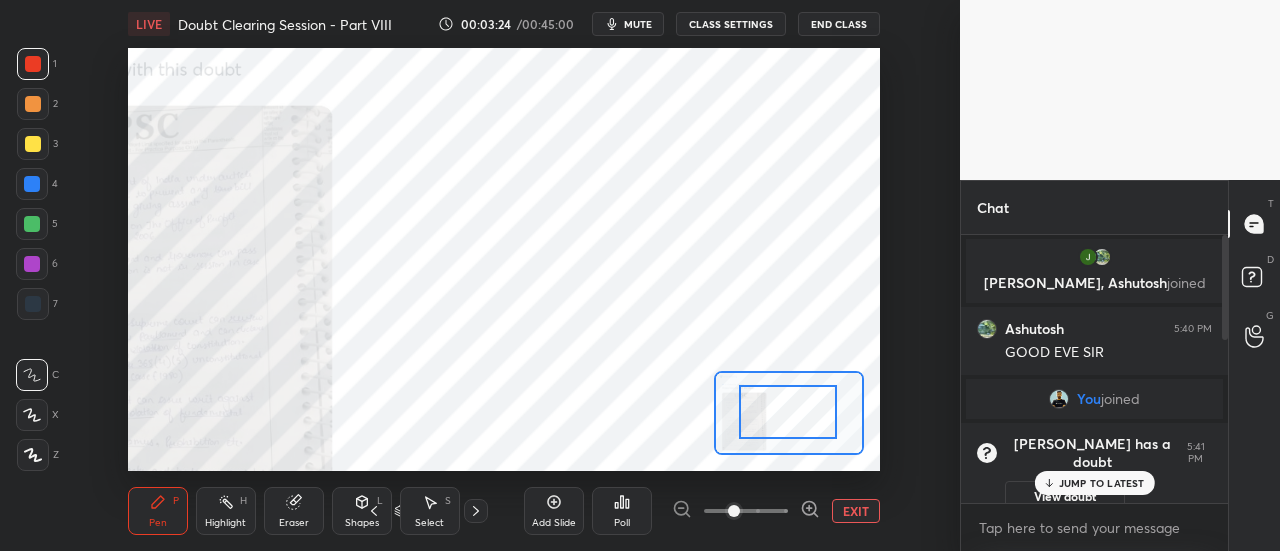 drag, startPoint x: 798, startPoint y: 424, endPoint x: 705, endPoint y: 478, distance: 107.54069 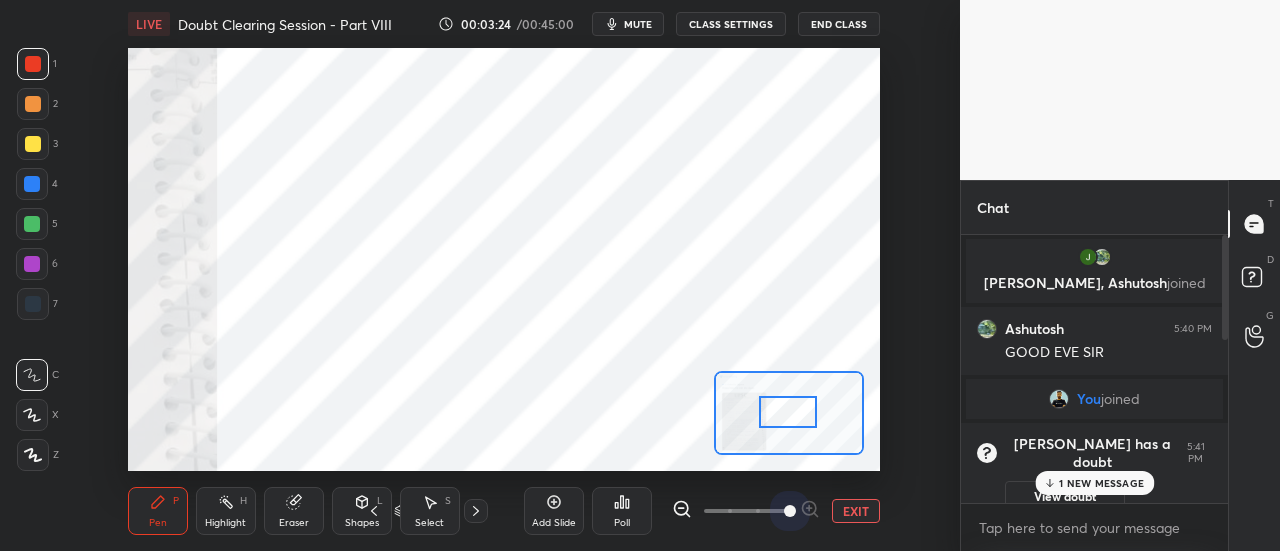 drag, startPoint x: 866, startPoint y: 516, endPoint x: 946, endPoint y: 500, distance: 81.58431 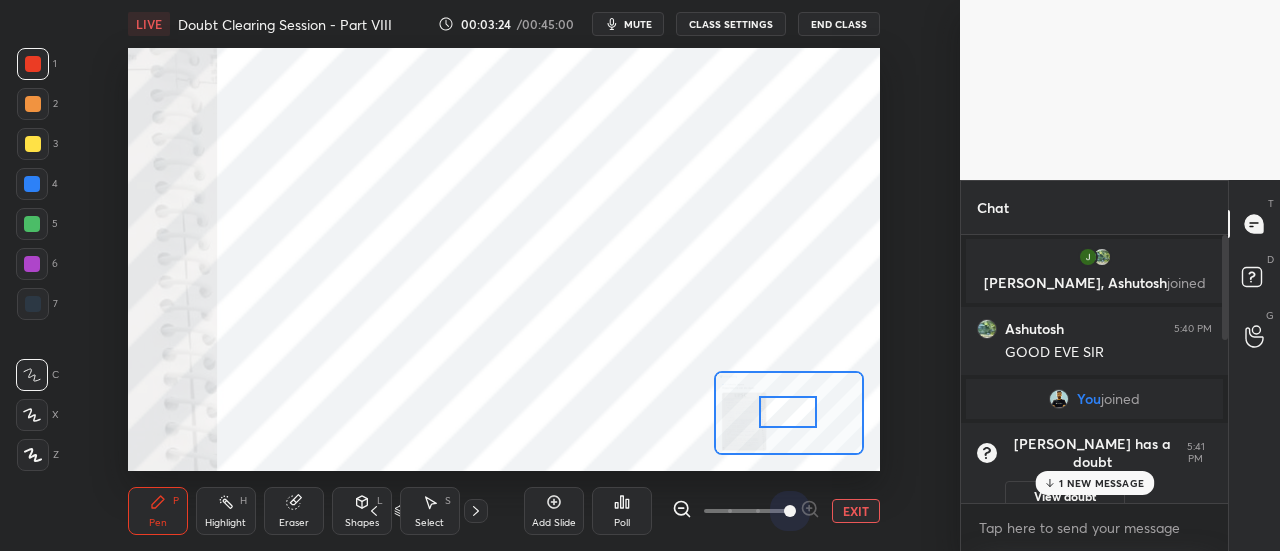 click on "1 2 3 4 5 6 7 C X Z C X Z E E Erase all   H H LIVE Doubt Clearing Session - Part VIII 00:03:24 /  00:45:00 mute CLASS SETTINGS End Class Setting up your live class Poll for   secs No correct answer Start poll Back Doubt Clearing Session - Part VIII • L6 of Doubt Clearing Course for History and Economy - UPSC CSE [PERSON_NAME] Pen P Highlight H Eraser Shapes L Select S 4 / 5 Add Slide Poll EXIT" at bounding box center (480, 275) 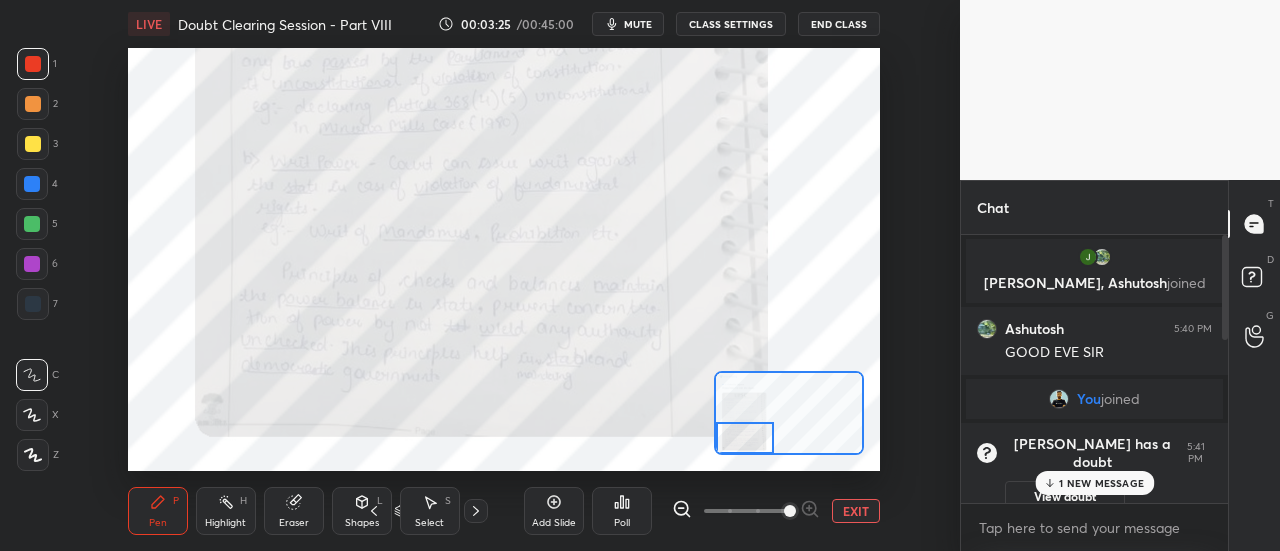 drag, startPoint x: 782, startPoint y: 411, endPoint x: 694, endPoint y: 456, distance: 98.83825 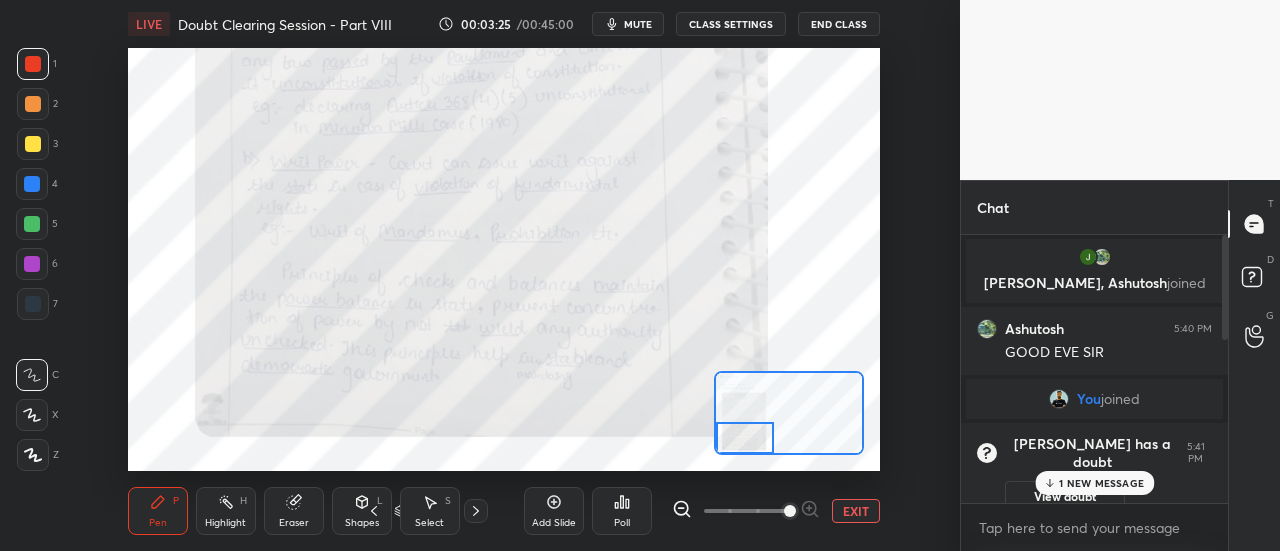 click on "LIVE Doubt Clearing Session - Part VIII 00:03:25 /  00:45:00 mute CLASS SETTINGS End Class Setting up your live class Poll for   secs No correct answer Start poll Back Doubt Clearing Session - Part VIII • L6 of Doubt Clearing Course for History and Economy - UPSC CSE [PERSON_NAME] Pen P Highlight H Eraser Shapes L Select S 4 / 5 Add Slide Poll EXIT" at bounding box center (504, 275) 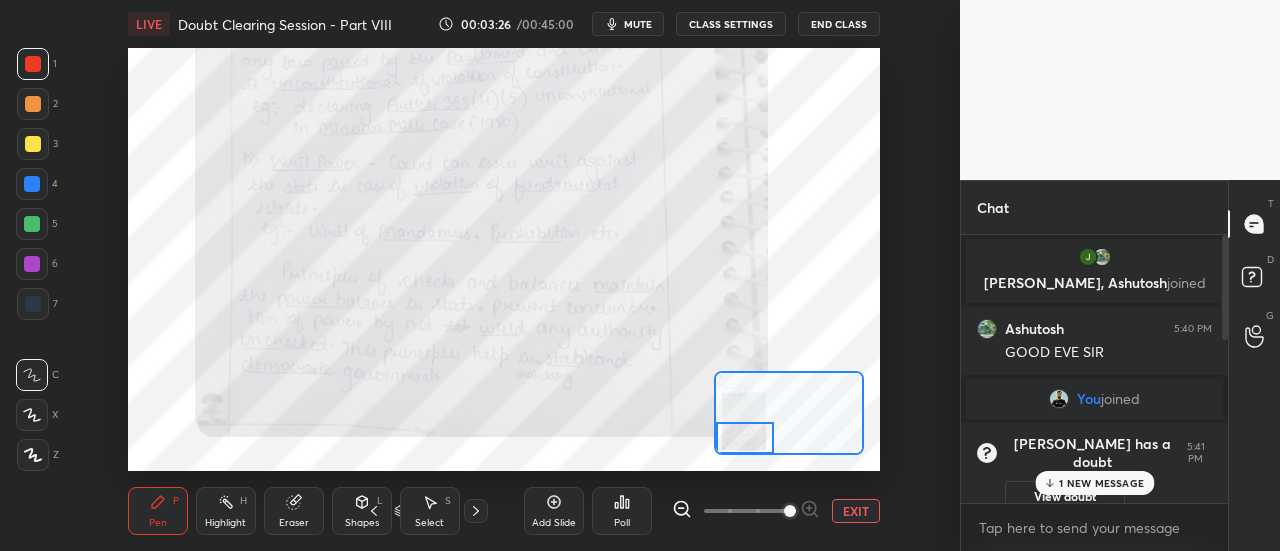 click on "1 NEW MESSAGE" at bounding box center (1101, 483) 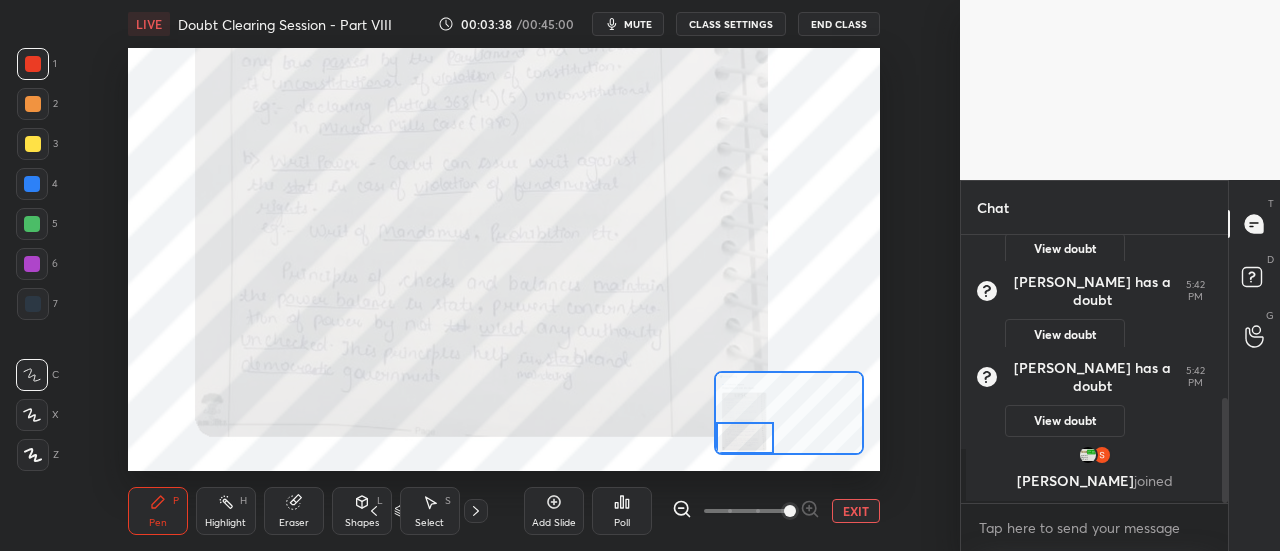scroll, scrollTop: 488, scrollLeft: 0, axis: vertical 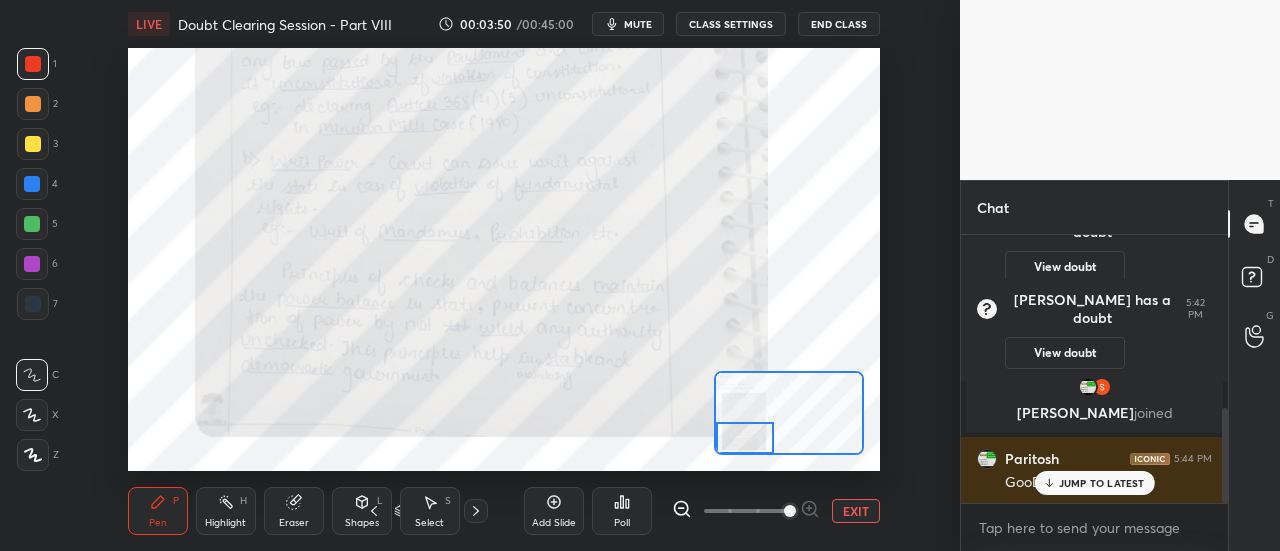 click on "JUMP TO LATEST" at bounding box center [1102, 483] 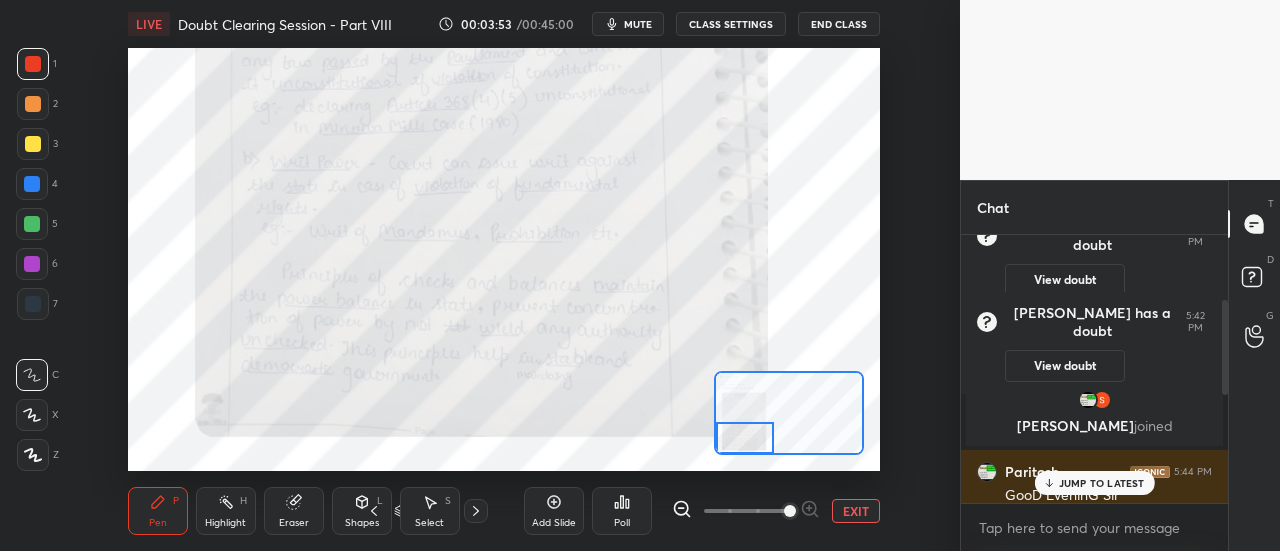 scroll, scrollTop: 488, scrollLeft: 0, axis: vertical 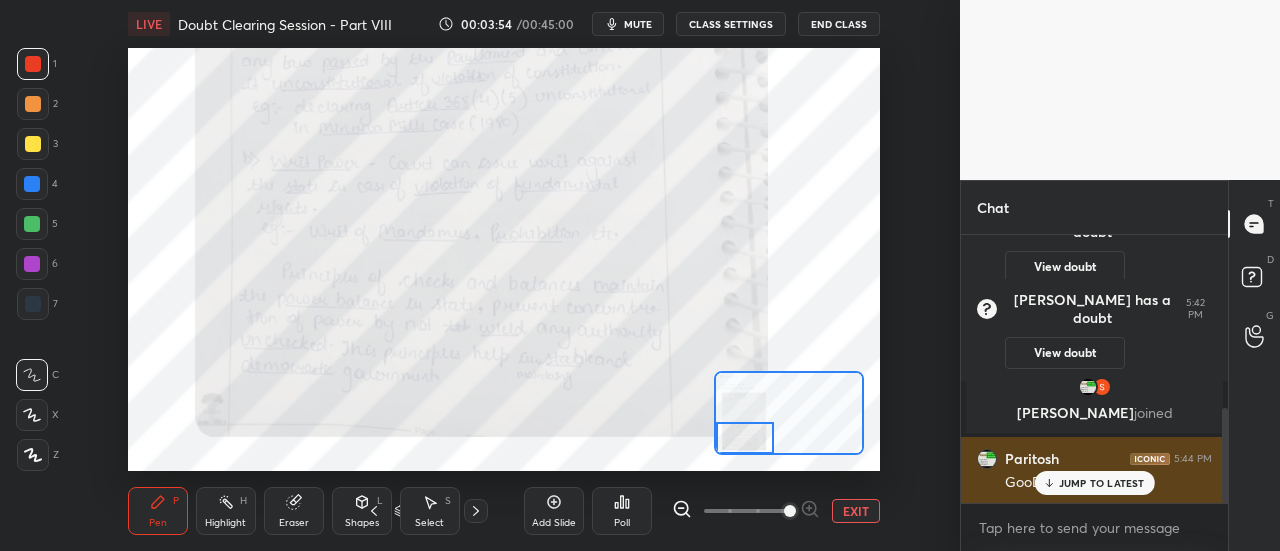 click on "JUMP TO LATEST" at bounding box center (1102, 483) 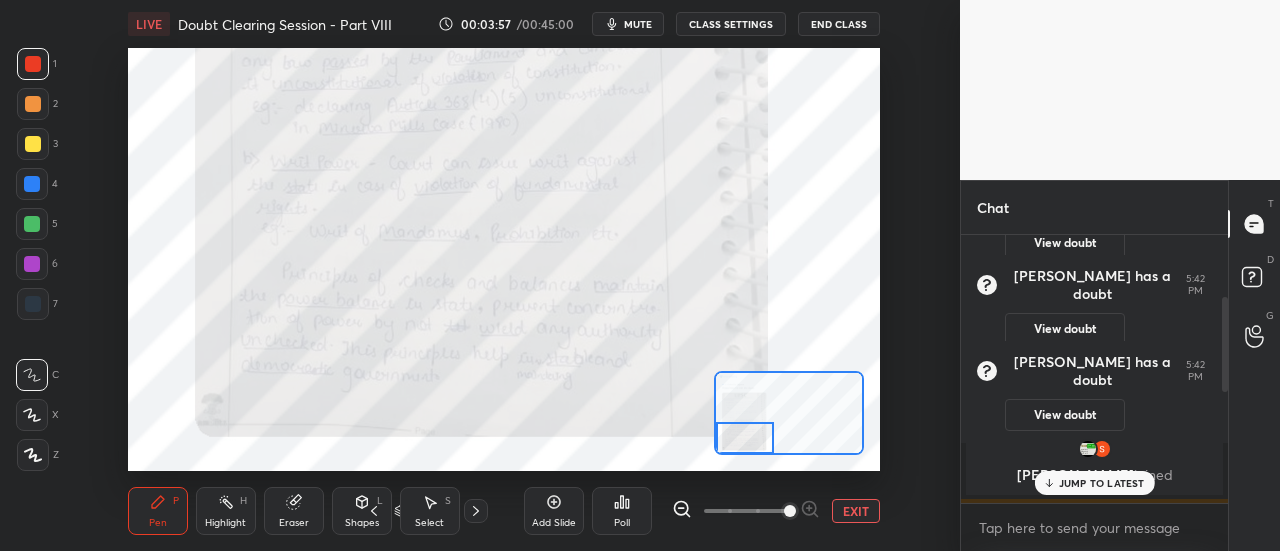 scroll, scrollTop: 488, scrollLeft: 0, axis: vertical 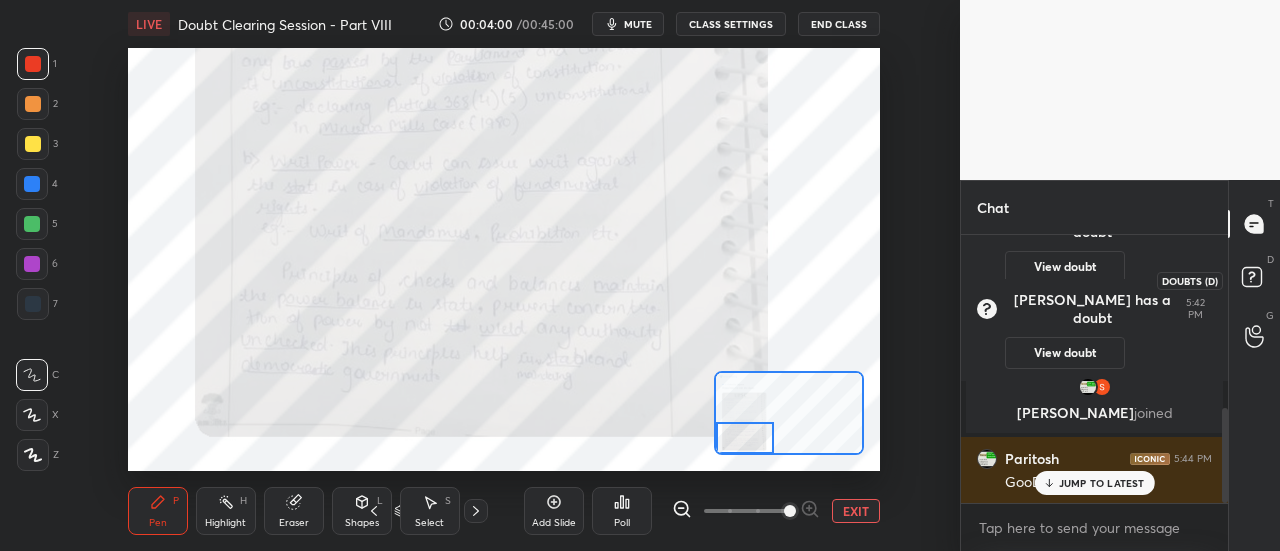 drag, startPoint x: 1268, startPoint y: 289, endPoint x: 1203, endPoint y: 287, distance: 65.03076 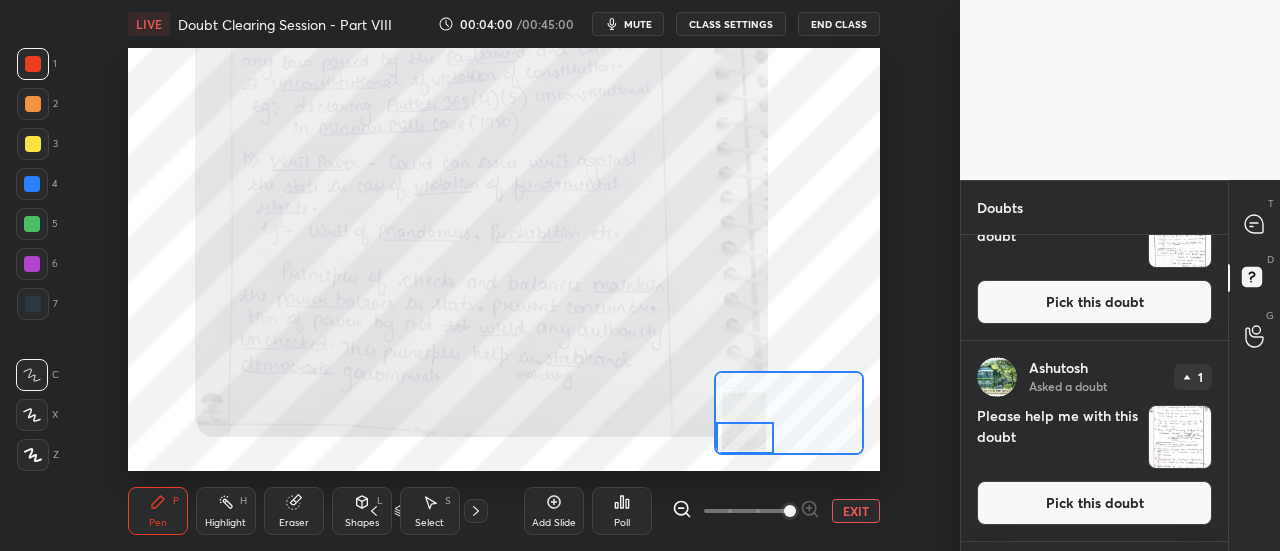 scroll, scrollTop: 688, scrollLeft: 0, axis: vertical 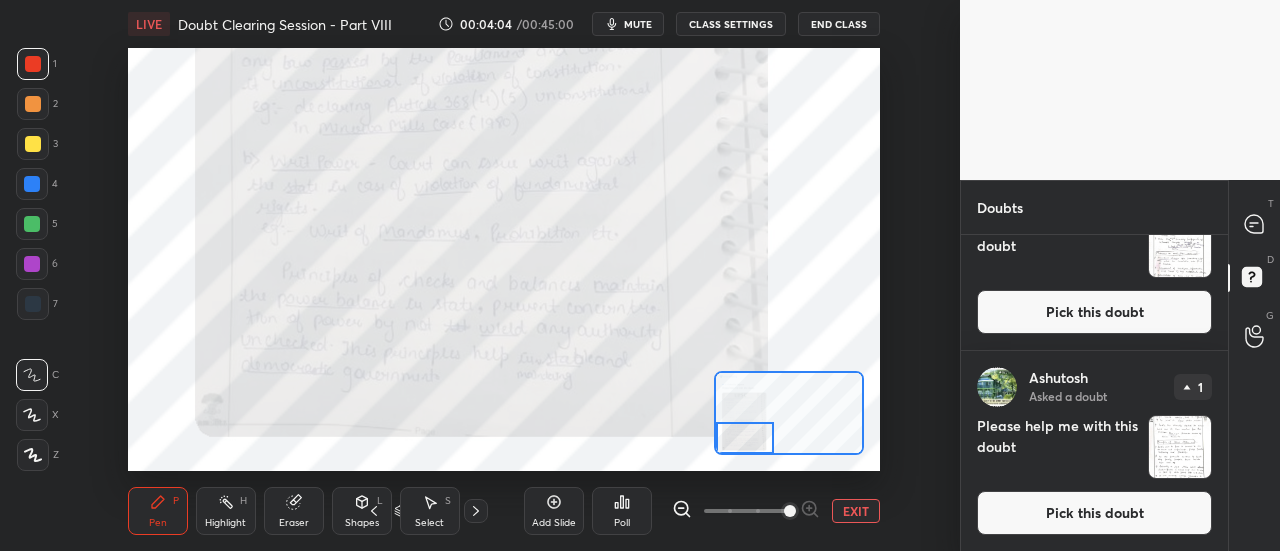 click 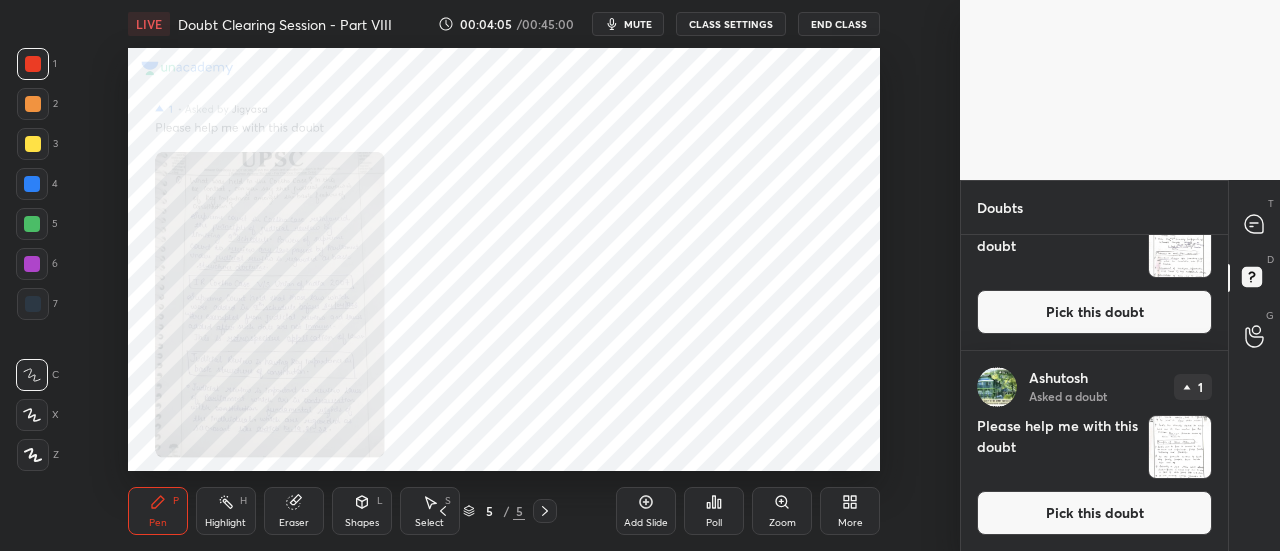 drag, startPoint x: 792, startPoint y: 517, endPoint x: 798, endPoint y: 490, distance: 27.658634 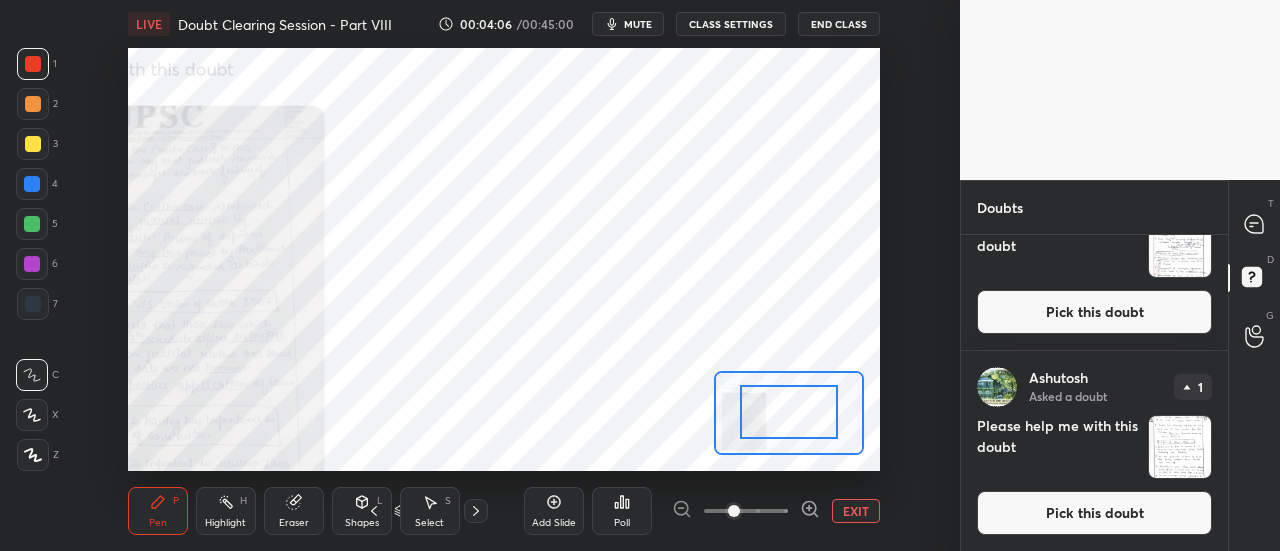 drag, startPoint x: 794, startPoint y: 411, endPoint x: 625, endPoint y: 537, distance: 210.80086 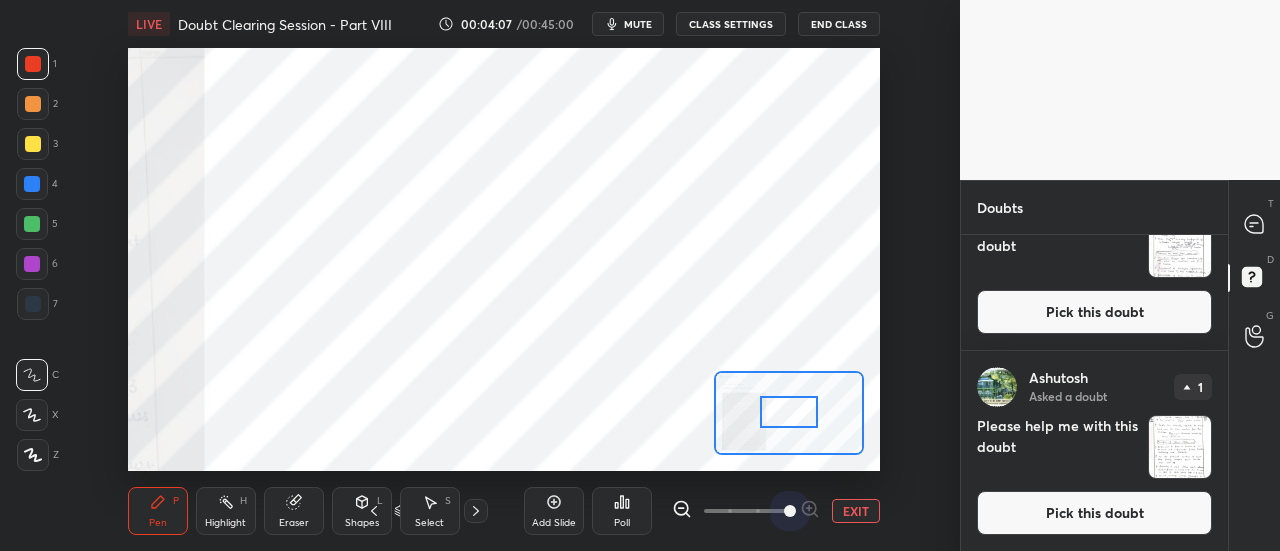 drag, startPoint x: 848, startPoint y: 529, endPoint x: 936, endPoint y: 529, distance: 88 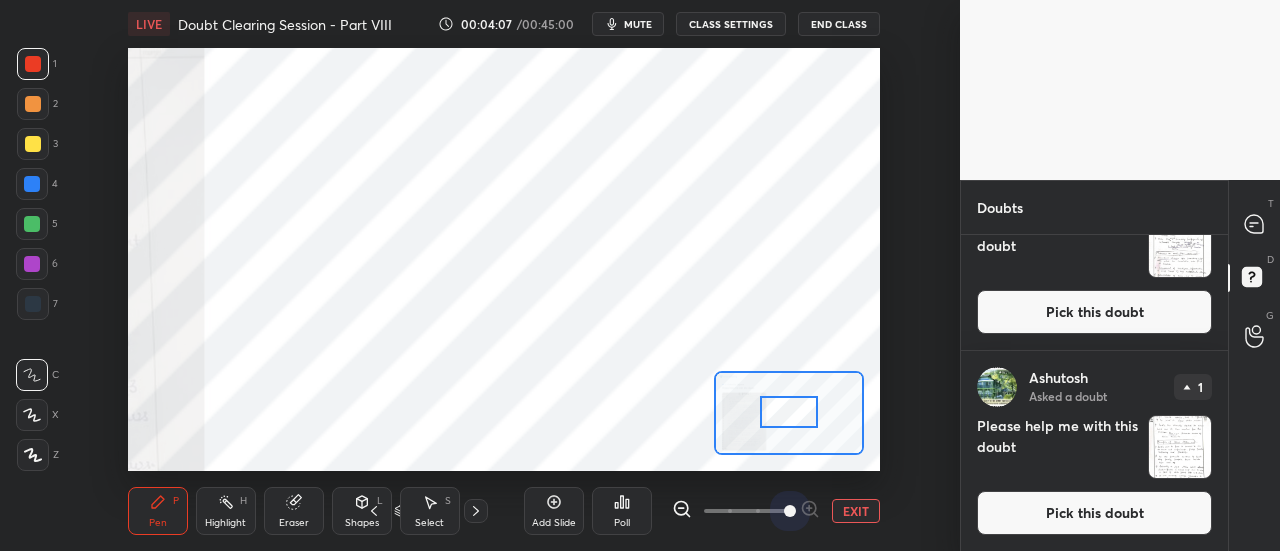 click on "LIVE Doubt Clearing Session - Part VIII 00:04:07 /  00:45:00 mute CLASS SETTINGS End Class Setting up your live class Poll for   secs No correct answer Start poll Back Doubt Clearing Session - Part VIII • L6 of Doubt Clearing Course for History and Economy - UPSC CSE [PERSON_NAME] Pen P Highlight H Eraser Shapes L Select S 5 / 5 Add Slide Poll EXIT" at bounding box center [504, 275] 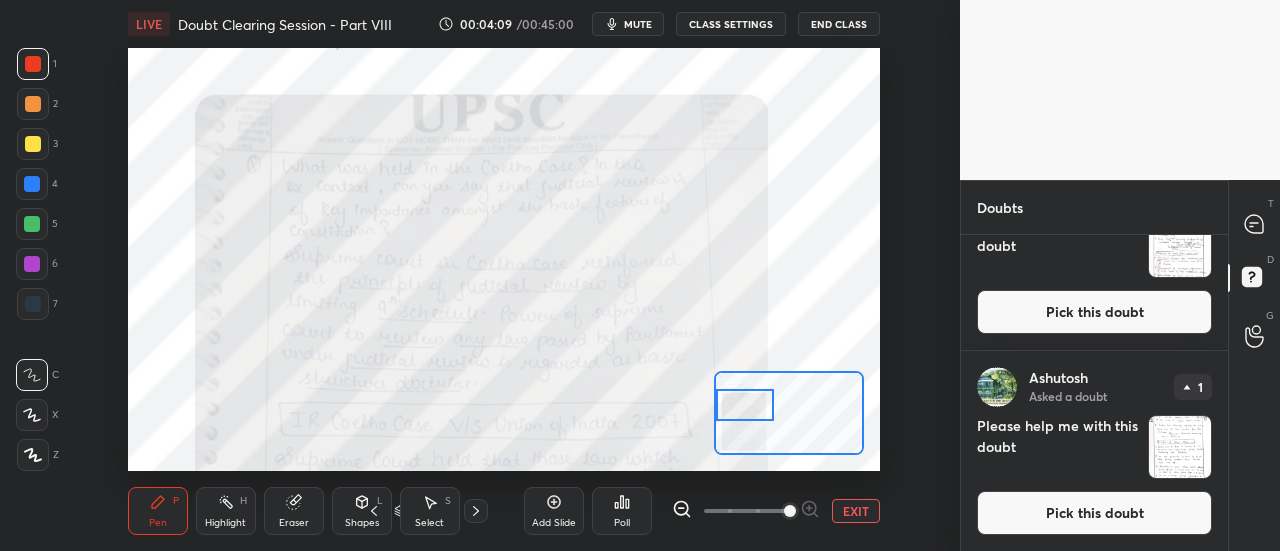click on "Setting up your live class Poll for   secs No correct answer Start poll" at bounding box center [504, 259] 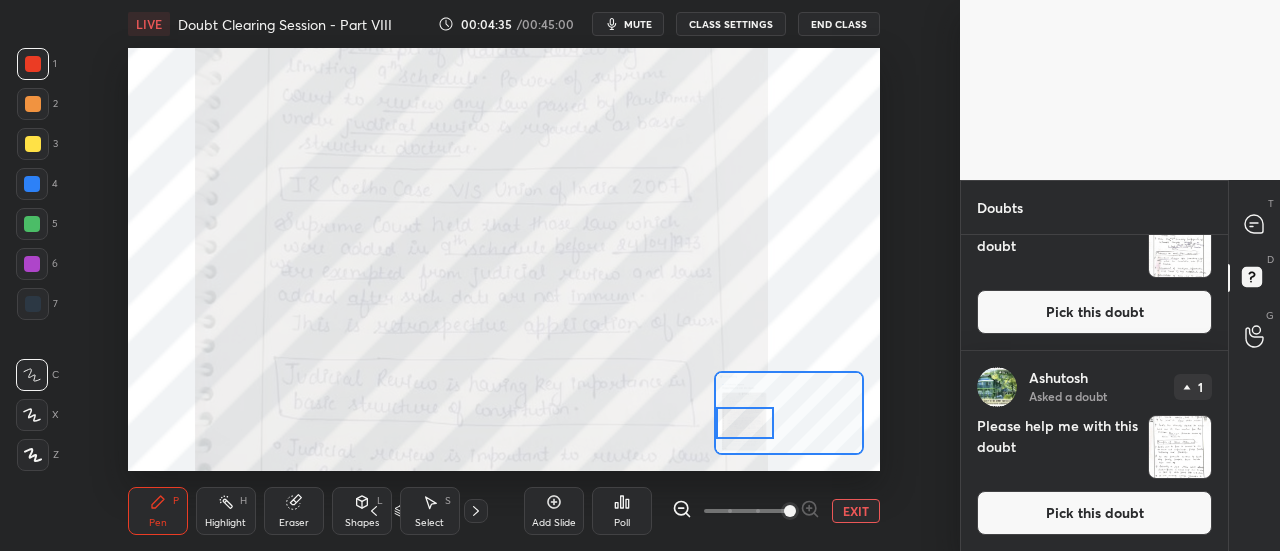 drag, startPoint x: 746, startPoint y: 403, endPoint x: 738, endPoint y: 427, distance: 25.298222 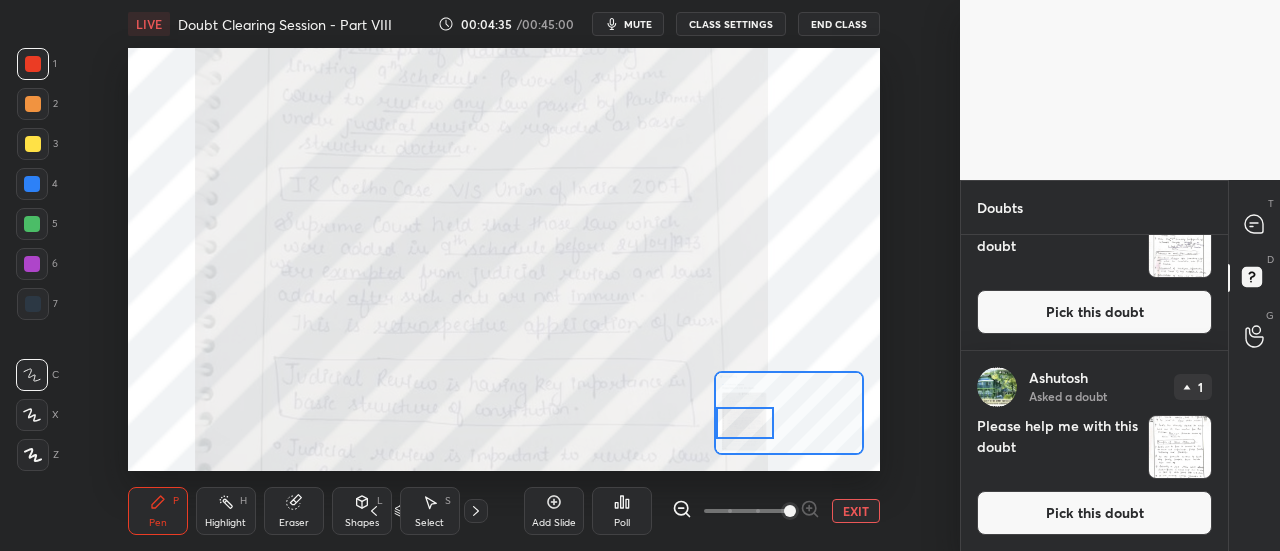 click at bounding box center [745, 423] 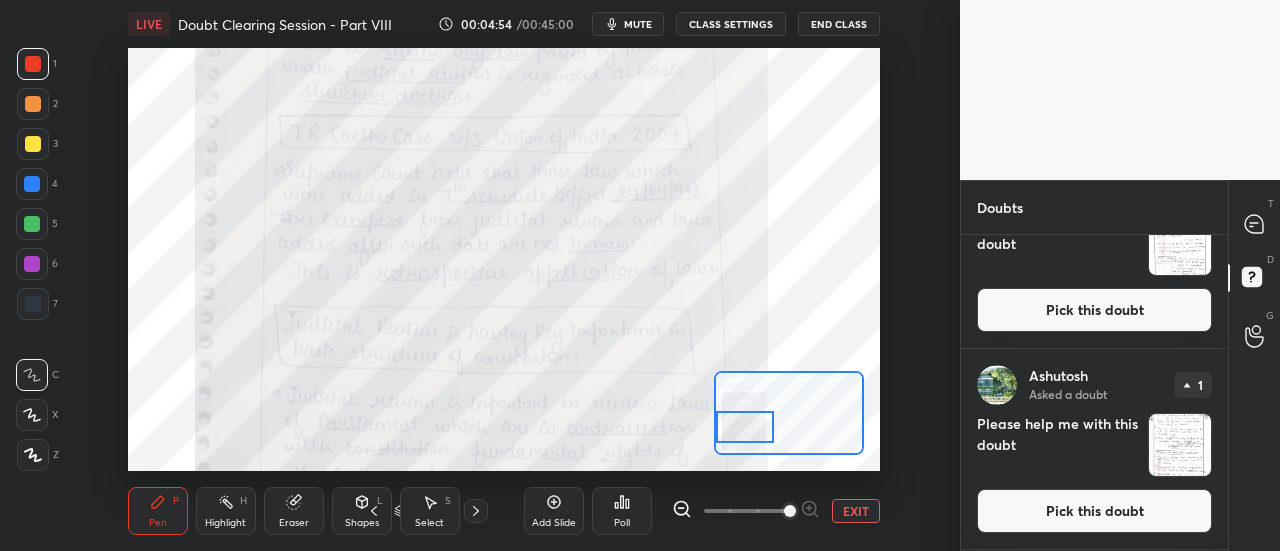 drag, startPoint x: 742, startPoint y: 423, endPoint x: 702, endPoint y: 517, distance: 102.156746 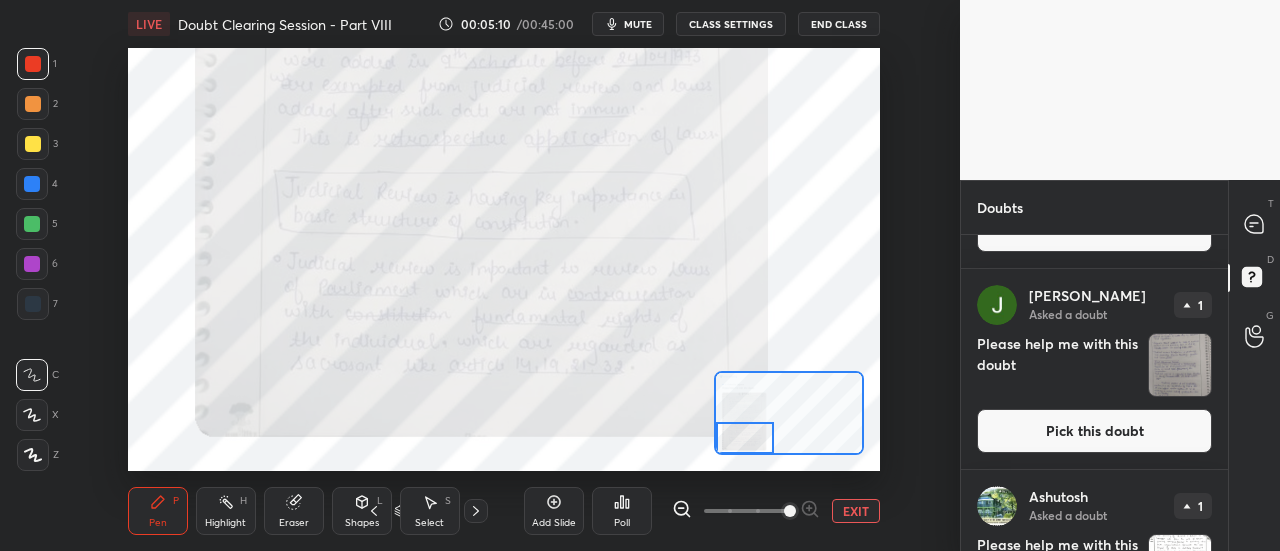 scroll, scrollTop: 386, scrollLeft: 0, axis: vertical 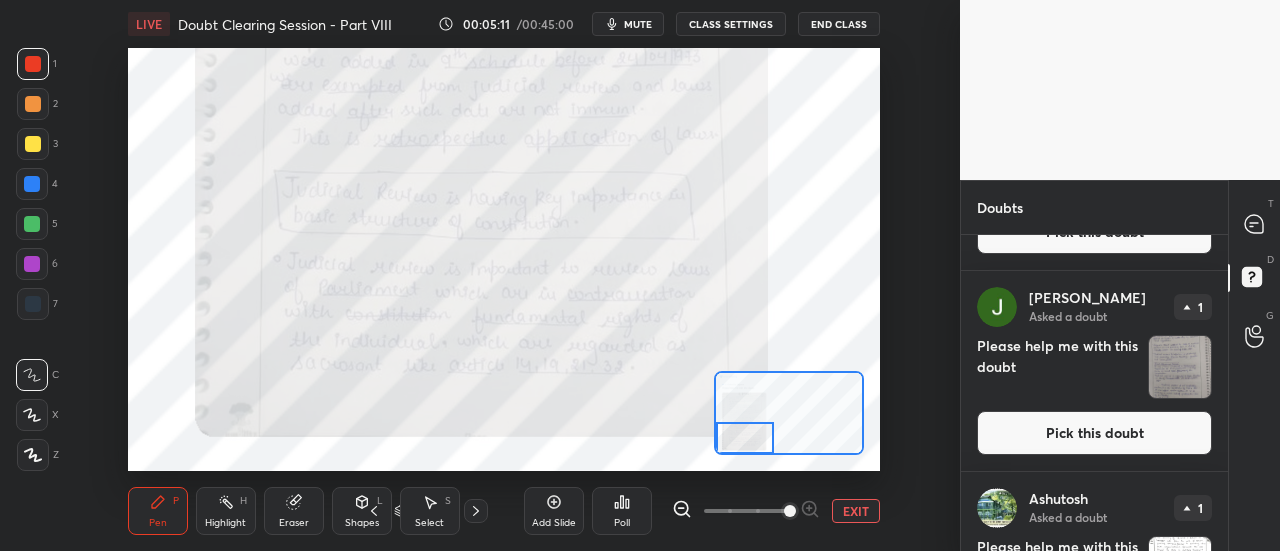 drag, startPoint x: 1186, startPoint y: 443, endPoint x: 1170, endPoint y: 439, distance: 16.492422 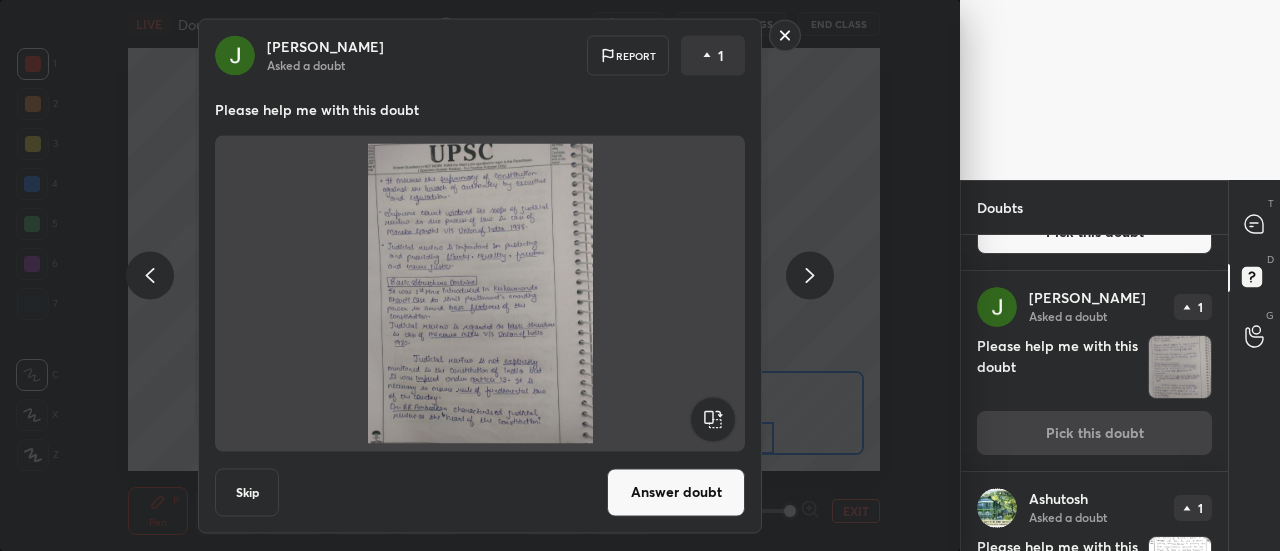 click on "Answer doubt" at bounding box center (676, 492) 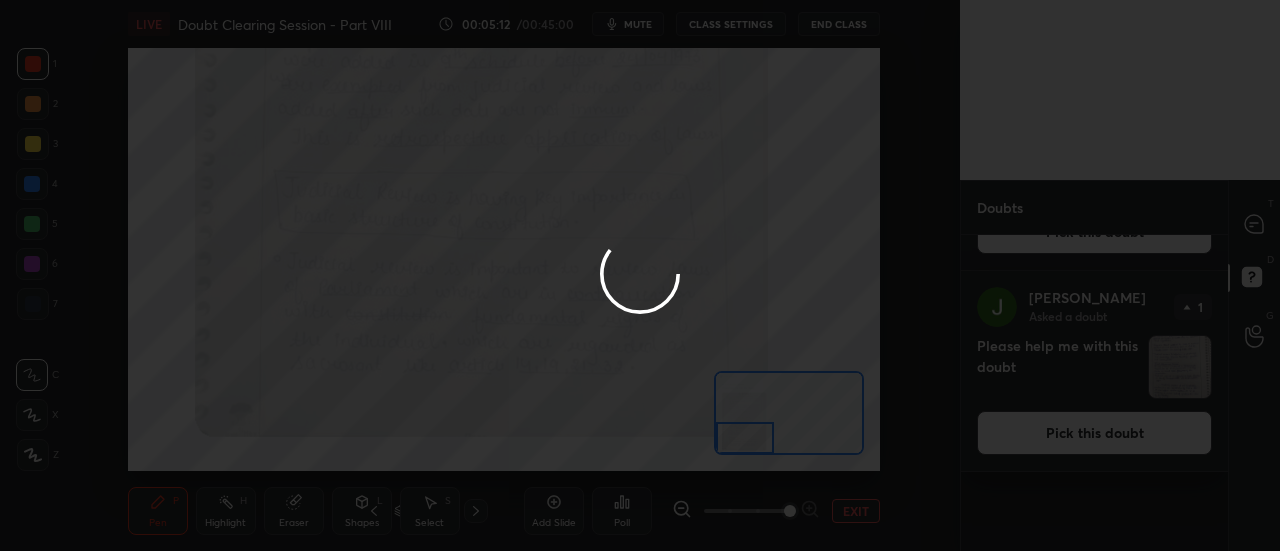scroll, scrollTop: 0, scrollLeft: 0, axis: both 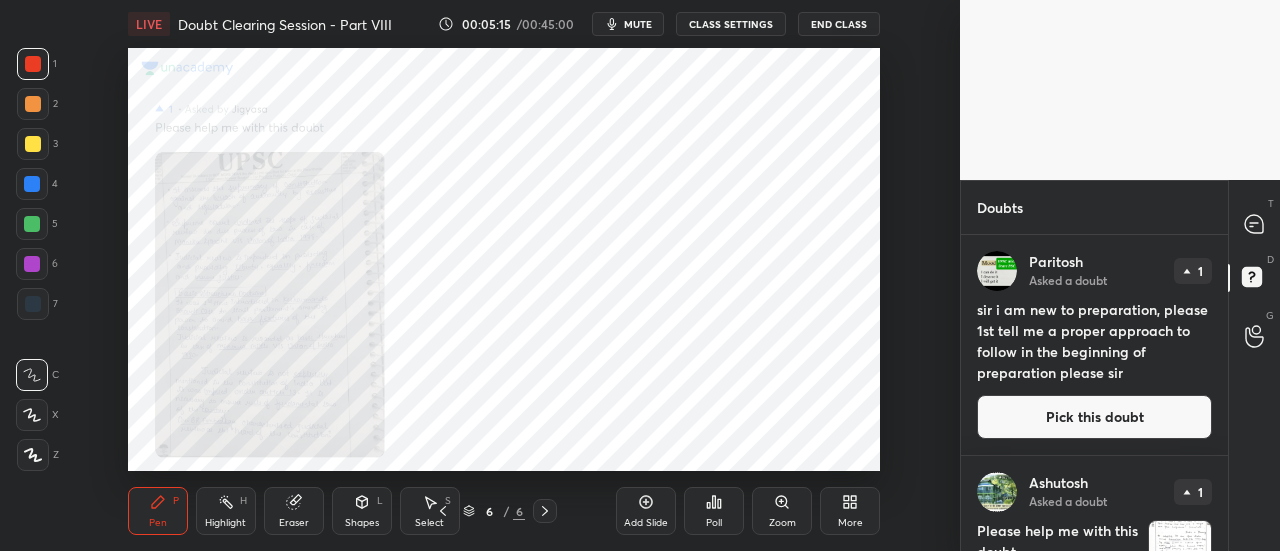 click on "Zoom" at bounding box center (782, 523) 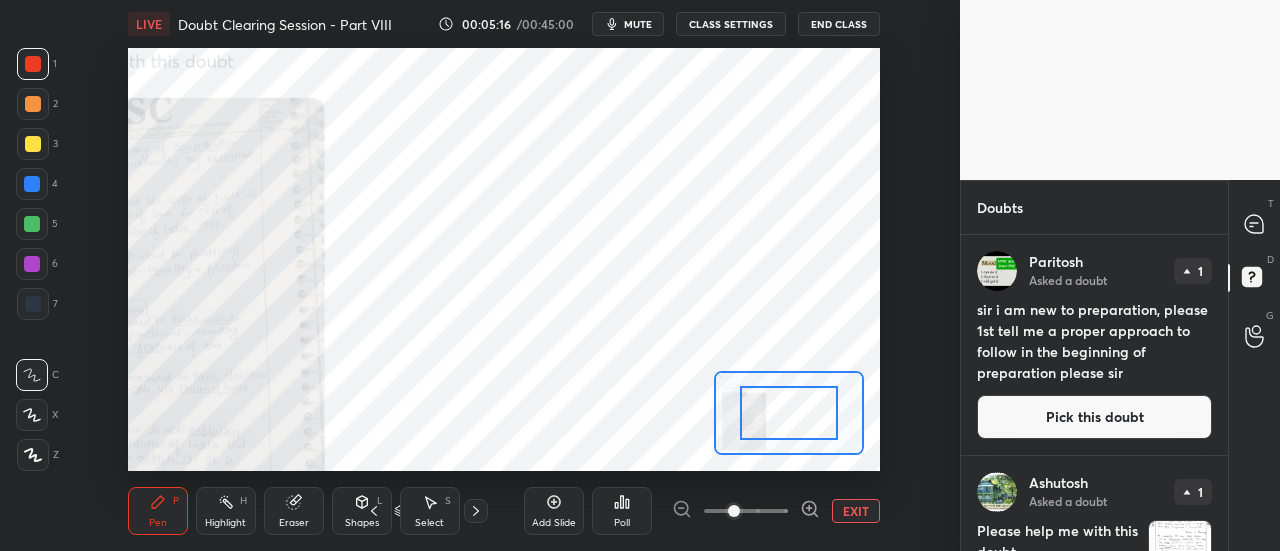 drag, startPoint x: 800, startPoint y: 434, endPoint x: 664, endPoint y: 475, distance: 142.04576 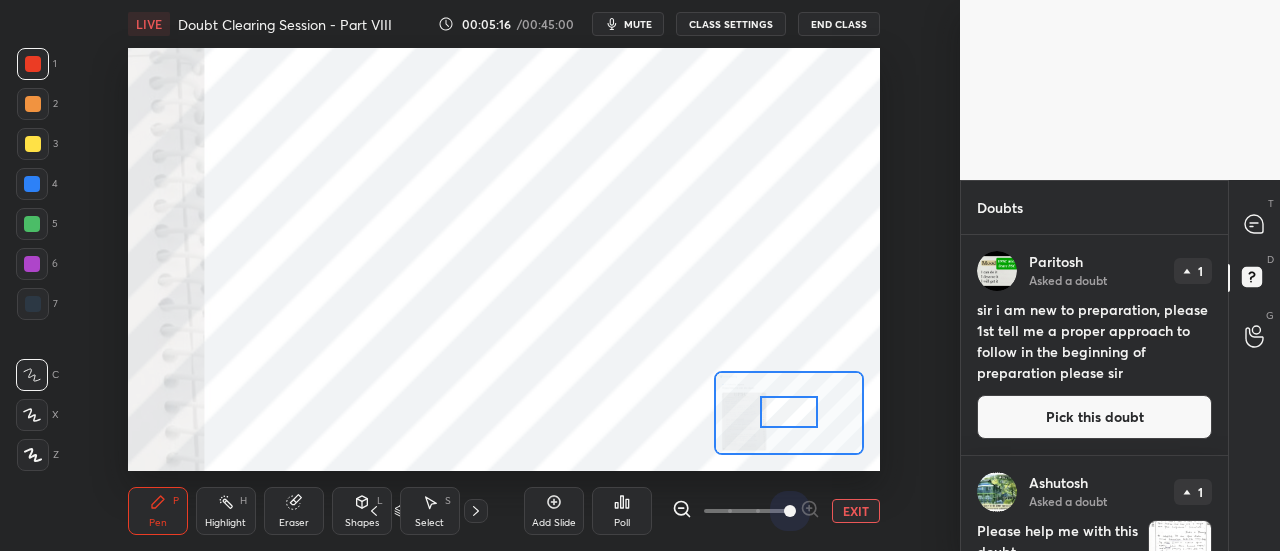 drag, startPoint x: 779, startPoint y: 513, endPoint x: 875, endPoint y: 511, distance: 96.02083 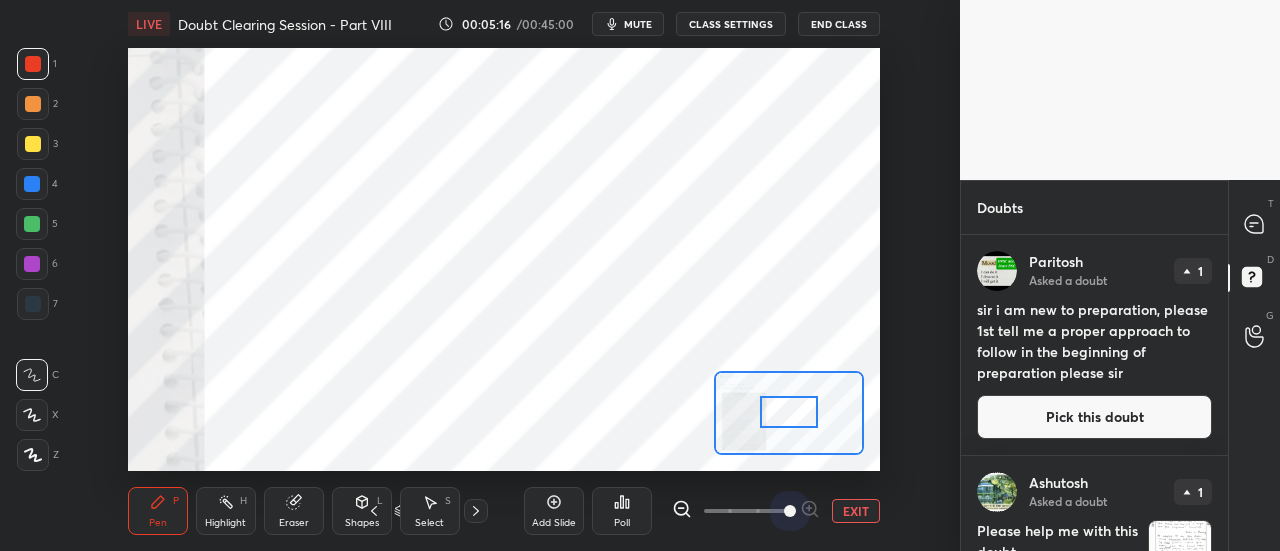 click on "EXIT" at bounding box center (776, 511) 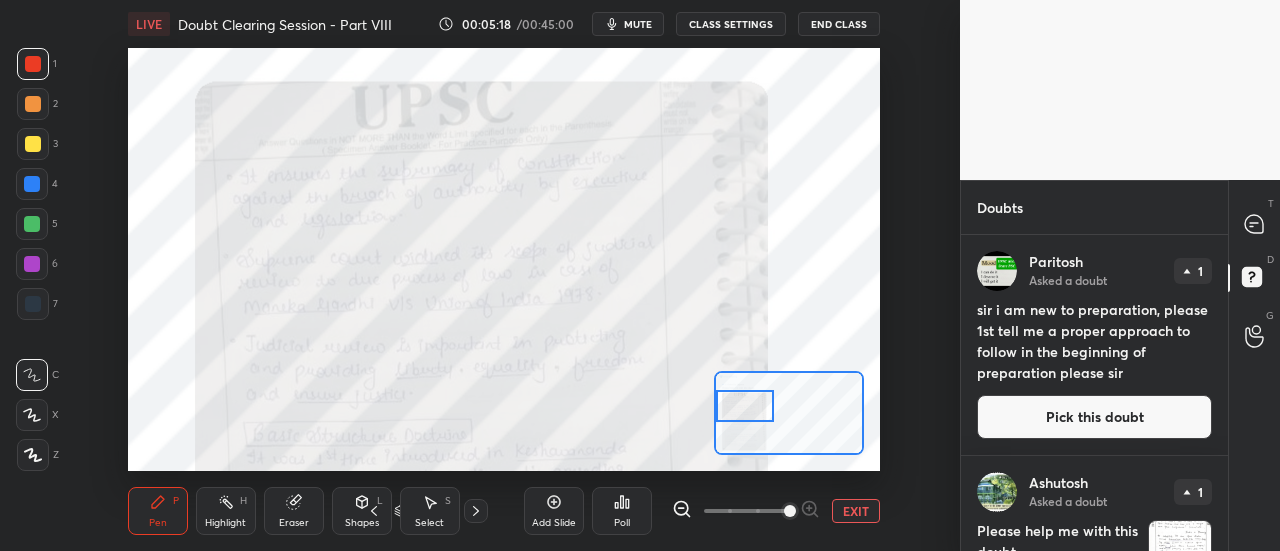 click on "Setting up your live class Poll for   secs No correct answer Start poll" at bounding box center (504, 259) 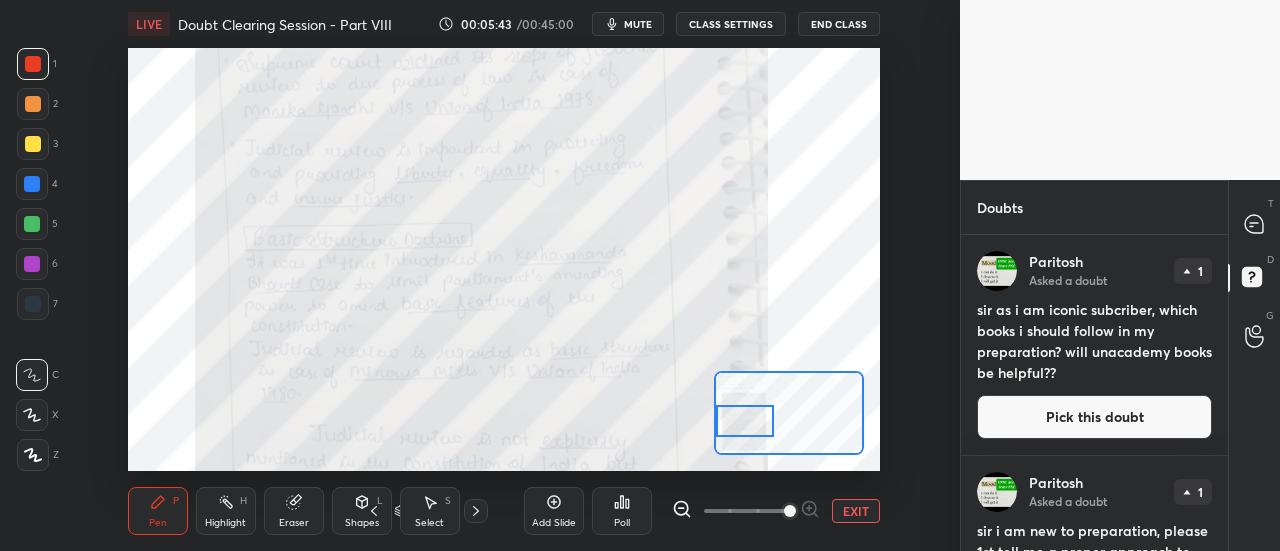 drag, startPoint x: 748, startPoint y: 403, endPoint x: 743, endPoint y: 417, distance: 14.866069 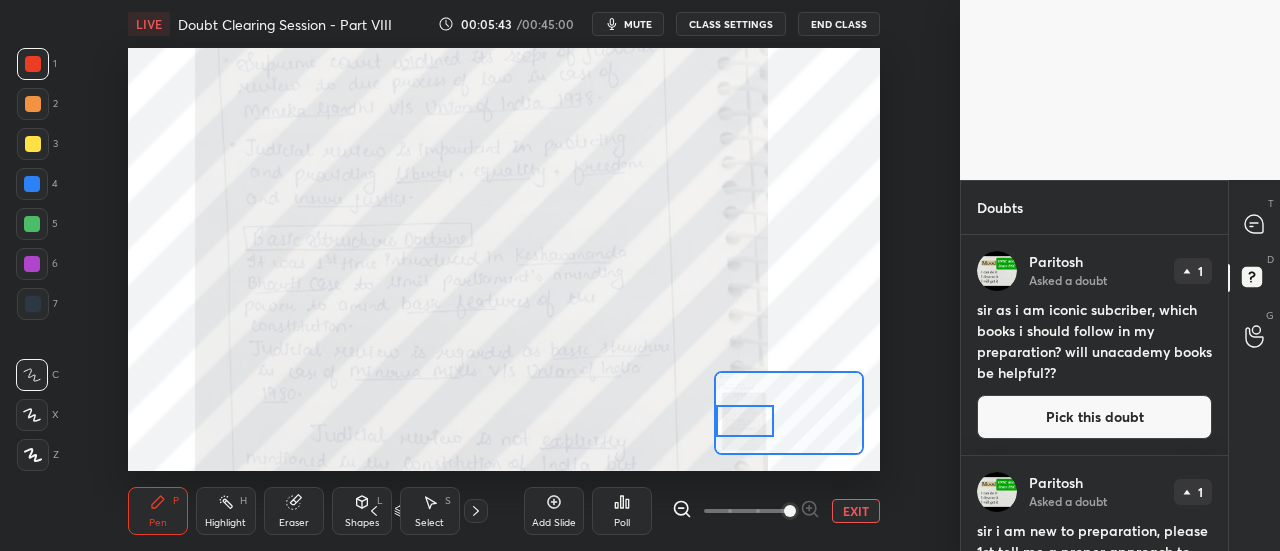 click at bounding box center (745, 421) 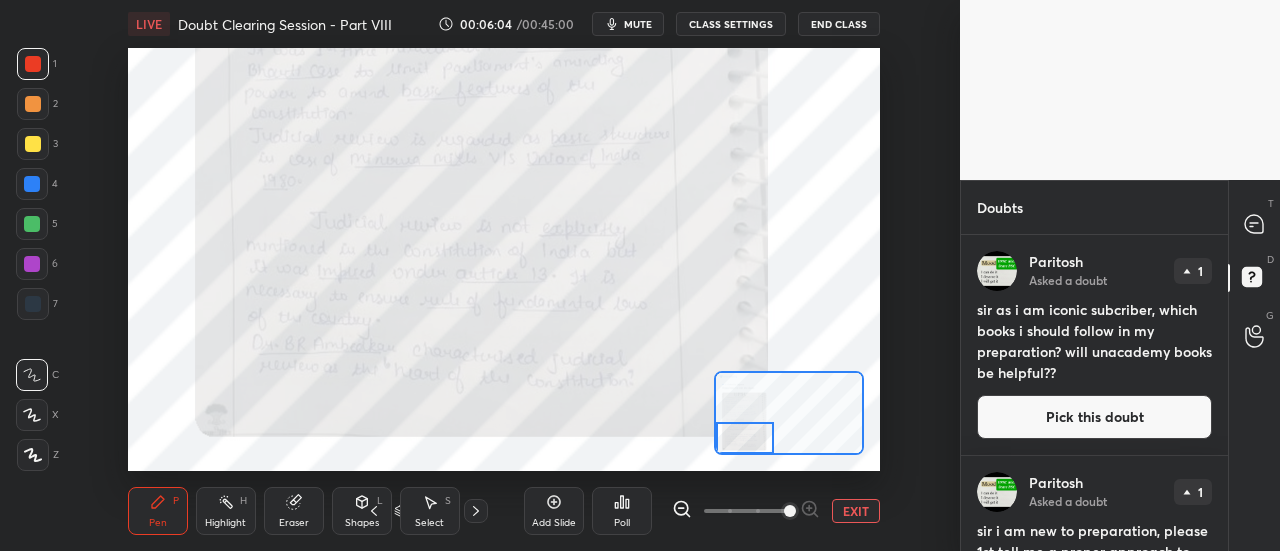 drag, startPoint x: 749, startPoint y: 415, endPoint x: 748, endPoint y: 460, distance: 45.01111 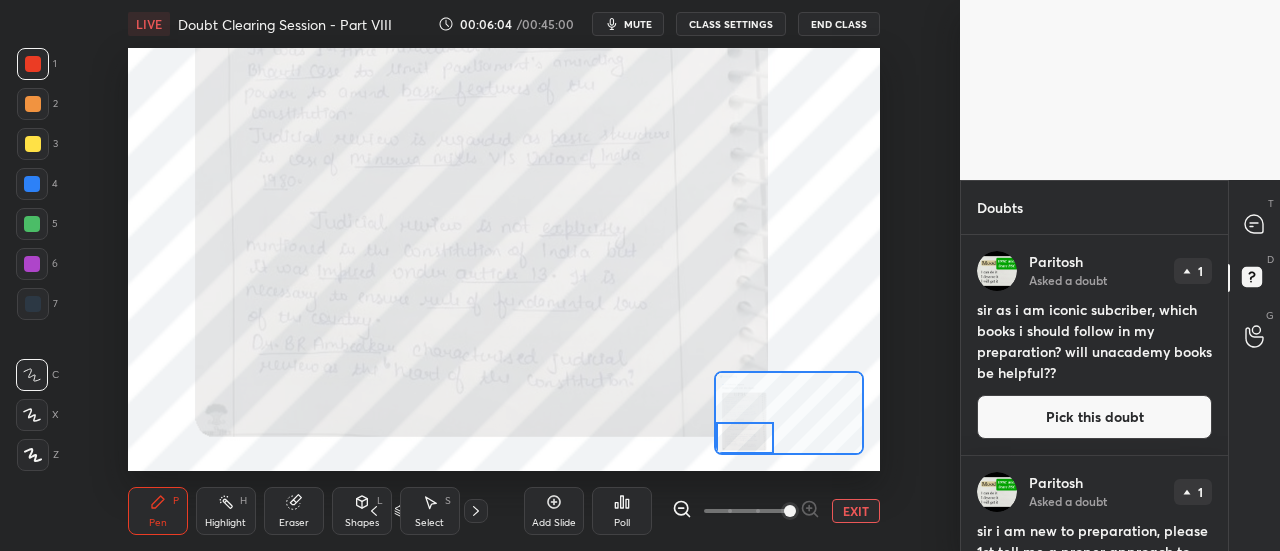 click on "LIVE Doubt Clearing Session - Part VIII 00:06:04 /  00:45:00 mute CLASS SETTINGS End Class Setting up your live class Poll for   secs No correct answer Start poll Back Doubt Clearing Session - Part VIII • L6 of Doubt Clearing Course for History and Economy - UPSC CSE [PERSON_NAME] Pen P Highlight H Eraser Shapes L Select S 6 / 6 Add Slide Poll EXIT" at bounding box center (504, 275) 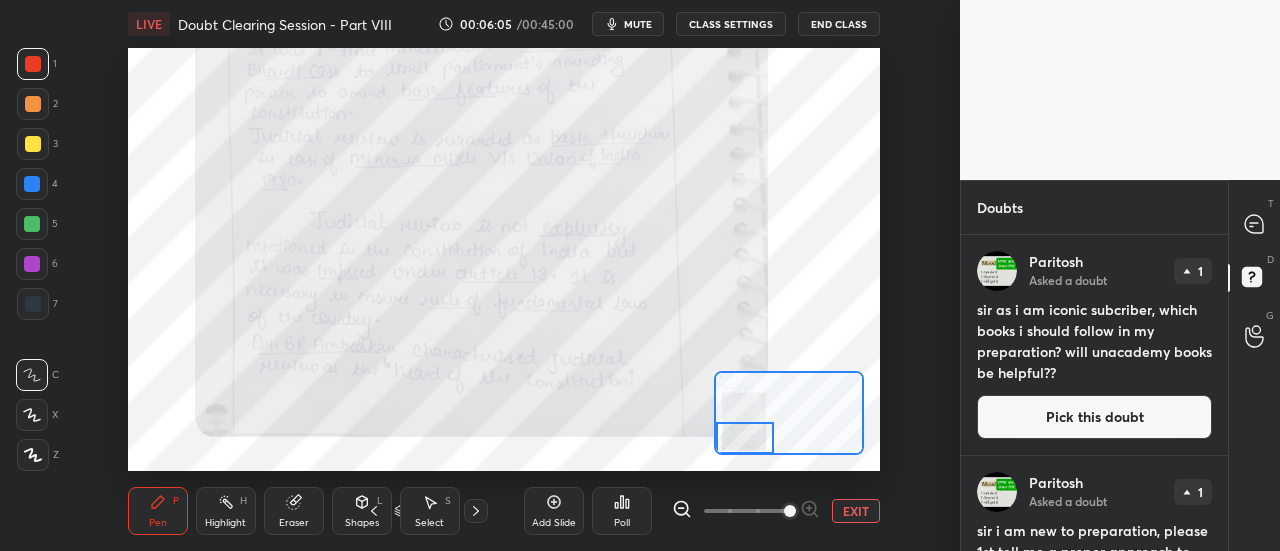 click on "LIVE Doubt Clearing Session - Part VIII 00:06:05 /  00:45:00 mute CLASS SETTINGS End Class Setting up your live class Poll for   secs No correct answer Start poll Back Doubt Clearing Session - Part VIII • L6 of Doubt Clearing Course for History and Economy - UPSC CSE [PERSON_NAME] Pen P Highlight H Eraser Shapes L Select S 6 / 6 Add Slide Poll EXIT" at bounding box center (504, 275) 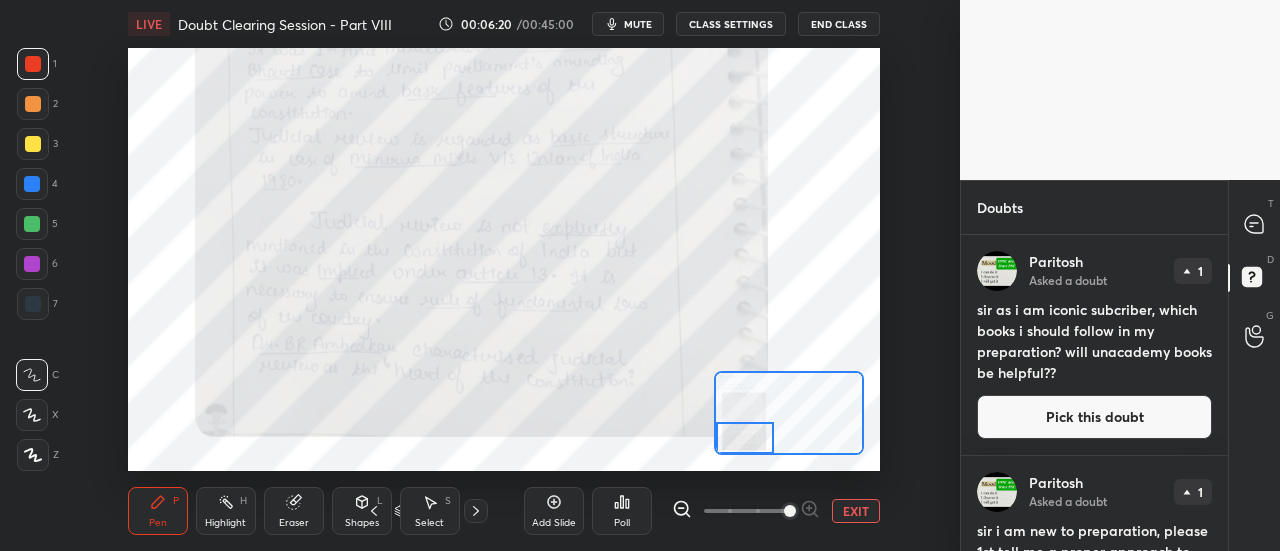 drag, startPoint x: 740, startPoint y: 435, endPoint x: 732, endPoint y: 470, distance: 35.902645 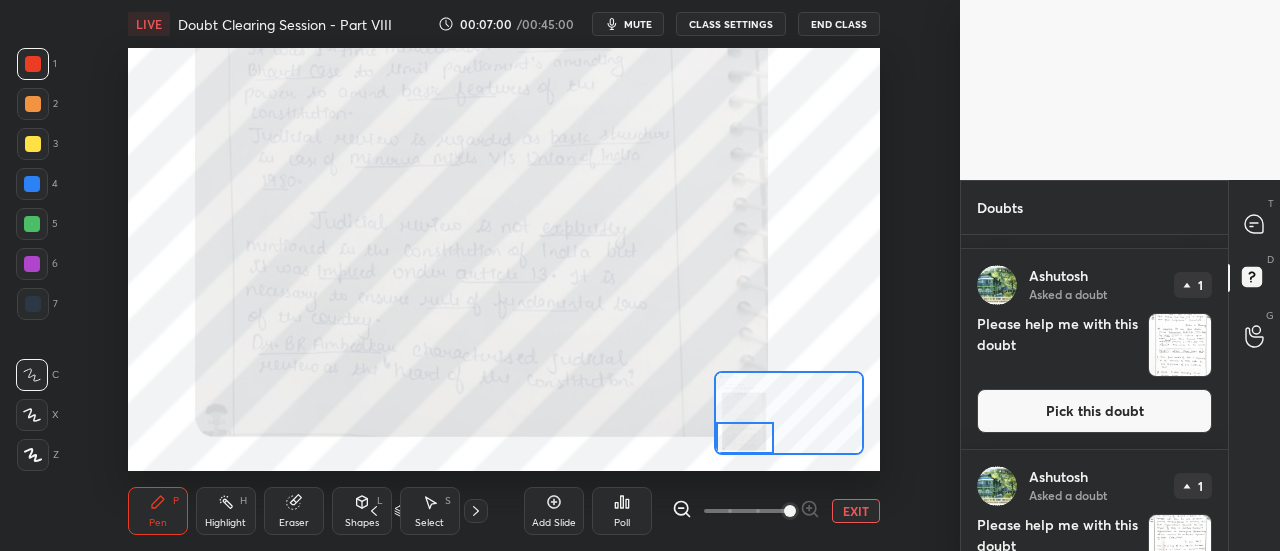 scroll, scrollTop: 0, scrollLeft: 0, axis: both 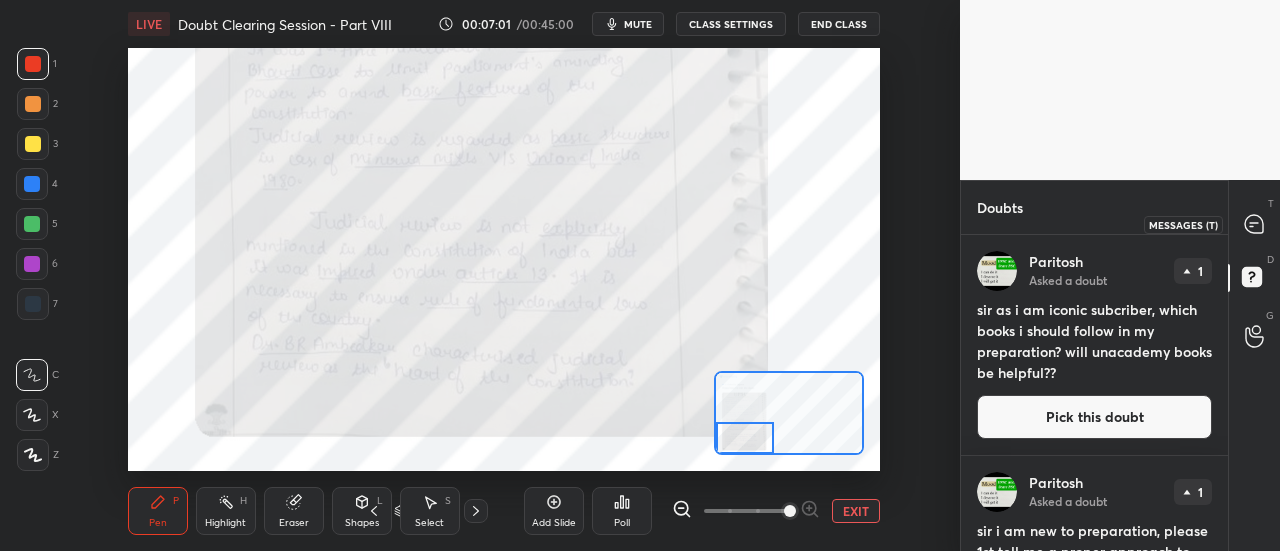 drag, startPoint x: 1241, startPoint y: 229, endPoint x: 1239, endPoint y: 239, distance: 10.198039 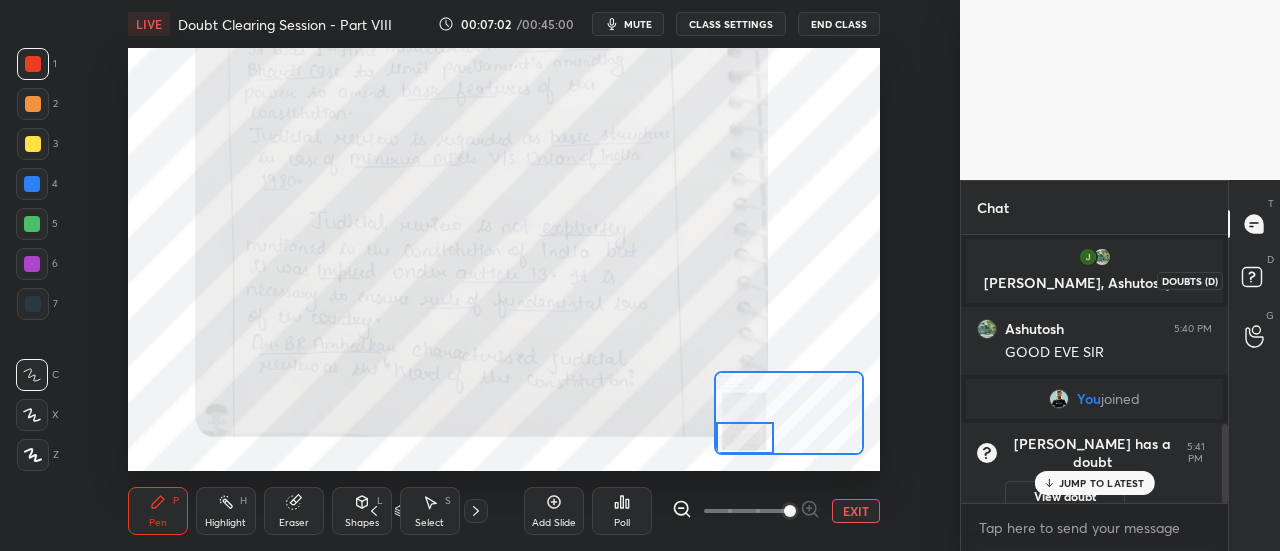 scroll, scrollTop: 646, scrollLeft: 0, axis: vertical 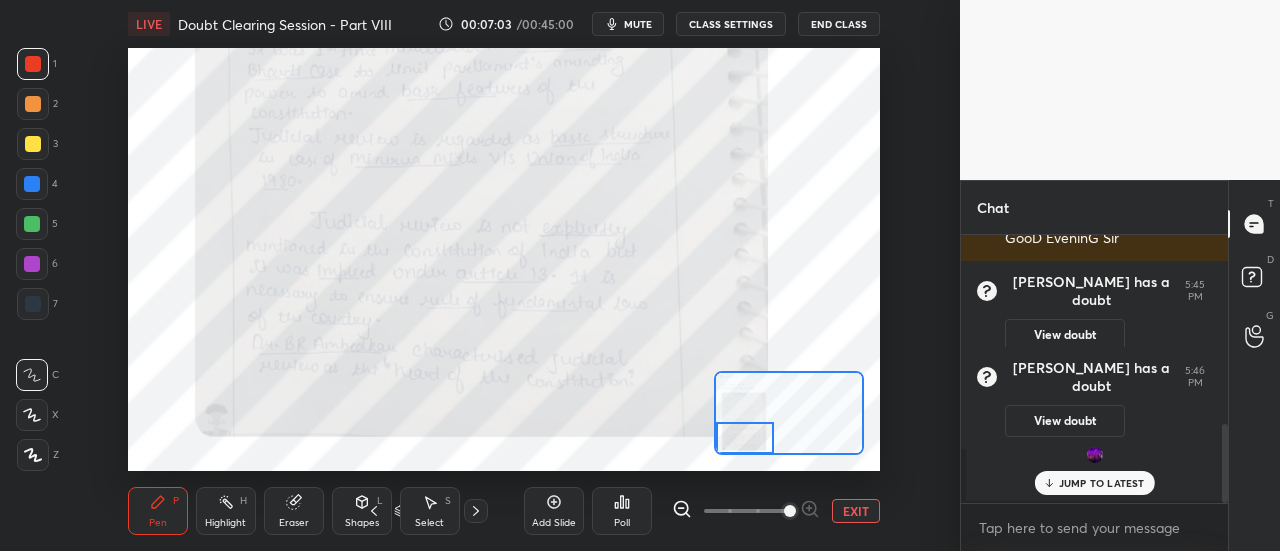click on "JUMP TO LATEST" at bounding box center [1102, 483] 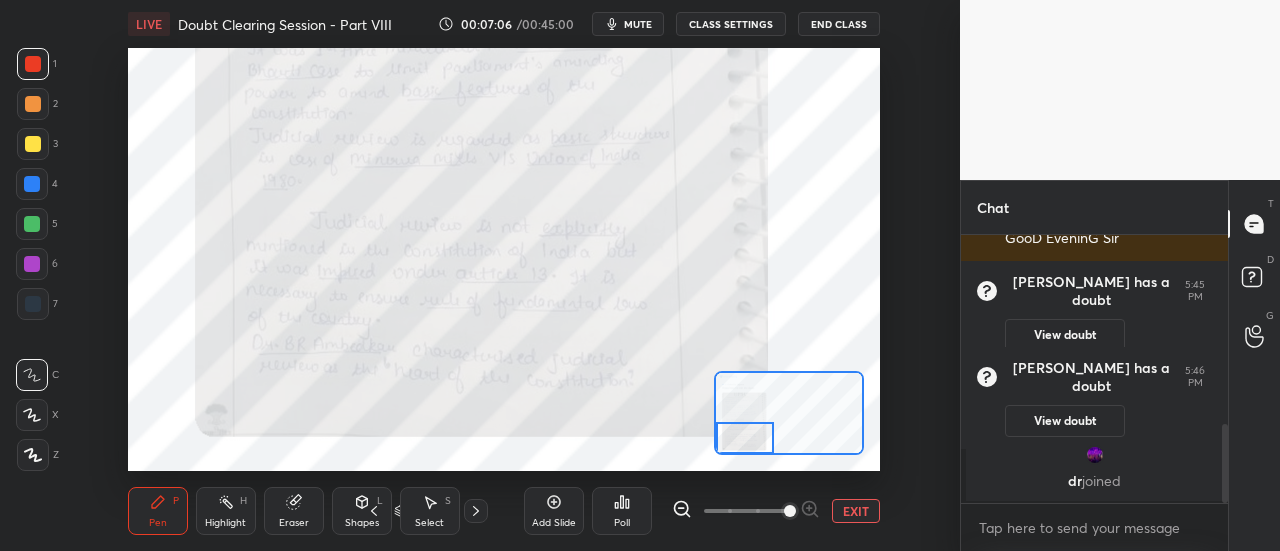 click on "D Doubts (D)" at bounding box center (1254, 280) 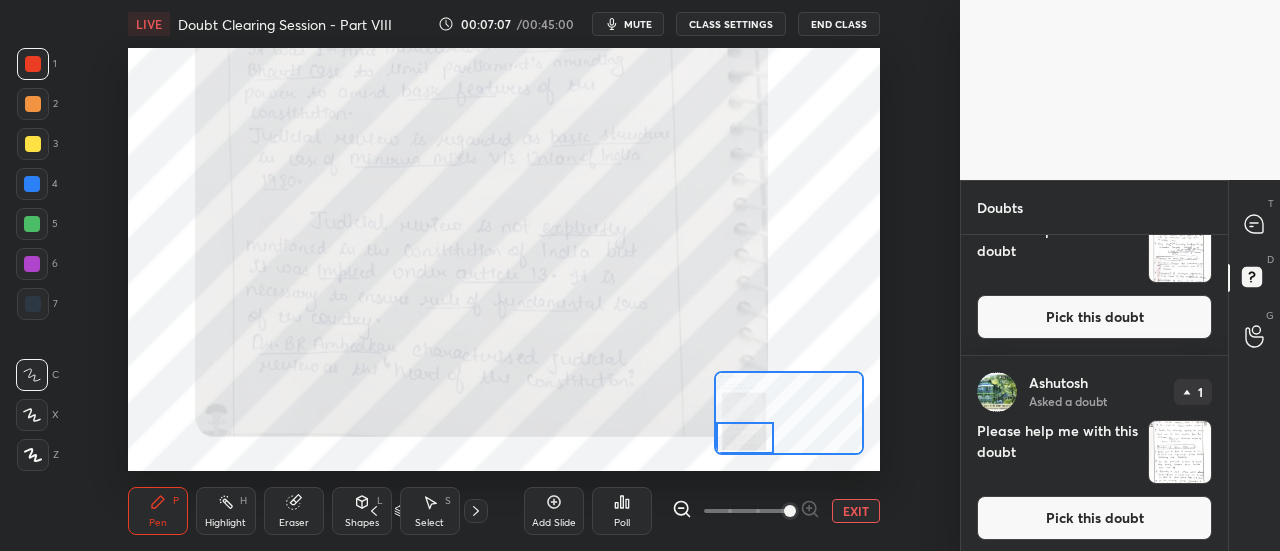 scroll, scrollTop: 928, scrollLeft: 0, axis: vertical 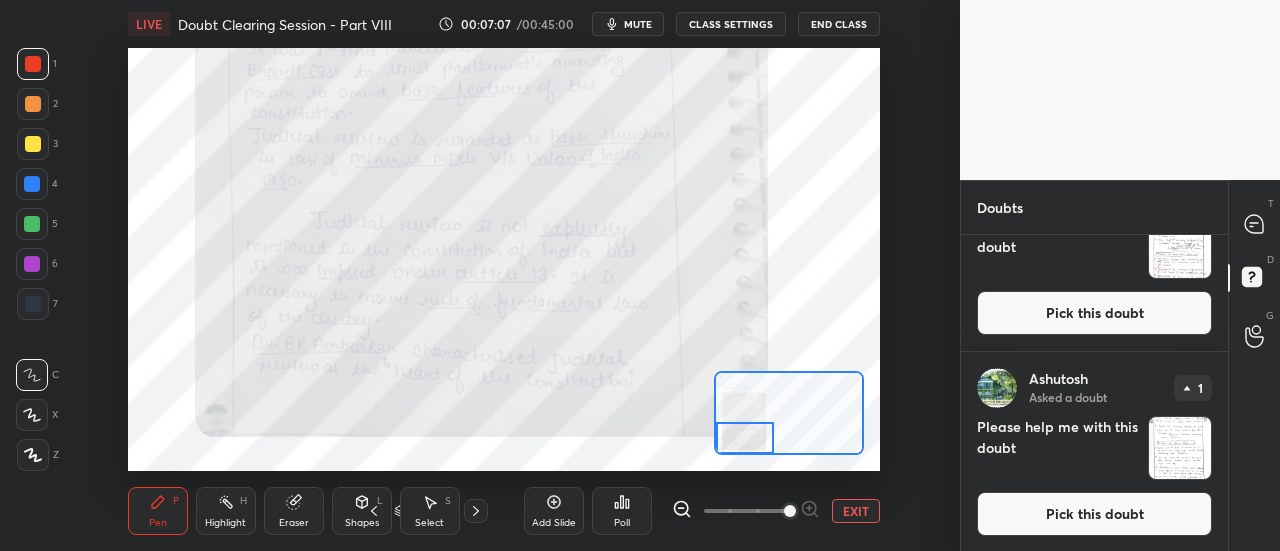 click at bounding box center (1180, 448) 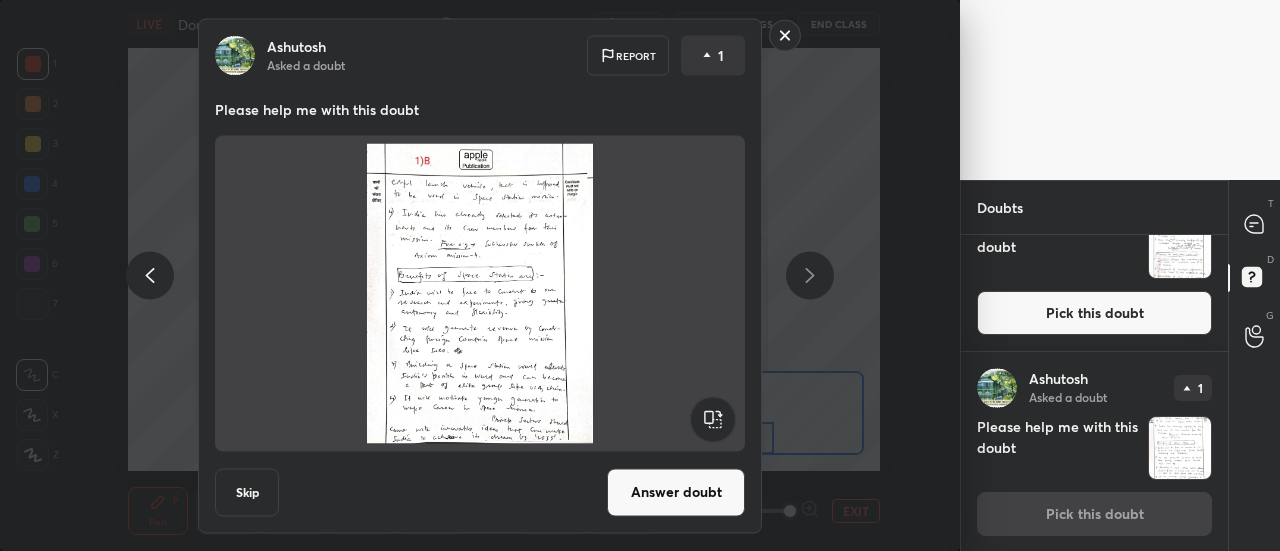 drag, startPoint x: 694, startPoint y: 489, endPoint x: 720, endPoint y: 527, distance: 46.043457 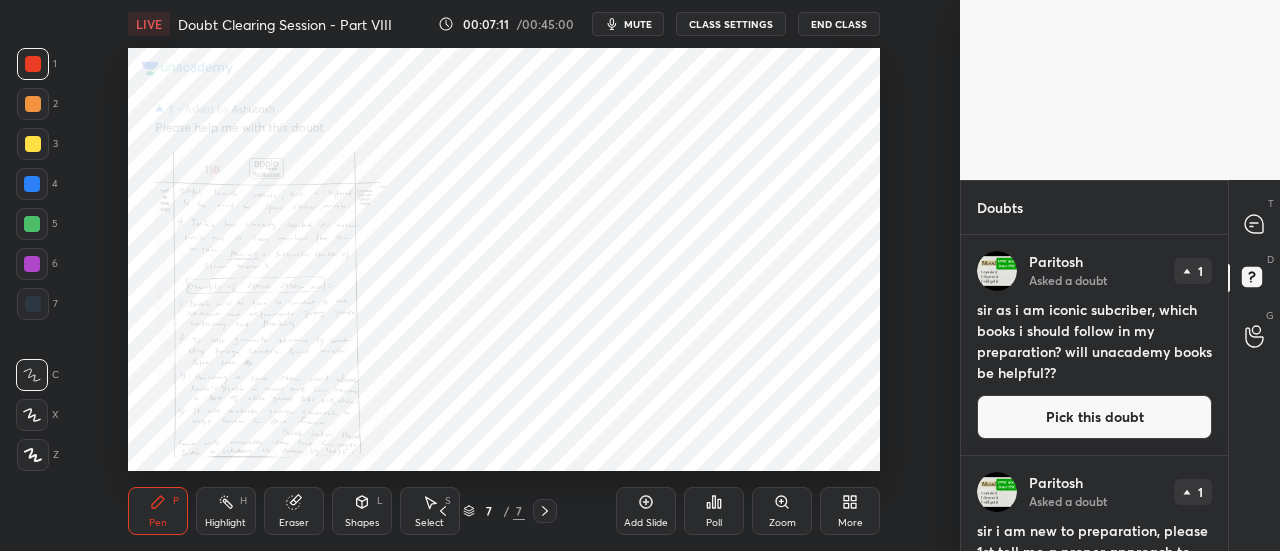drag, startPoint x: 798, startPoint y: 522, endPoint x: 802, endPoint y: 490, distance: 32.24903 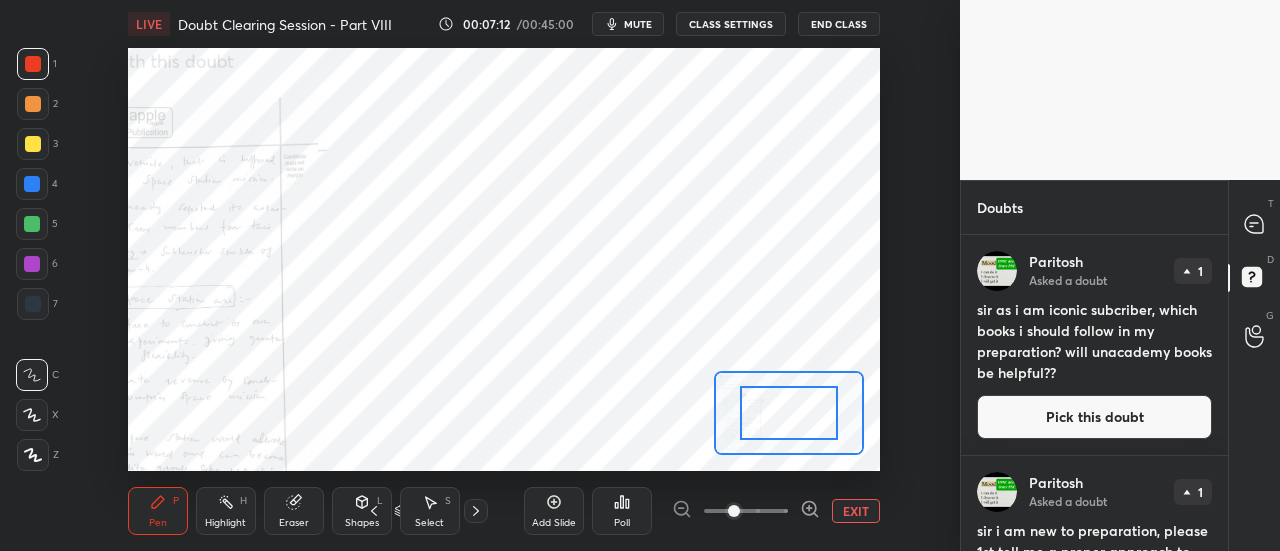 click on "LIVE Doubt Clearing Session - Part VIII 00:07:12 /  00:45:00 mute CLASS SETTINGS End Class Setting up your live class Poll for   secs No correct answer Start poll Back Doubt Clearing Session - Part VIII • L6 of Doubt Clearing Course for History and Economy - UPSC CSE [PERSON_NAME] Pen P Highlight H Eraser Shapes L Select S 7 / 7 Add Slide Poll EXIT" at bounding box center [504, 275] 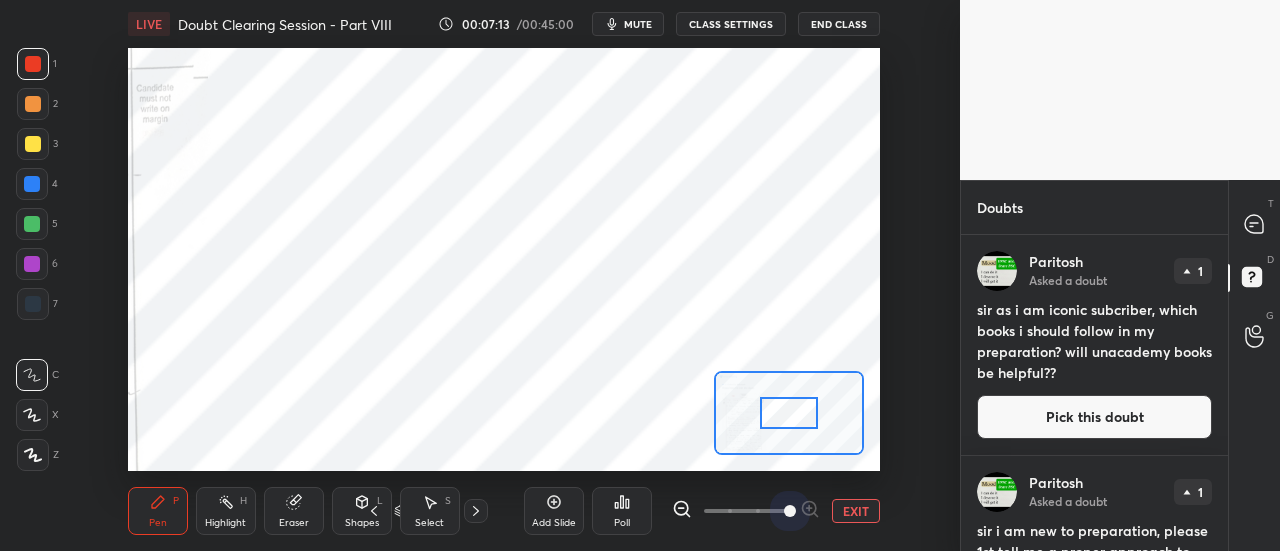drag, startPoint x: 754, startPoint y: 513, endPoint x: 813, endPoint y: 487, distance: 64.4748 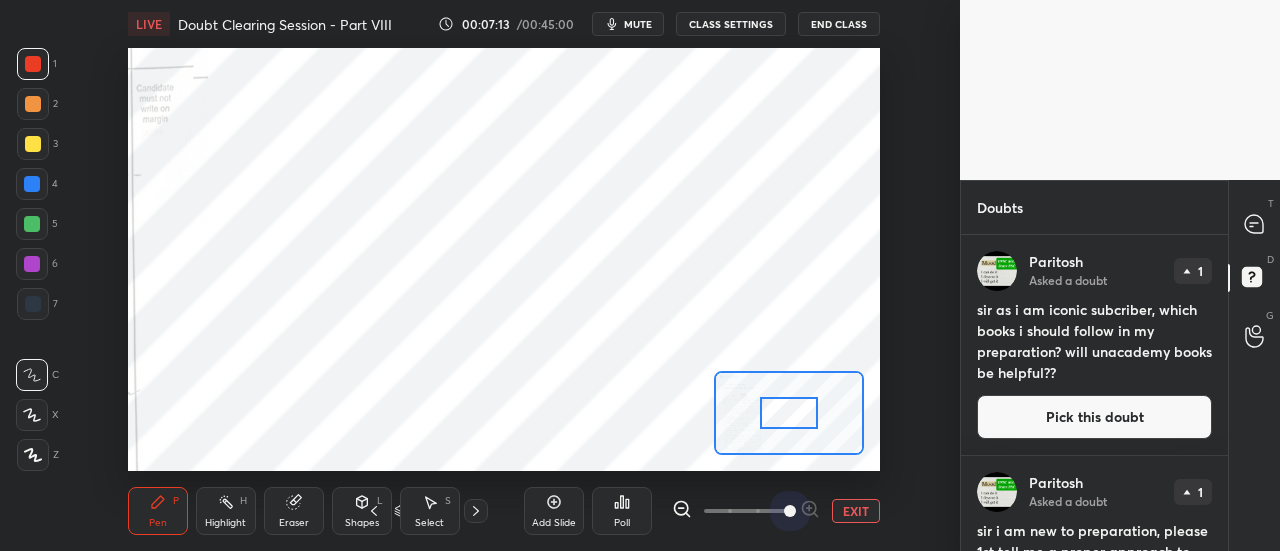 click on "EXIT" at bounding box center [776, 511] 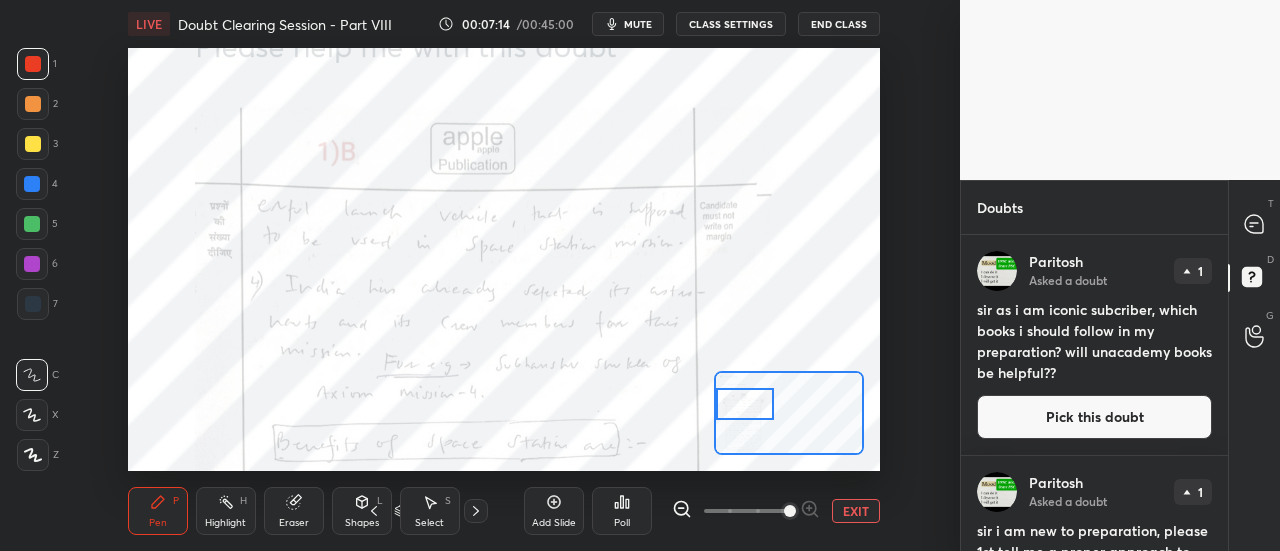 click on "Setting up your live class Poll for   secs No correct answer Start poll" at bounding box center (504, 259) 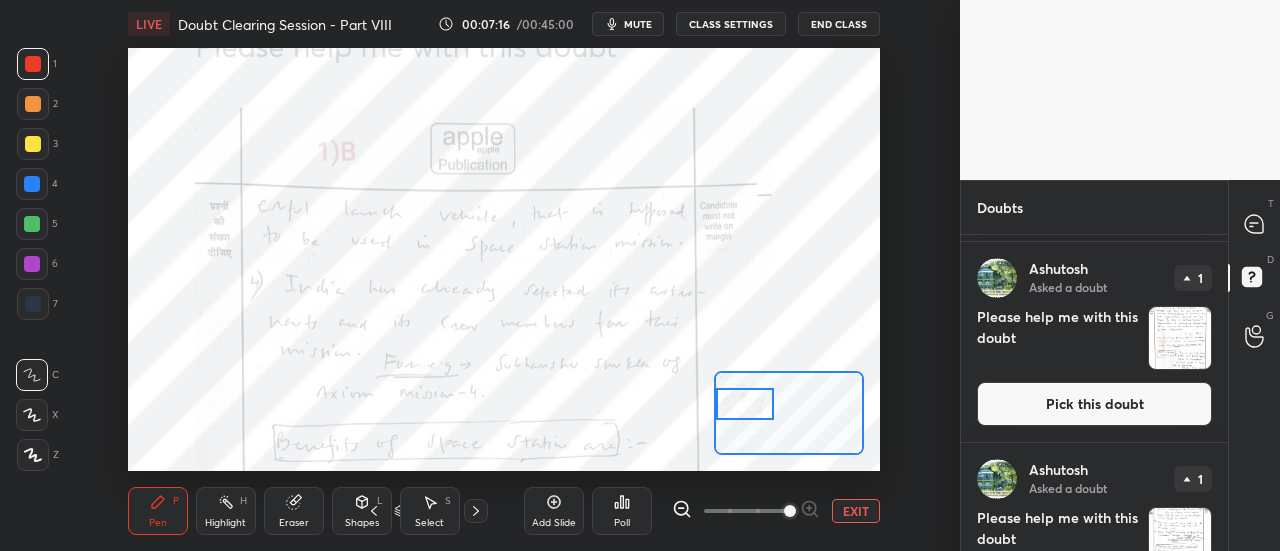 scroll, scrollTop: 728, scrollLeft: 0, axis: vertical 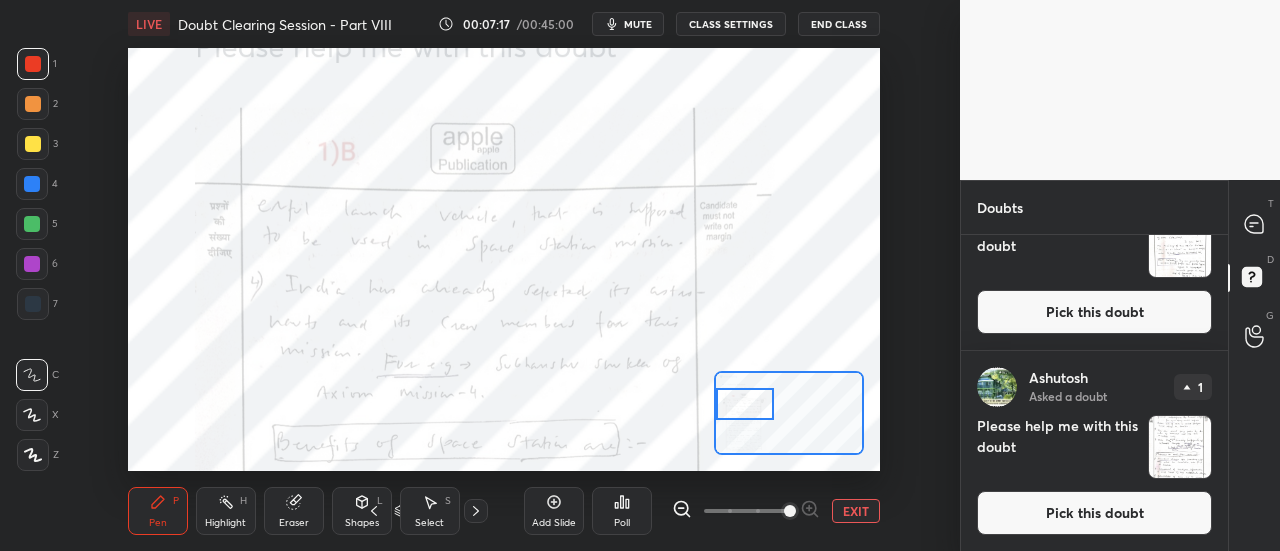 click at bounding box center (1180, 447) 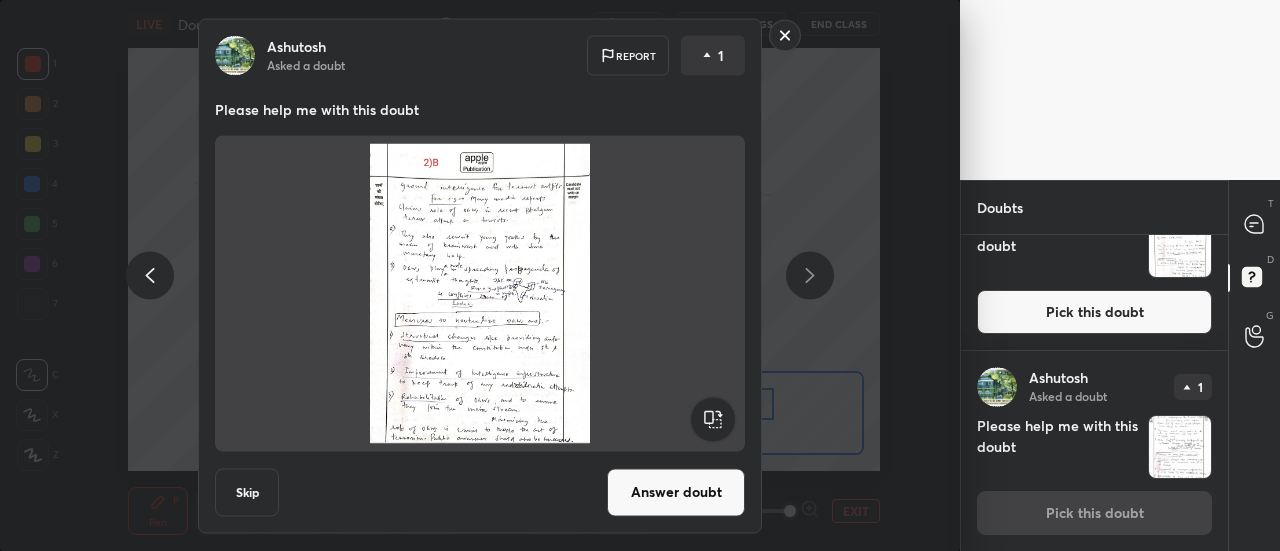 click on "Pick this doubt" at bounding box center (1094, 312) 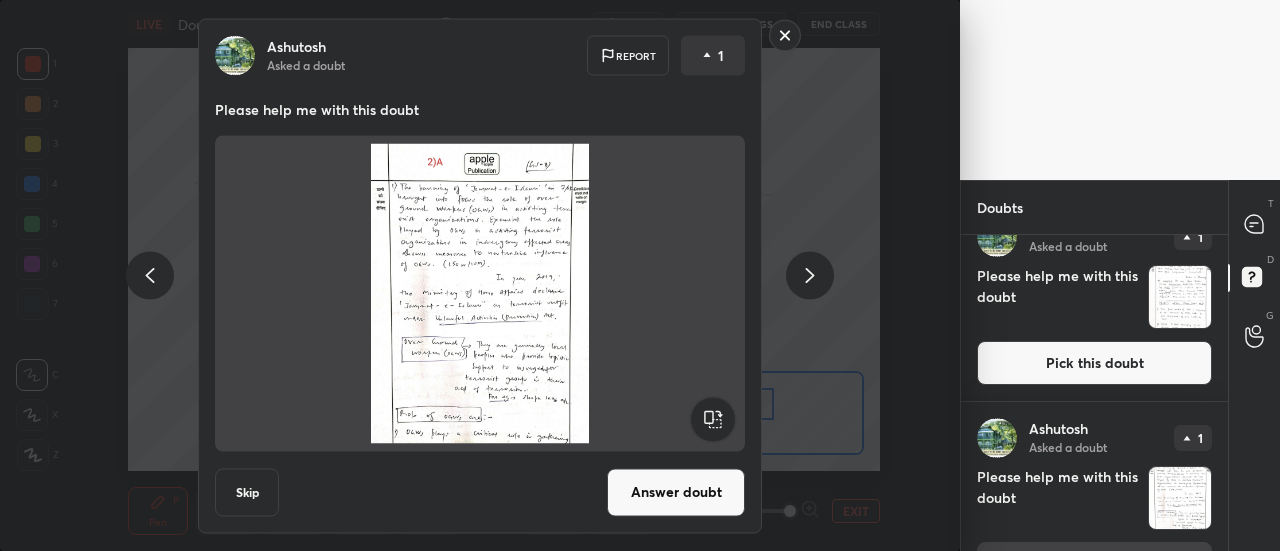 click on "Pick this doubt" at bounding box center [1094, 363] 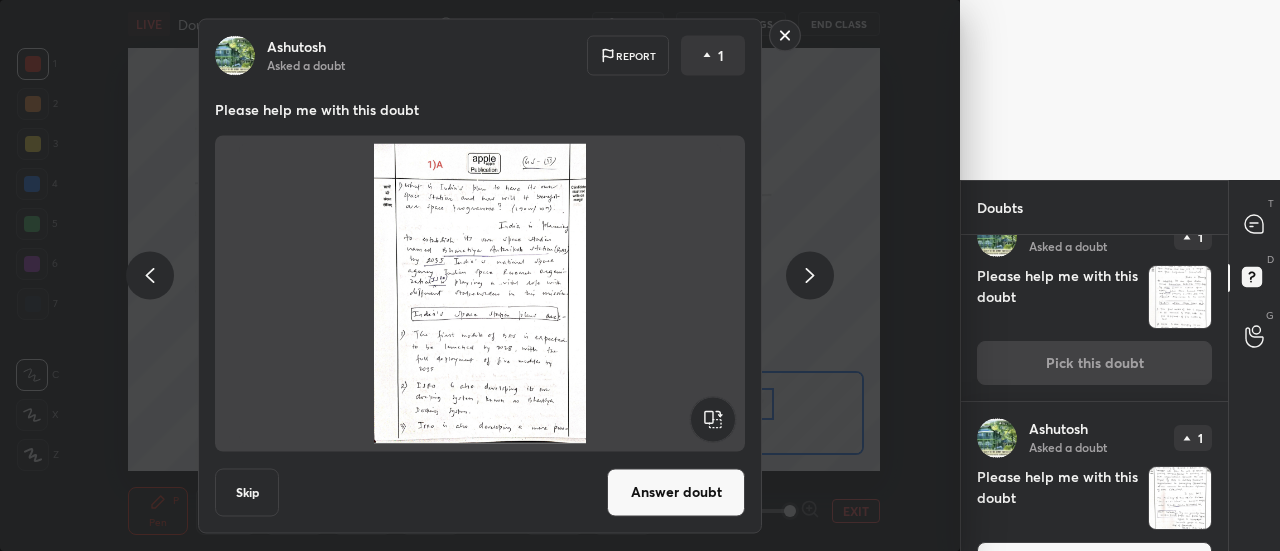 scroll, scrollTop: 442, scrollLeft: 0, axis: vertical 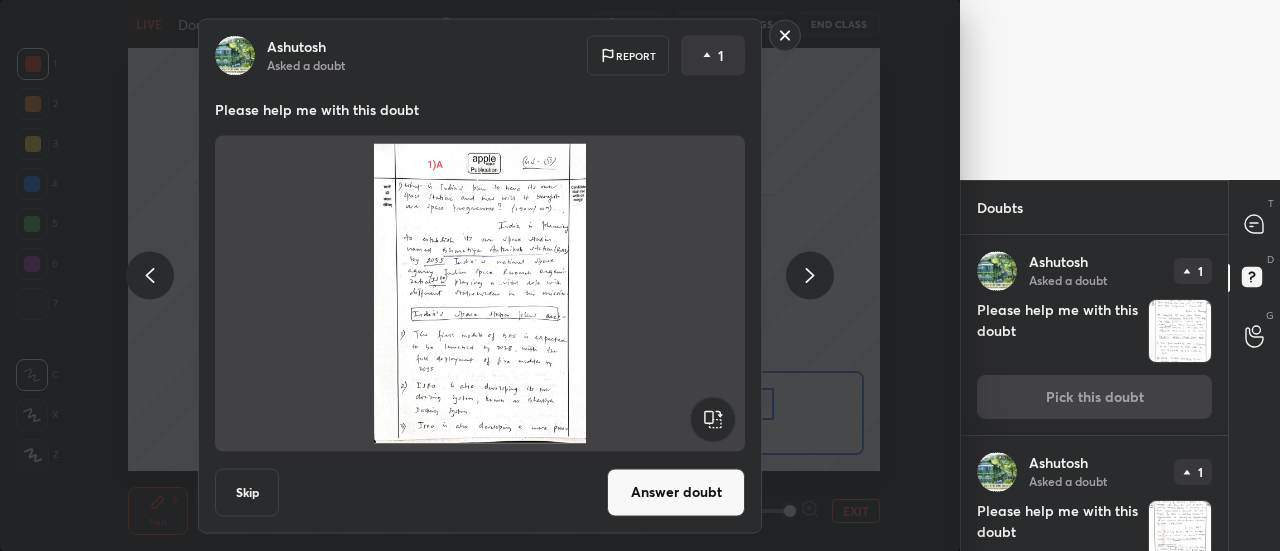click on "Answer doubt" at bounding box center (676, 492) 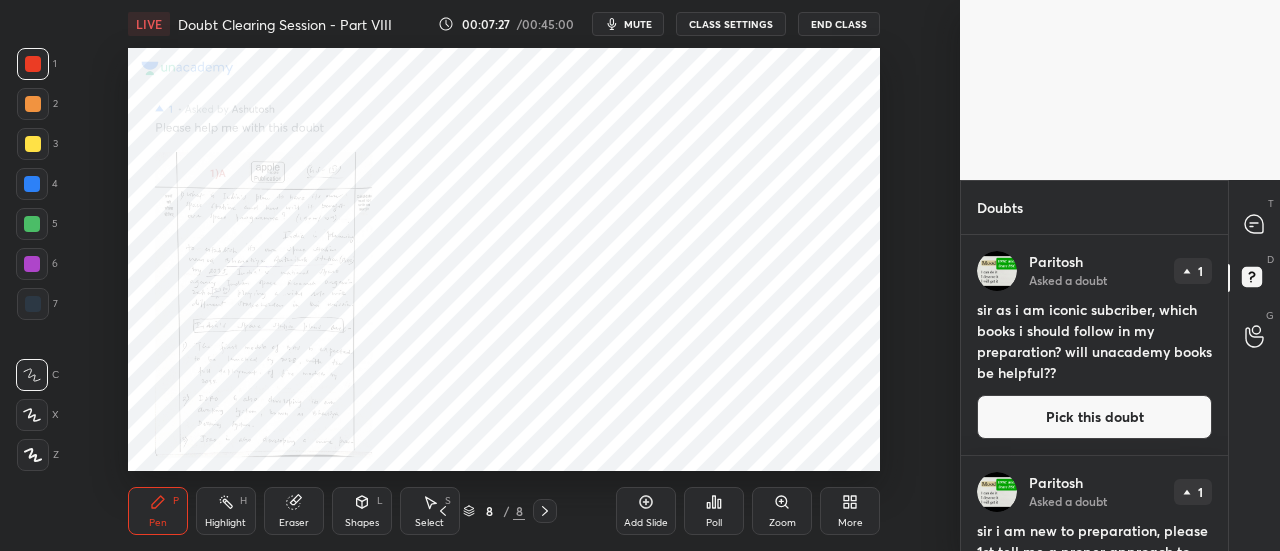 click on "Zoom" at bounding box center [782, 523] 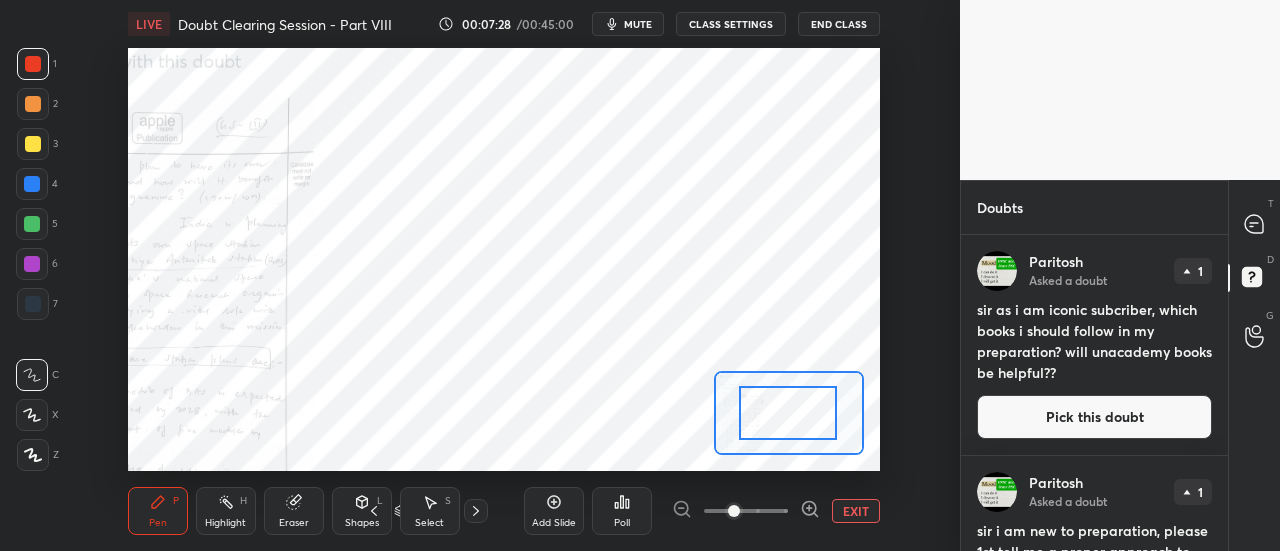 drag, startPoint x: 785, startPoint y: 415, endPoint x: 800, endPoint y: 523, distance: 109.03669 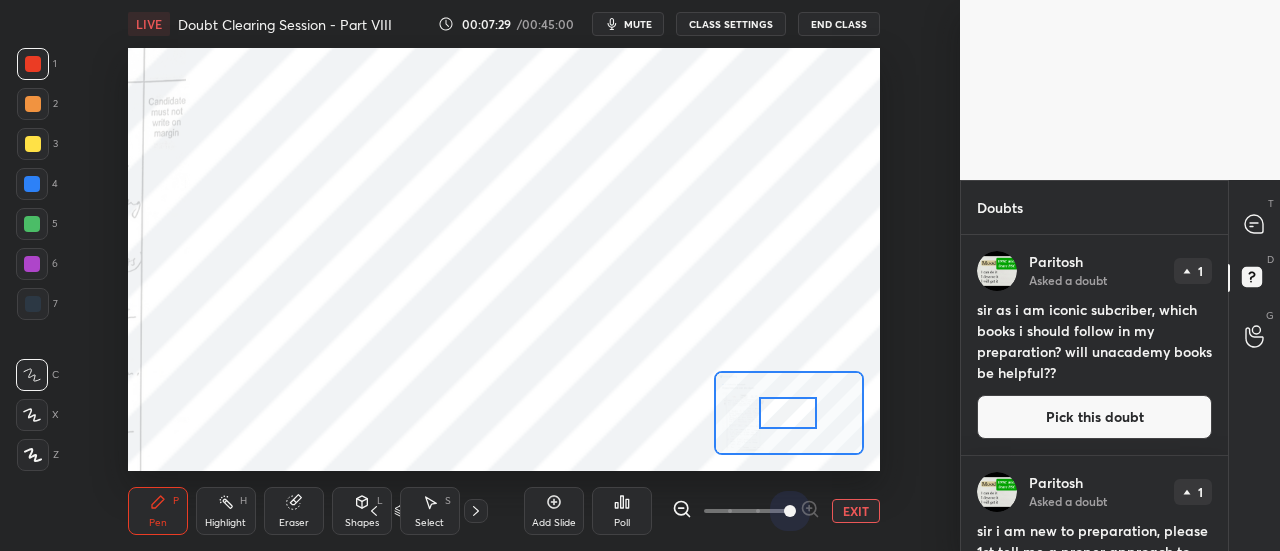 drag, startPoint x: 753, startPoint y: 517, endPoint x: 895, endPoint y: 519, distance: 142.01408 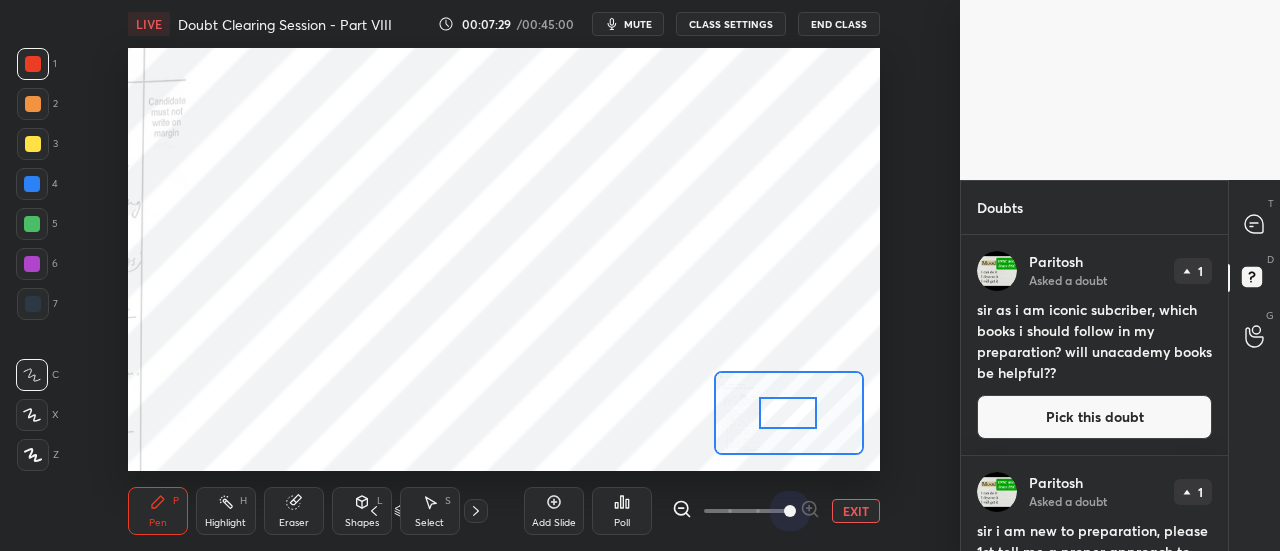 click on "LIVE Doubt Clearing Session - Part VIII 00:07:29 /  00:45:00 mute CLASS SETTINGS End Class Setting up your live class Poll for   secs No correct answer Start poll Back Doubt Clearing Session - Part VIII • L6 of Doubt Clearing Course for History and Economy - UPSC CSE [PERSON_NAME] Pen P Highlight H Eraser Shapes L Select S 8 / 8 Add Slide Poll EXIT" at bounding box center [504, 275] 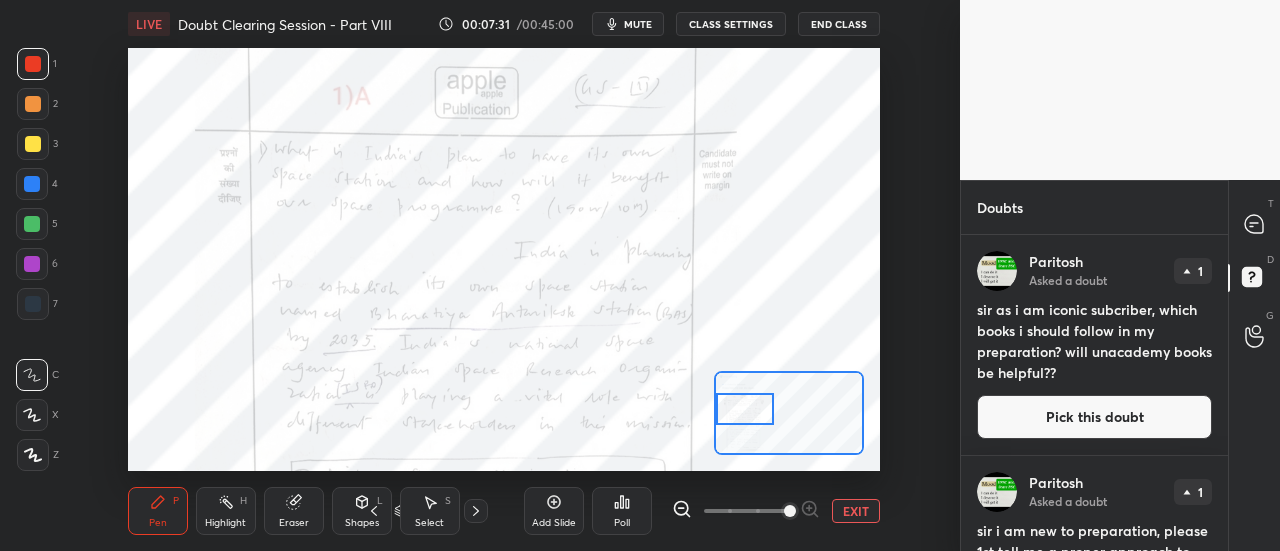 click on "Setting up your live class Poll for   secs No correct answer Start poll" at bounding box center (504, 259) 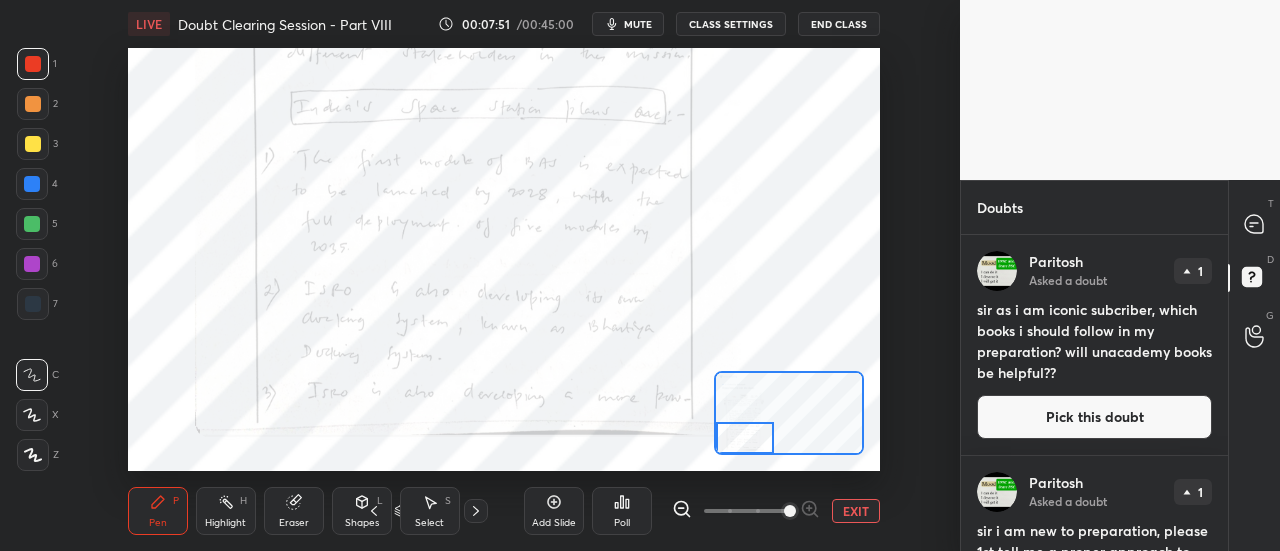 drag, startPoint x: 753, startPoint y: 406, endPoint x: 748, endPoint y: 431, distance: 25.495098 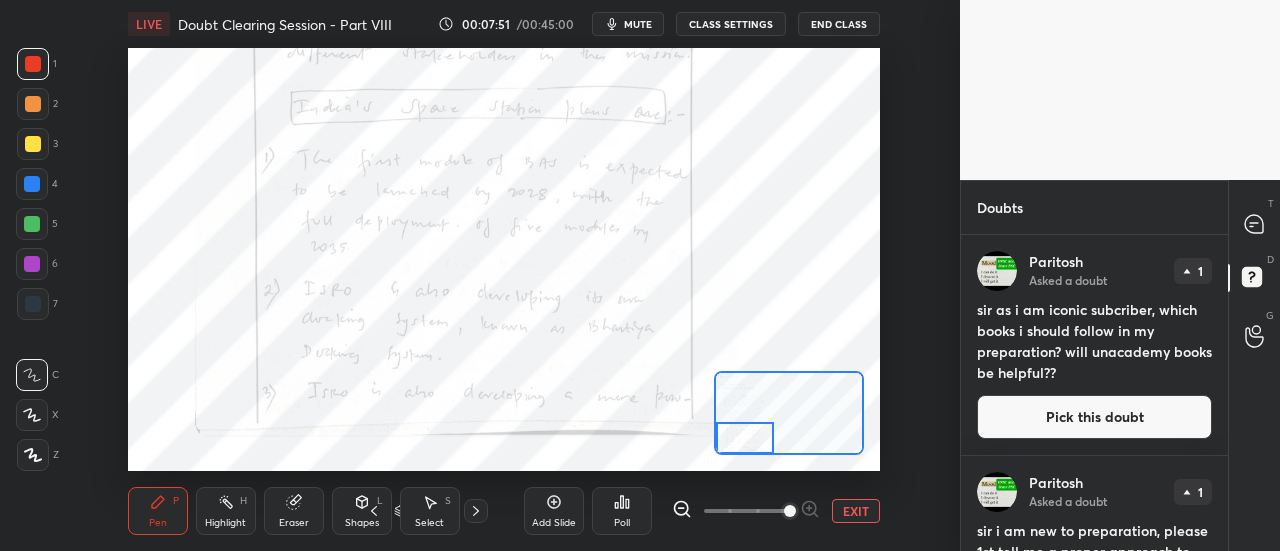 click at bounding box center [745, 438] 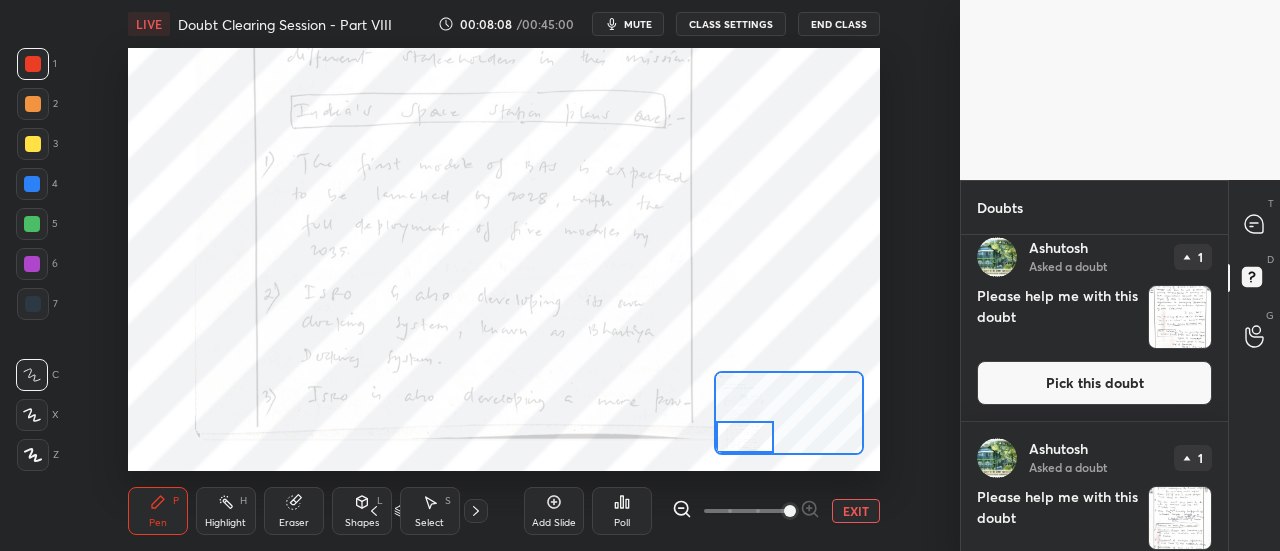 scroll, scrollTop: 526, scrollLeft: 0, axis: vertical 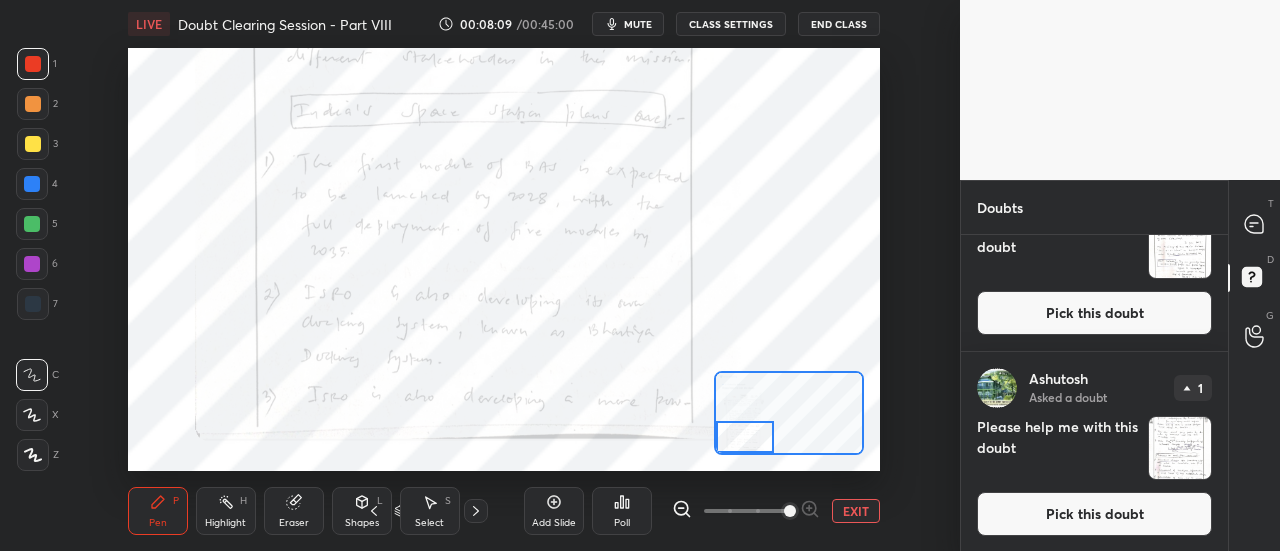 click at bounding box center [1180, 448] 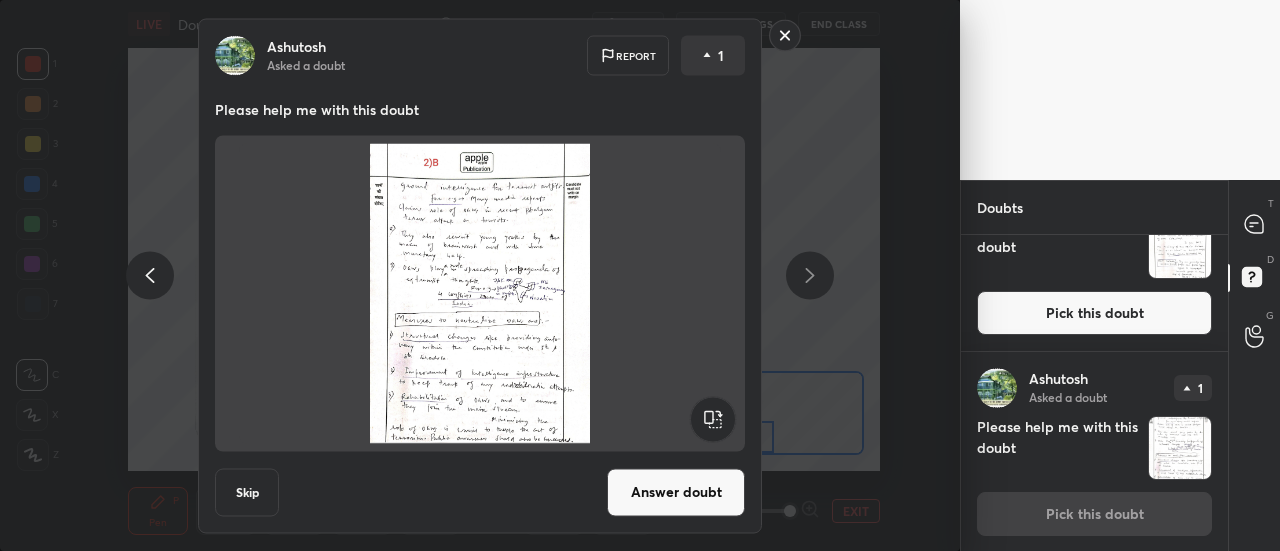 click 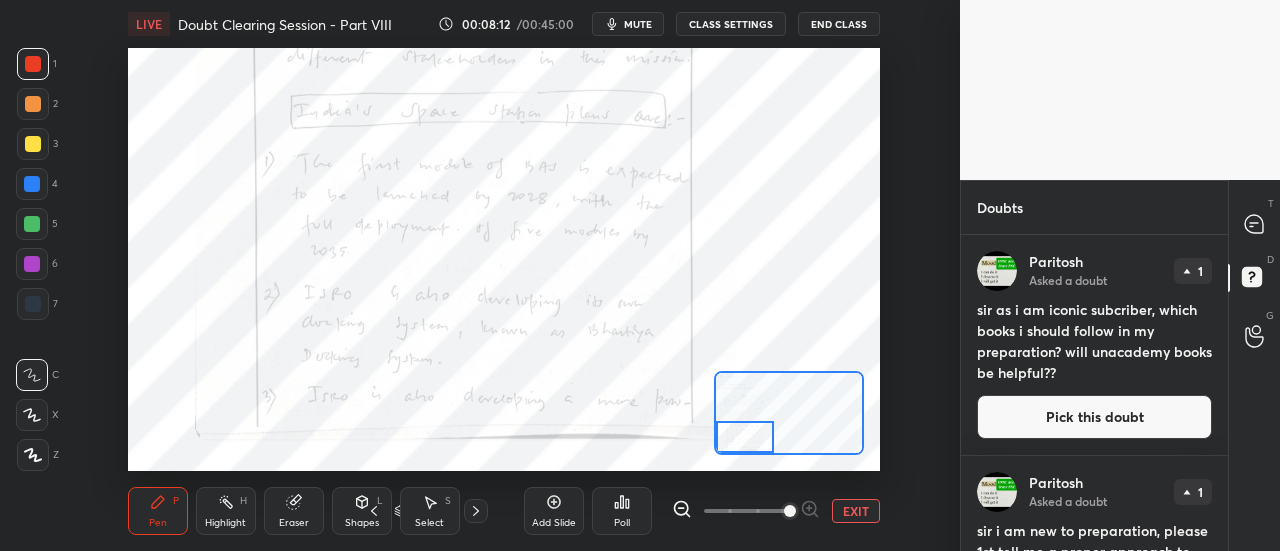 click 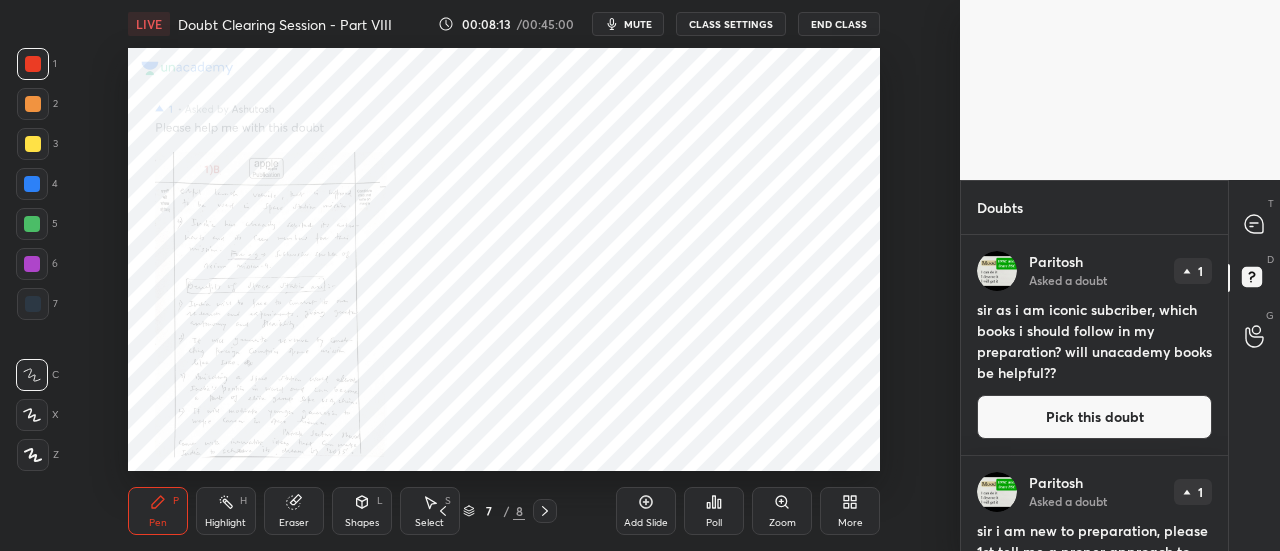 click on "Zoom" at bounding box center (782, 511) 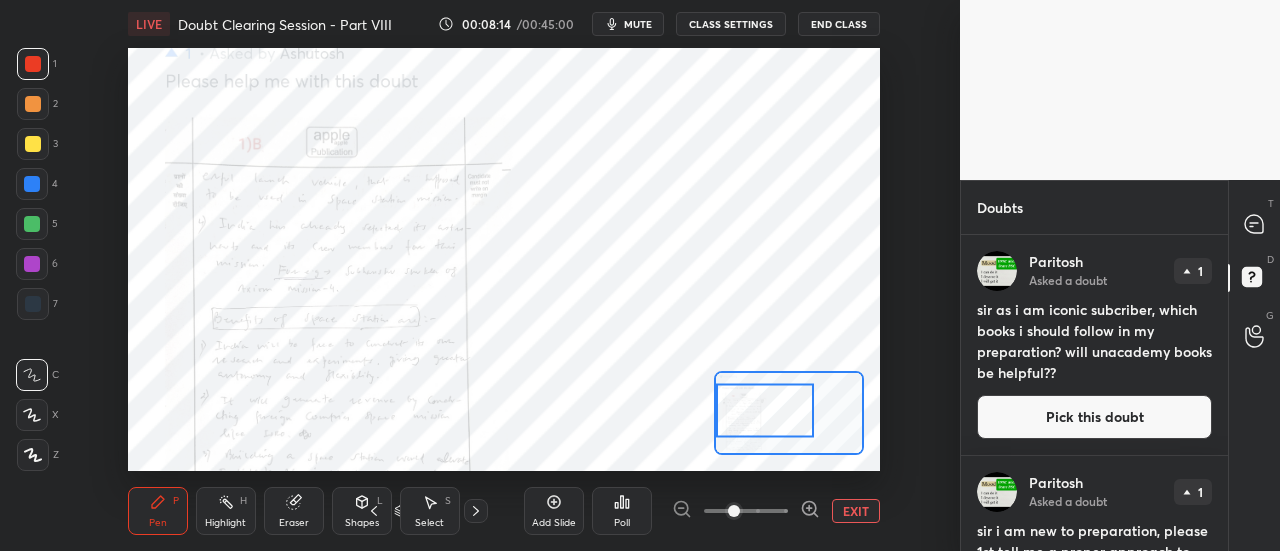 click on "Setting up your live class Poll for   secs No correct answer Start poll" at bounding box center [504, 259] 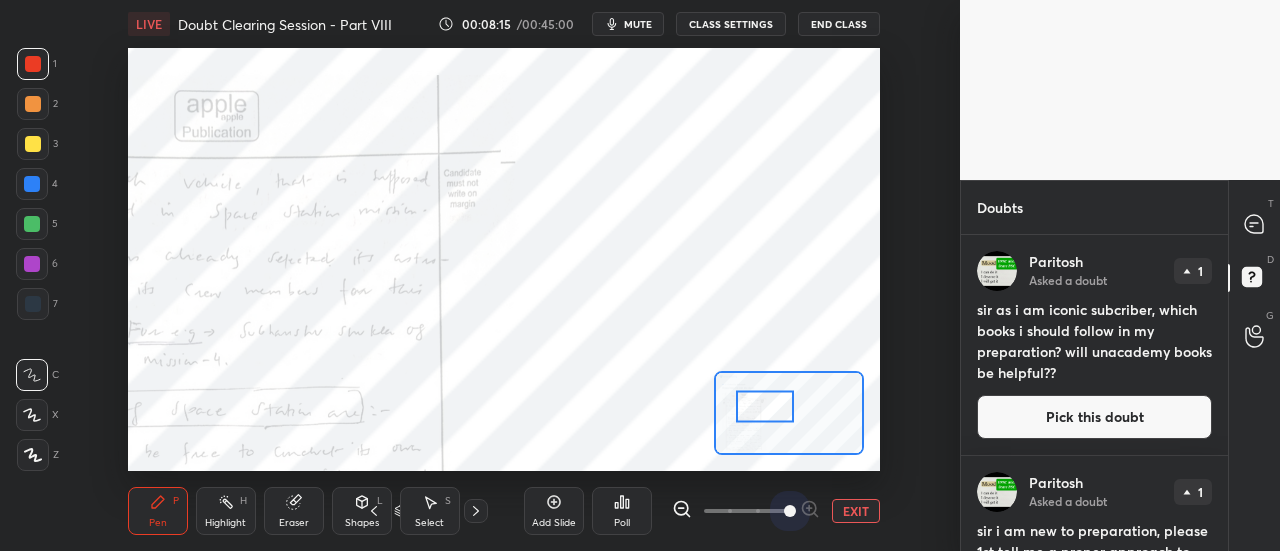 drag, startPoint x: 838, startPoint y: 513, endPoint x: 891, endPoint y: 514, distance: 53.009434 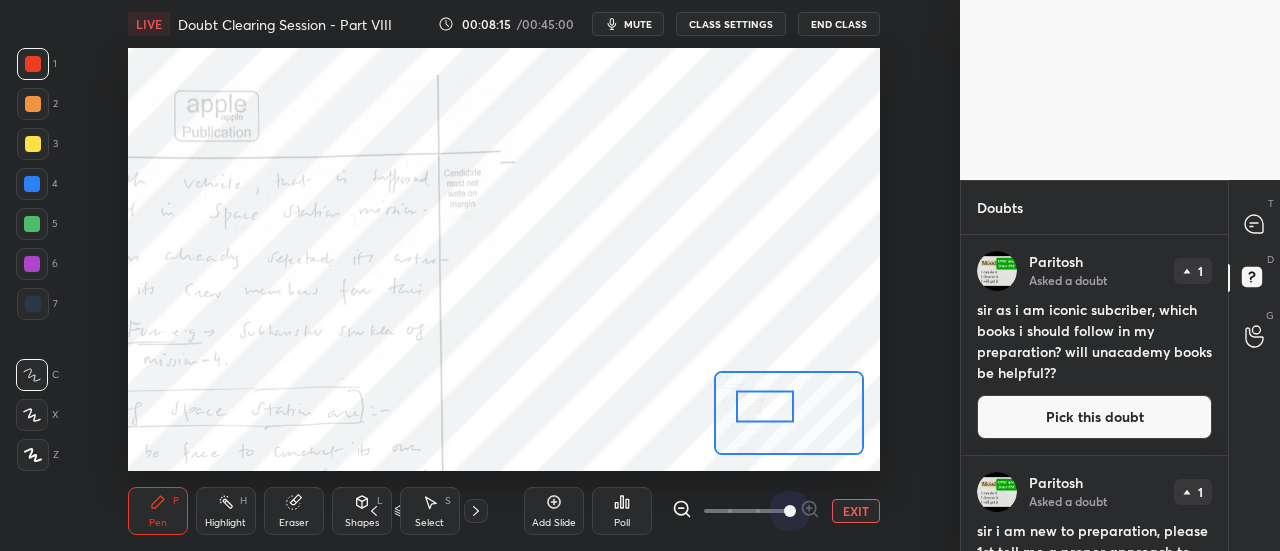 click on "LIVE Doubt Clearing Session - Part VIII 00:08:15 /  00:45:00 mute CLASS SETTINGS End Class Setting up your live class Poll for   secs No correct answer Start poll Back Doubt Clearing Session - Part VIII • L6 of Doubt Clearing Course for History and Economy - UPSC CSE [PERSON_NAME] Pen P Highlight H Eraser Shapes L Select S 7 / 8 Add Slide Poll EXIT" at bounding box center [504, 275] 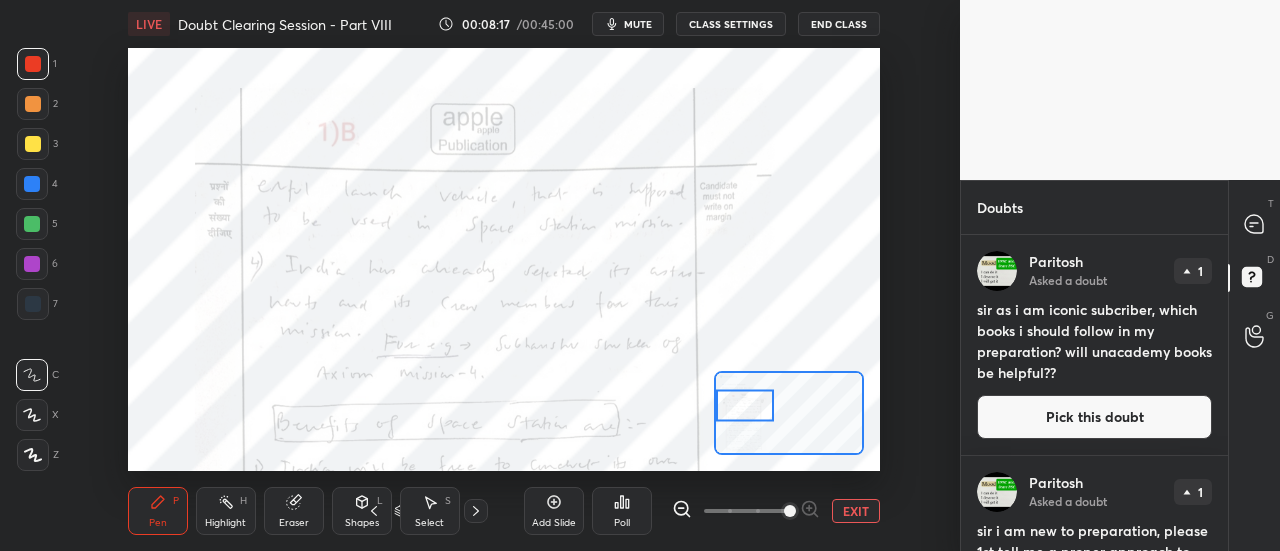 click on "Setting up your live class Poll for   secs No correct answer Start poll" at bounding box center [504, 259] 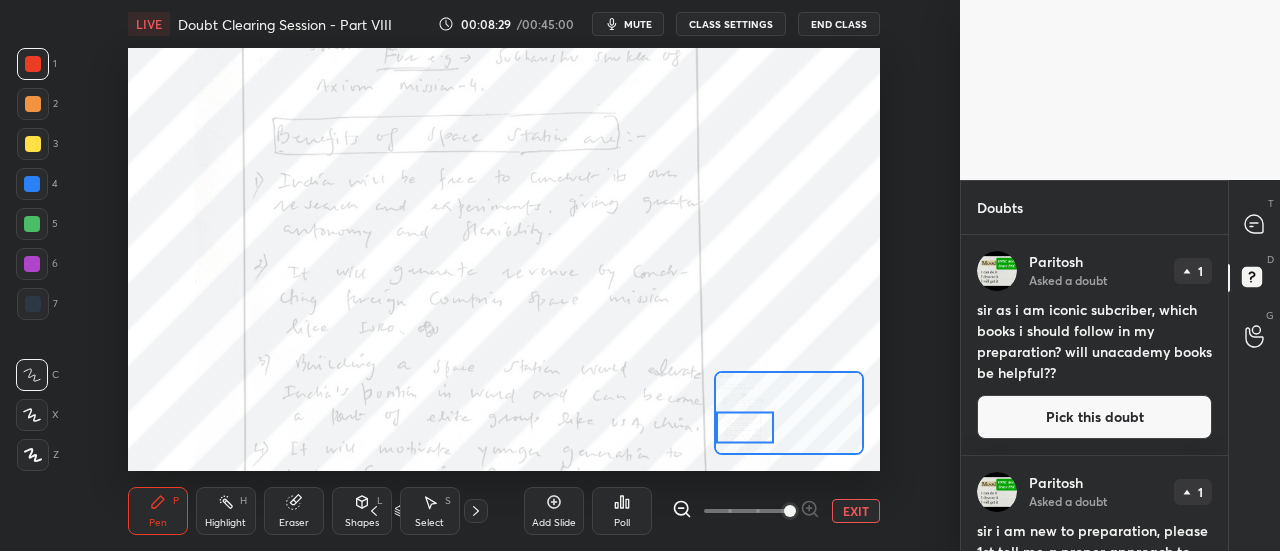 drag, startPoint x: 732, startPoint y: 412, endPoint x: 722, endPoint y: 435, distance: 25.079872 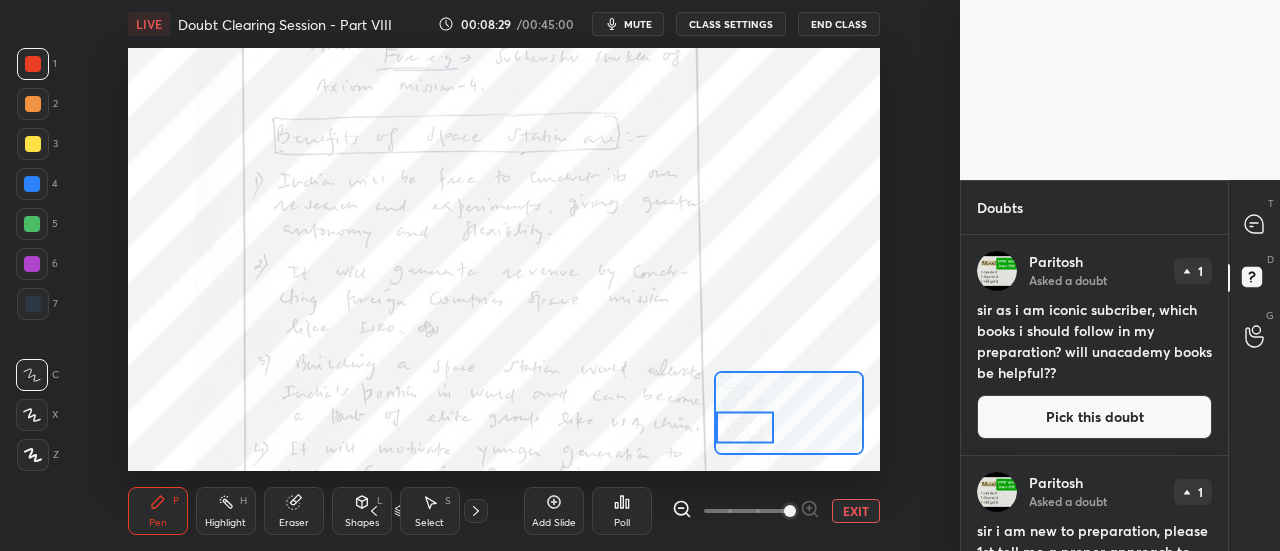 click at bounding box center [745, 427] 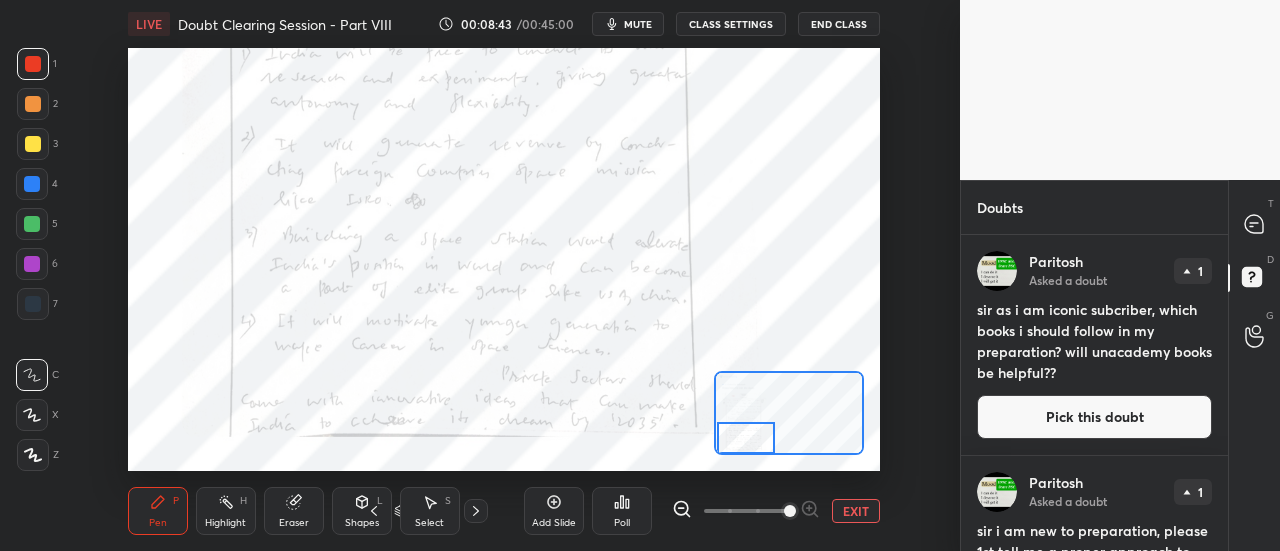 drag, startPoint x: 744, startPoint y: 434, endPoint x: 739, endPoint y: 461, distance: 27.45906 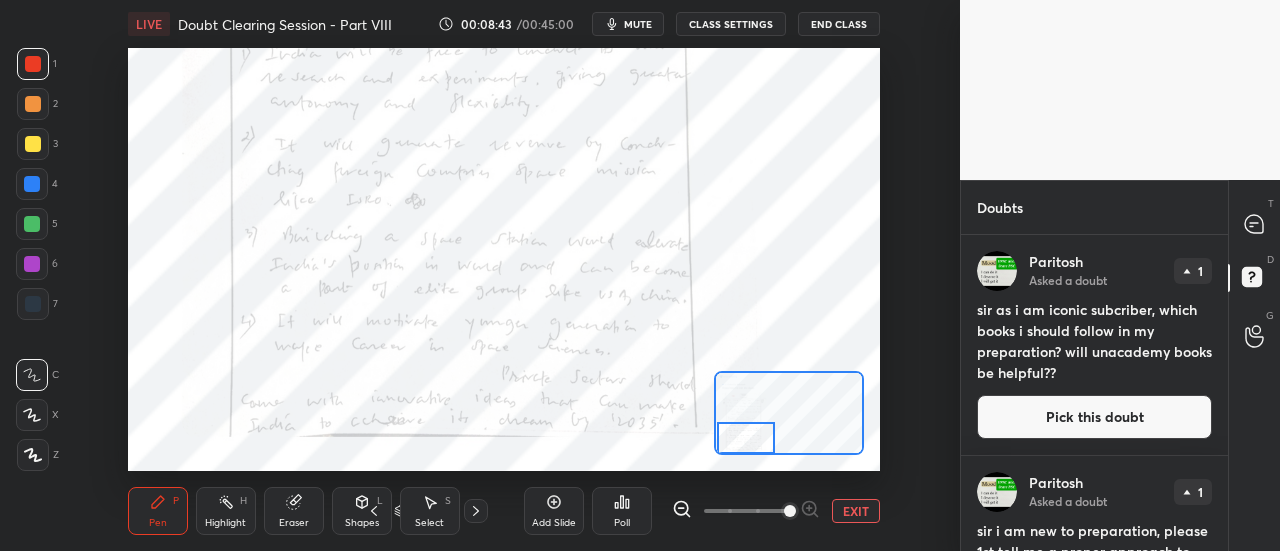click on "LIVE Doubt Clearing Session - Part VIII 00:08:43 /  00:45:00 mute CLASS SETTINGS End Class Setting up your live class Poll for   secs No correct answer Start poll Back Doubt Clearing Session - Part VIII • L6 of Doubt Clearing Course for History and Economy - UPSC CSE [PERSON_NAME] Pen P Highlight H Eraser Shapes L Select S 7 / 8 Add Slide Poll EXIT" at bounding box center (504, 275) 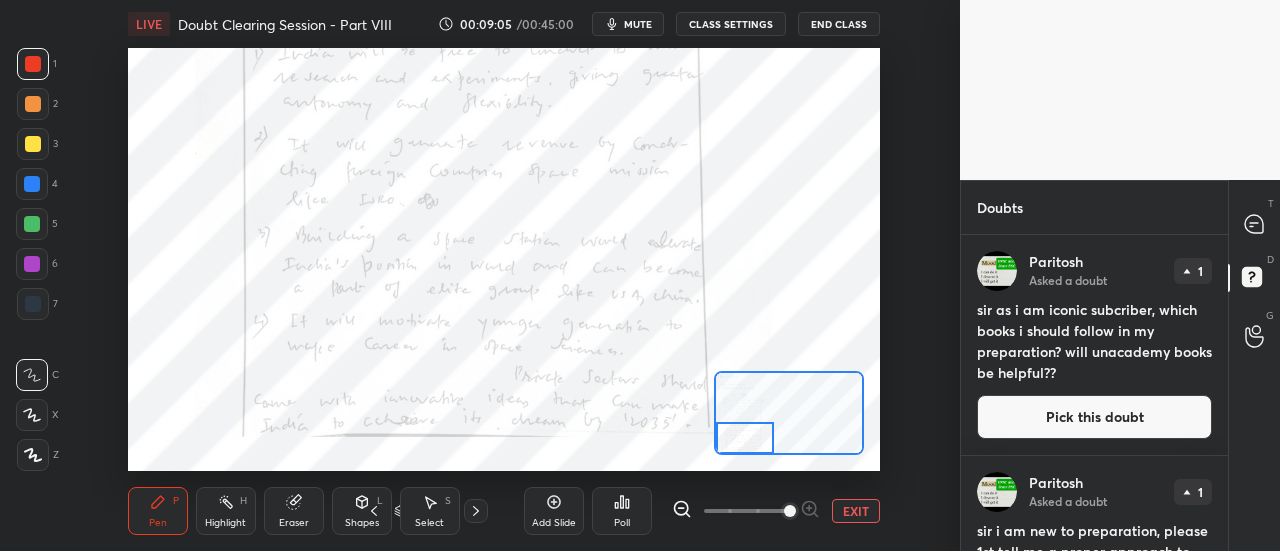 click at bounding box center (745, 438) 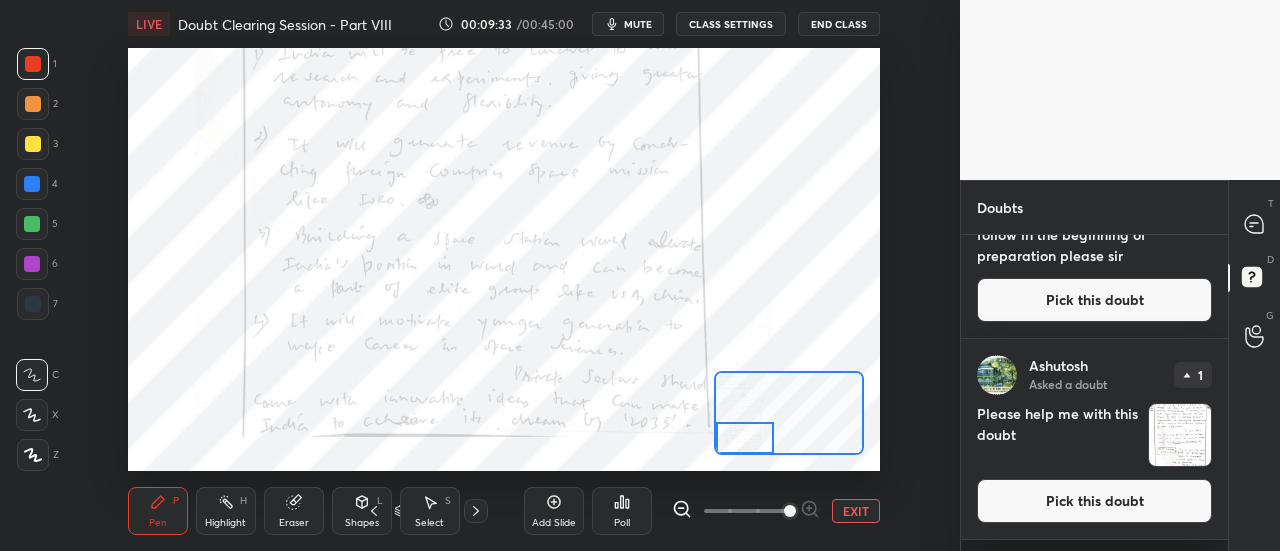 scroll, scrollTop: 526, scrollLeft: 0, axis: vertical 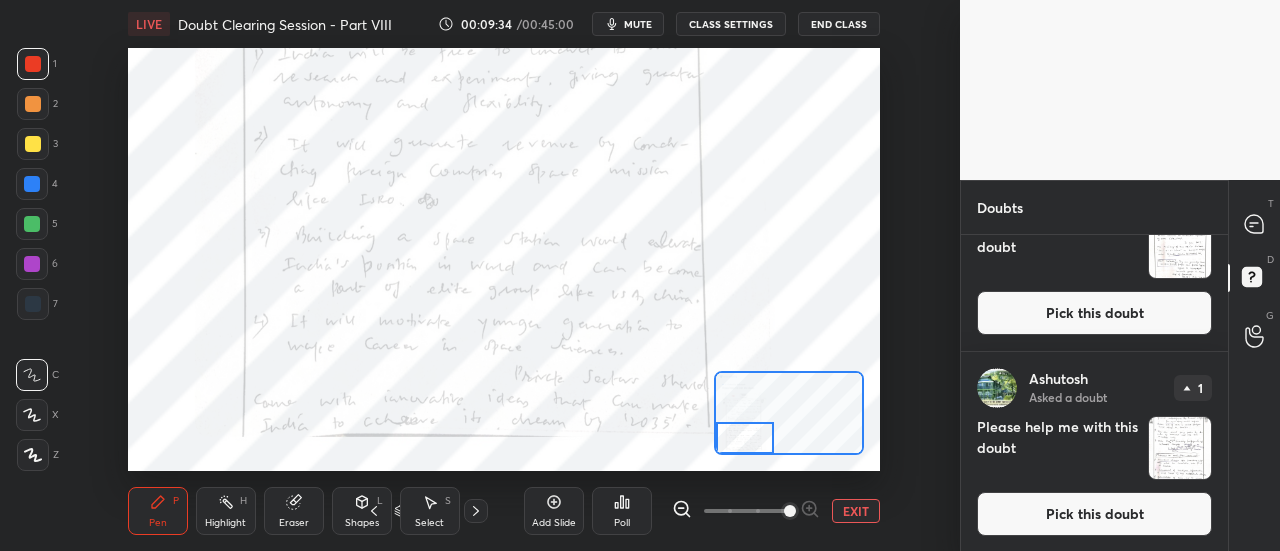 click at bounding box center [1255, 224] 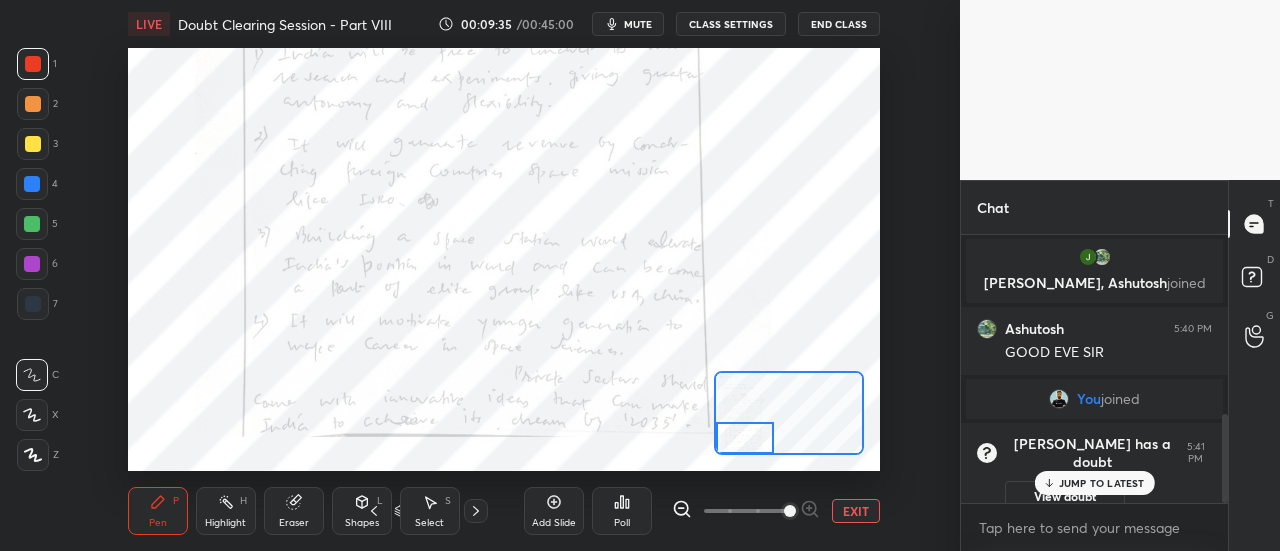 scroll, scrollTop: 542, scrollLeft: 0, axis: vertical 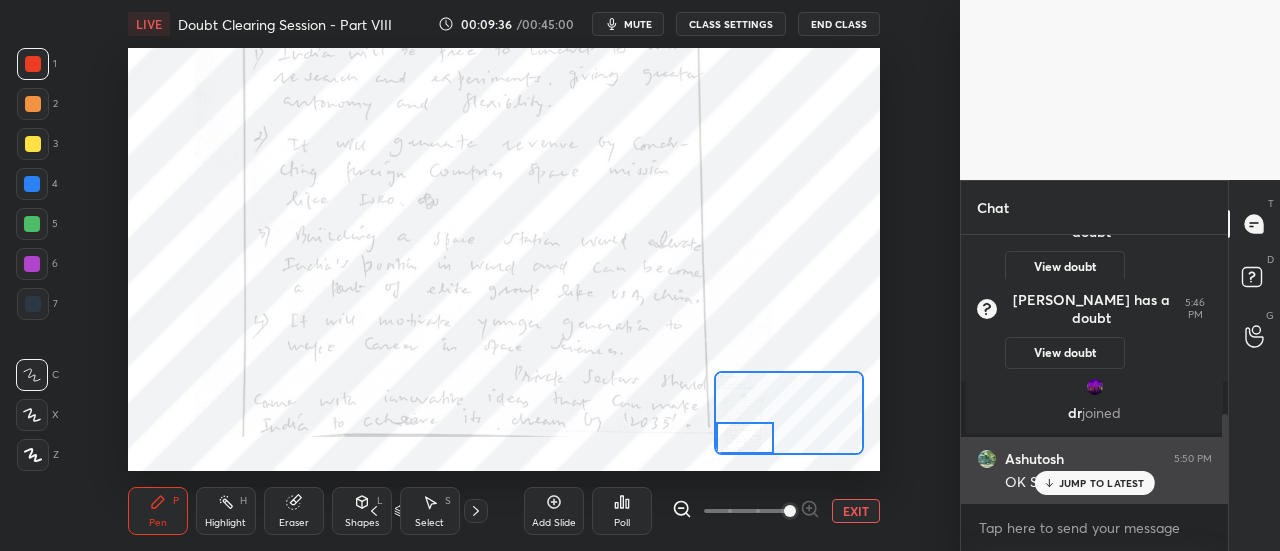 click on "JUMP TO LATEST" at bounding box center [1102, 483] 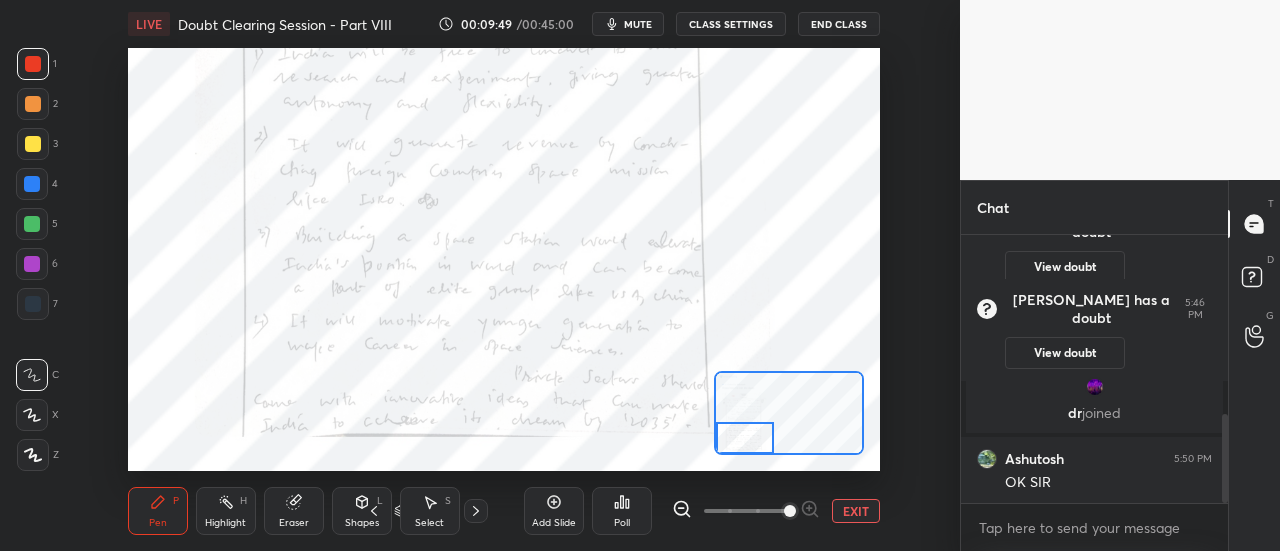 click on "D Doubts (D)" at bounding box center [1254, 280] 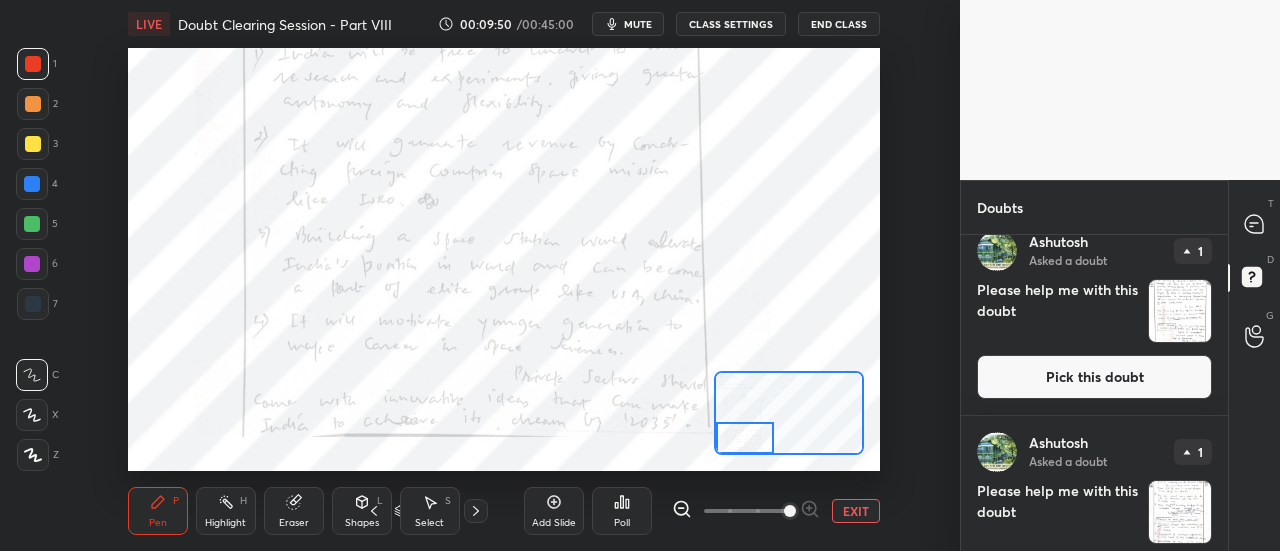 scroll, scrollTop: 526, scrollLeft: 0, axis: vertical 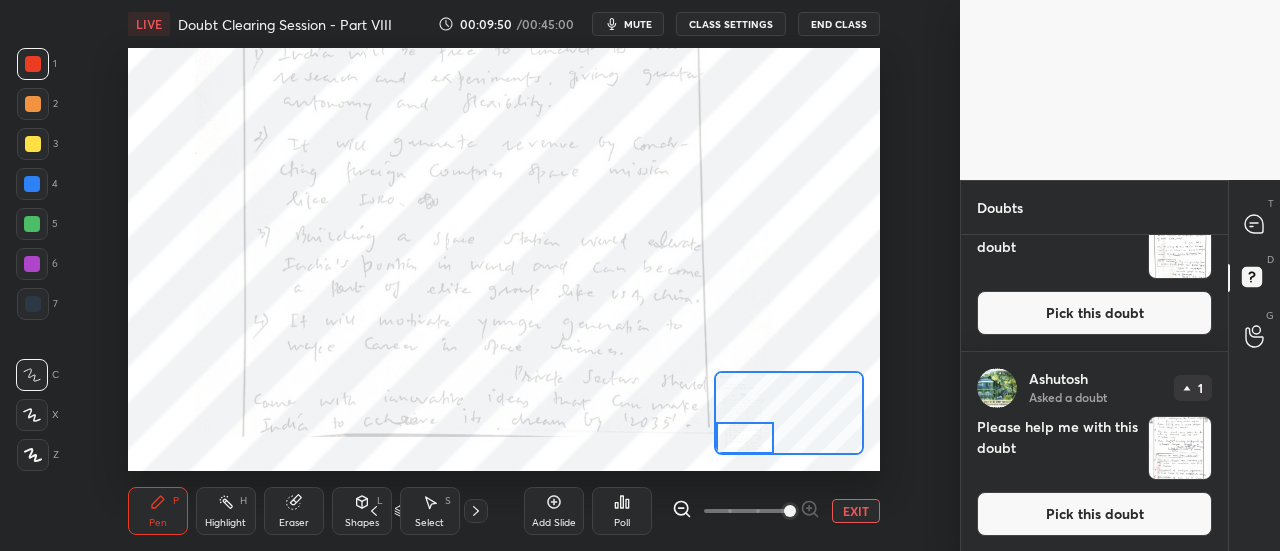 click at bounding box center [1180, 448] 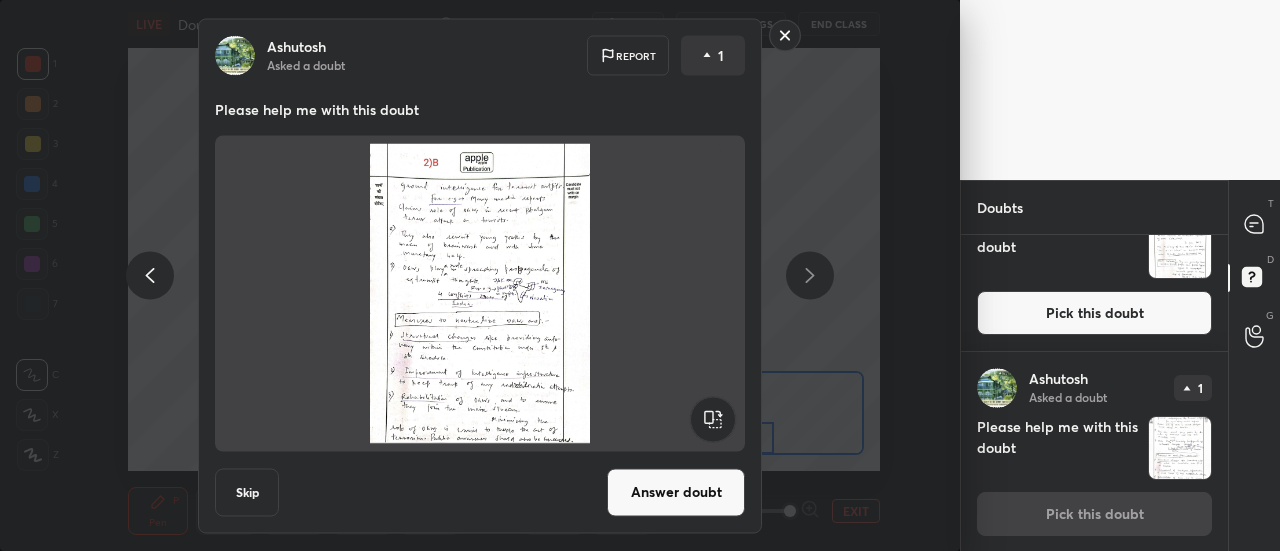 click on "Answer doubt" at bounding box center [676, 492] 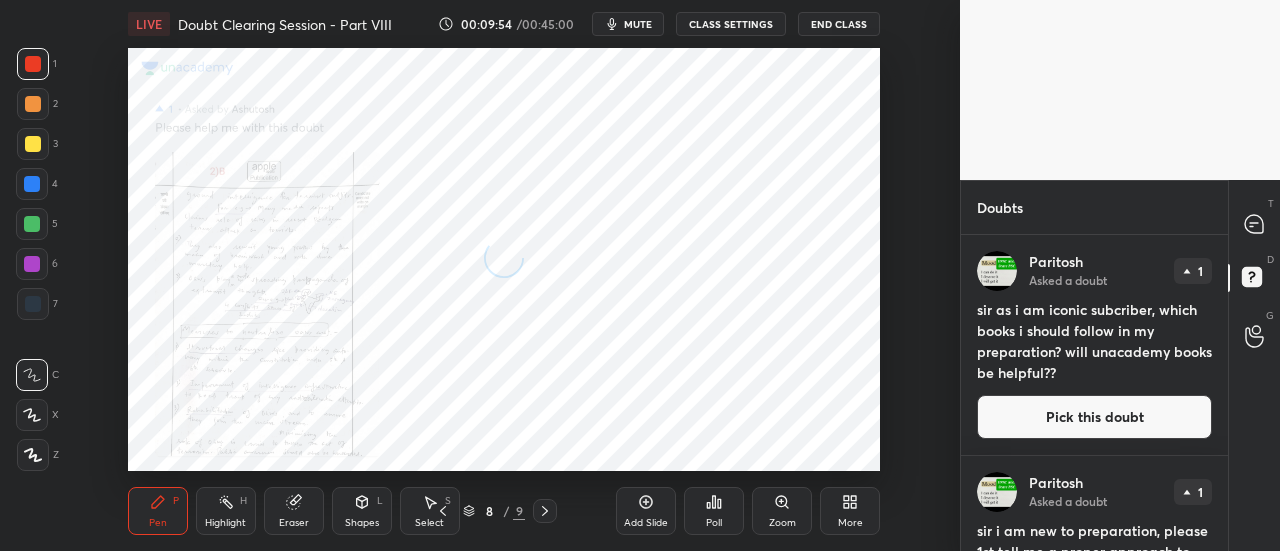 click on "Zoom" at bounding box center [782, 511] 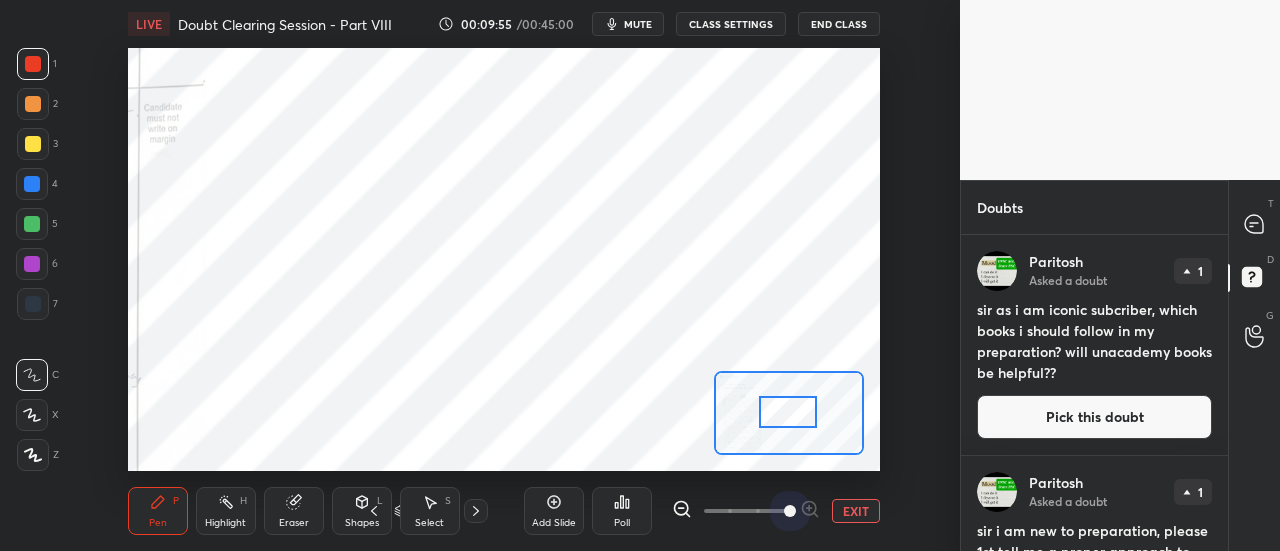 drag, startPoint x: 892, startPoint y: 507, endPoint x: 907, endPoint y: 506, distance: 15.033297 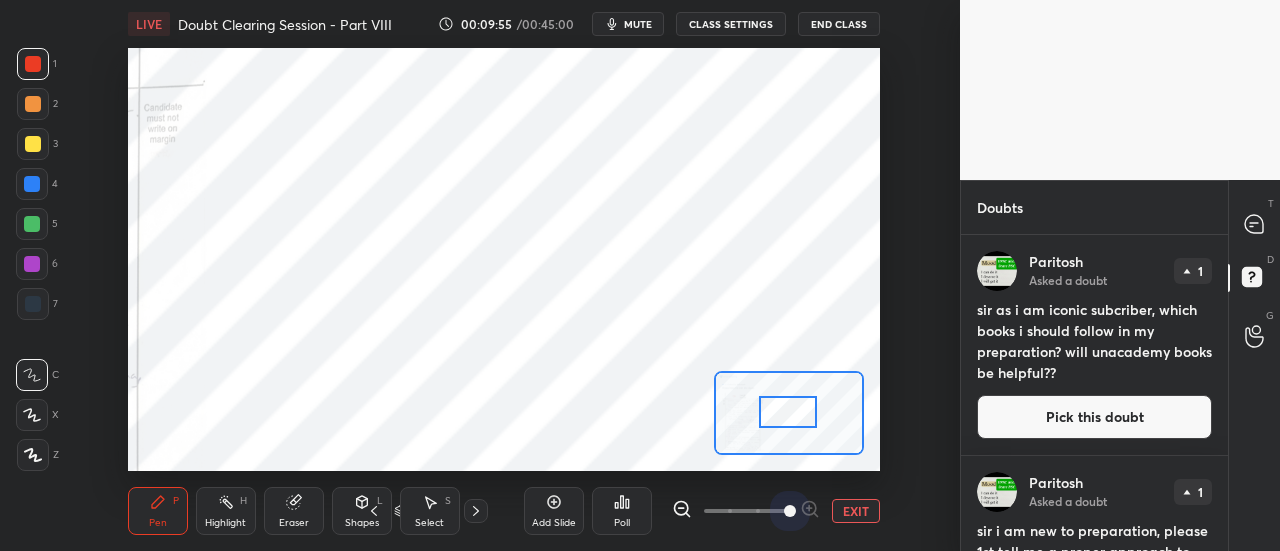 click on "LIVE Doubt Clearing Session - Part VIII 00:09:55 /  00:45:00 mute CLASS SETTINGS End Class Setting up your live class Poll for   secs No correct answer Start poll Back Doubt Clearing Session - Part VIII • L6 of Doubt Clearing Course for History and Economy - UPSC CSE [PERSON_NAME] Pen P Highlight H Eraser Shapes L Select S 8 / 9 Add Slide Poll EXIT" at bounding box center [504, 275] 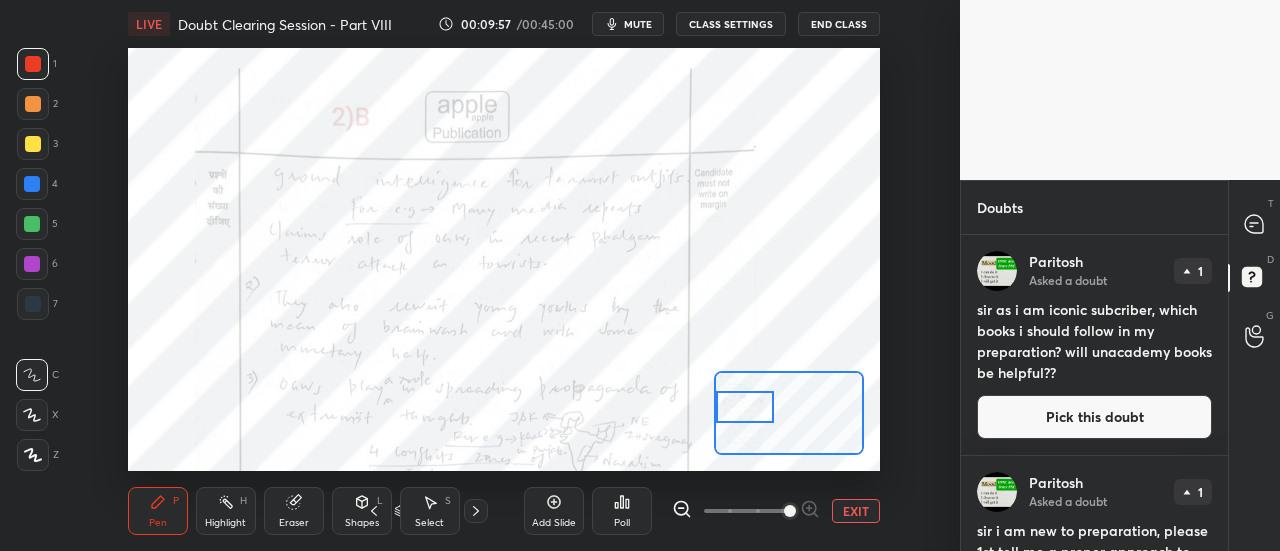 click on "Setting up your live class Poll for   secs No correct answer Start poll" at bounding box center [504, 259] 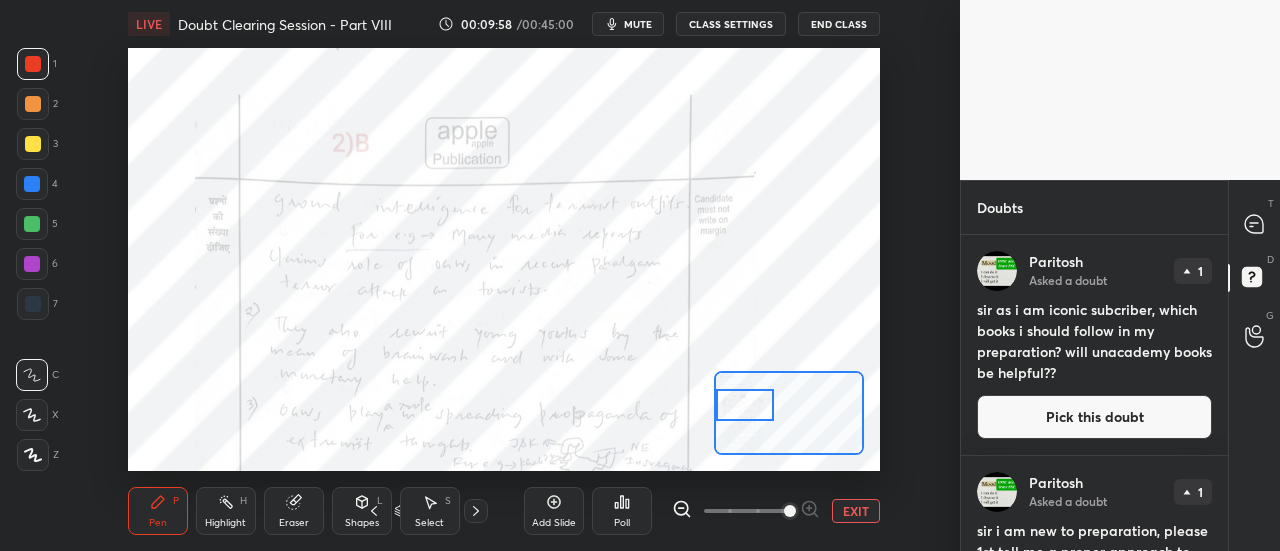 scroll, scrollTop: 326, scrollLeft: 0, axis: vertical 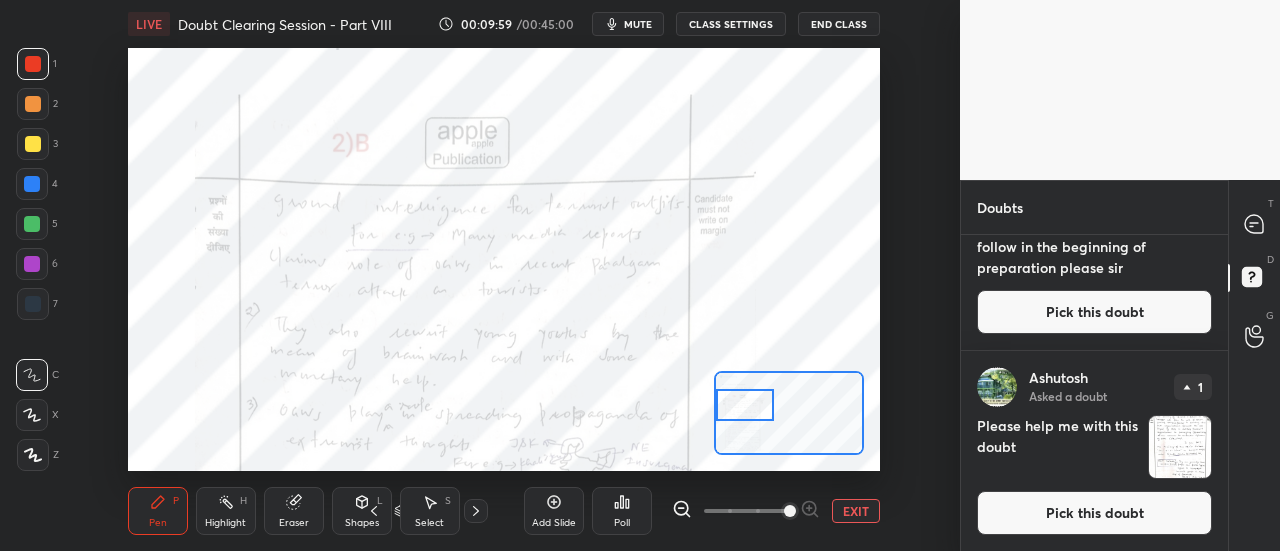 drag, startPoint x: 1190, startPoint y: 433, endPoint x: 1040, endPoint y: 450, distance: 150.96027 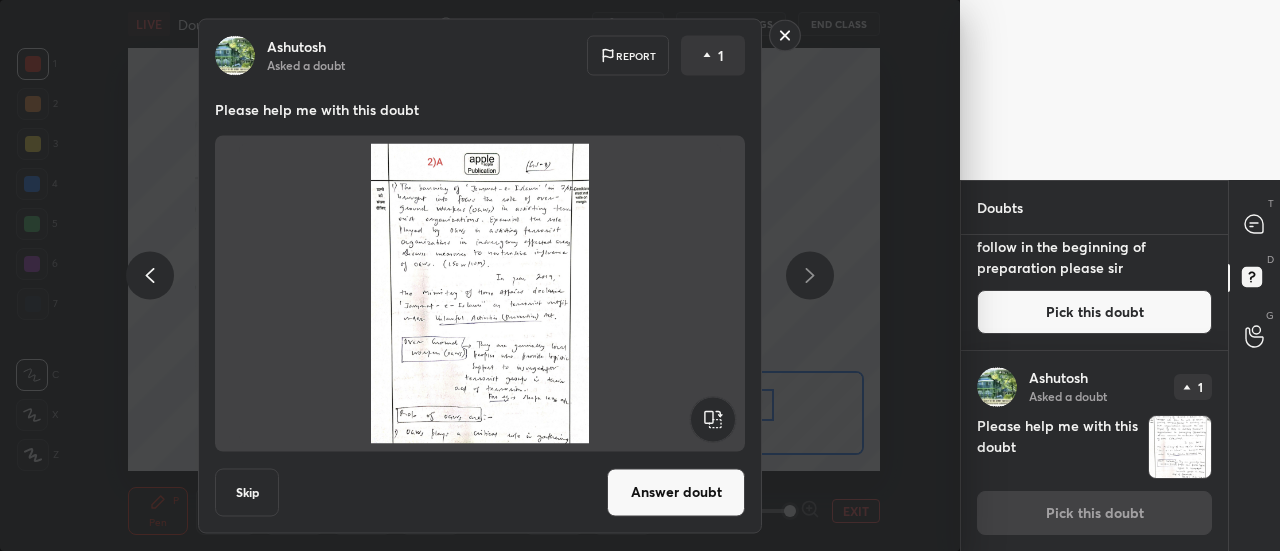 click on "Answer doubt" at bounding box center [676, 492] 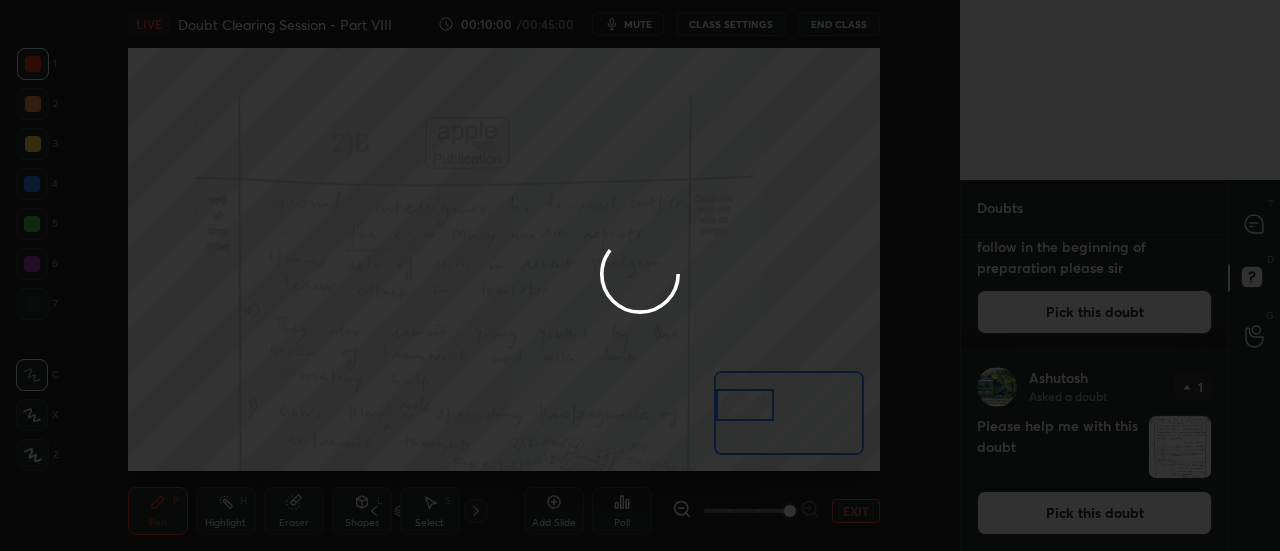 scroll, scrollTop: 0, scrollLeft: 0, axis: both 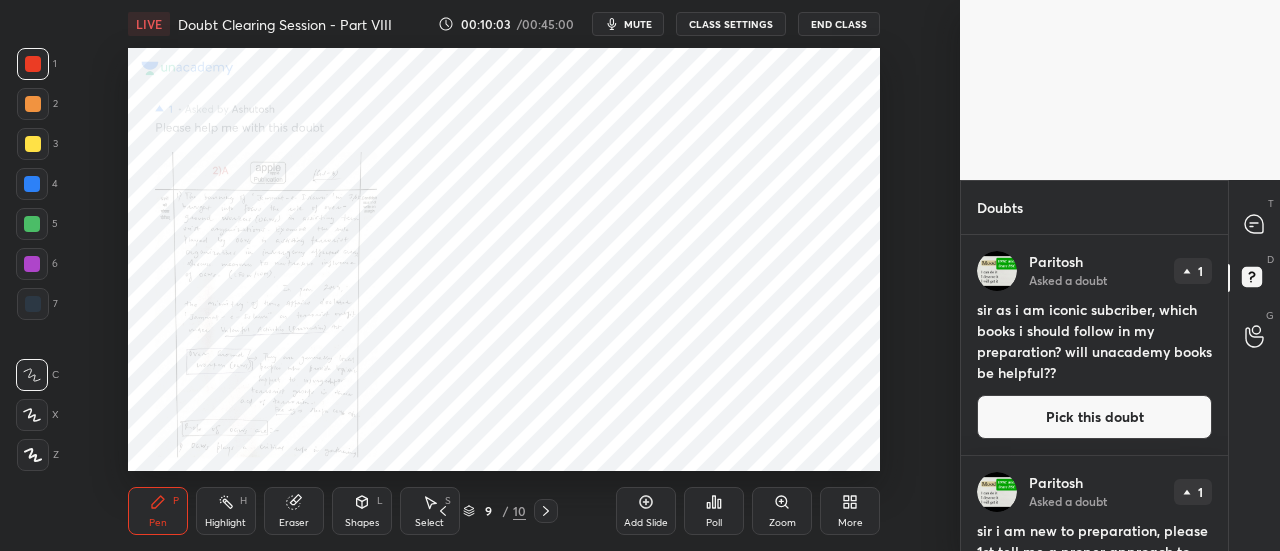 click on "Zoom" at bounding box center (782, 523) 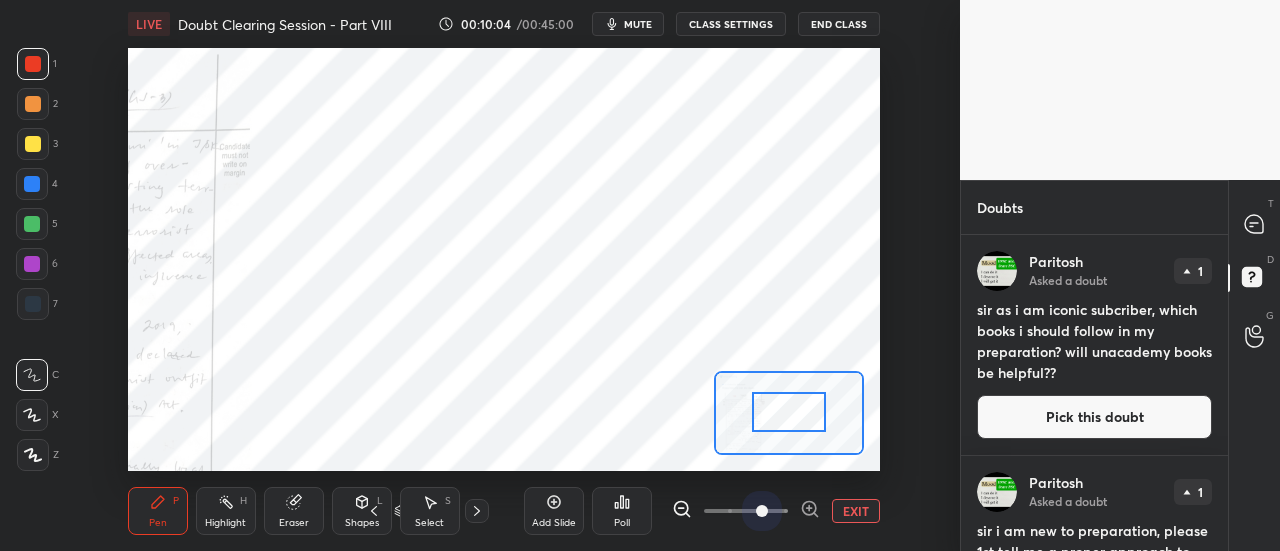 drag, startPoint x: 754, startPoint y: 510, endPoint x: 868, endPoint y: 507, distance: 114.03947 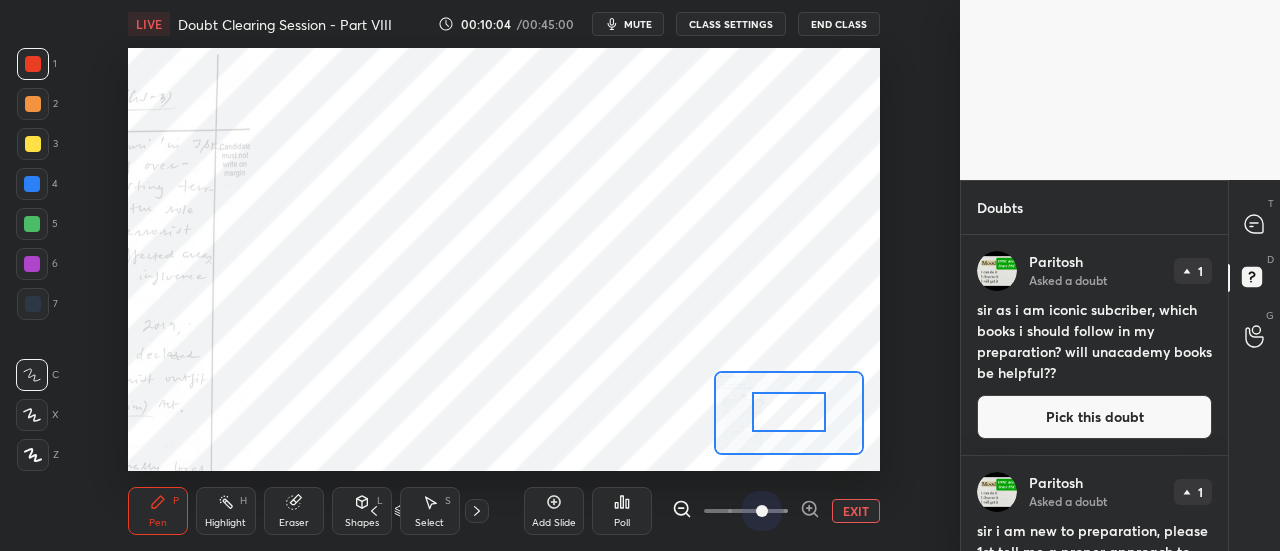 click on "EXIT" at bounding box center [776, 511] 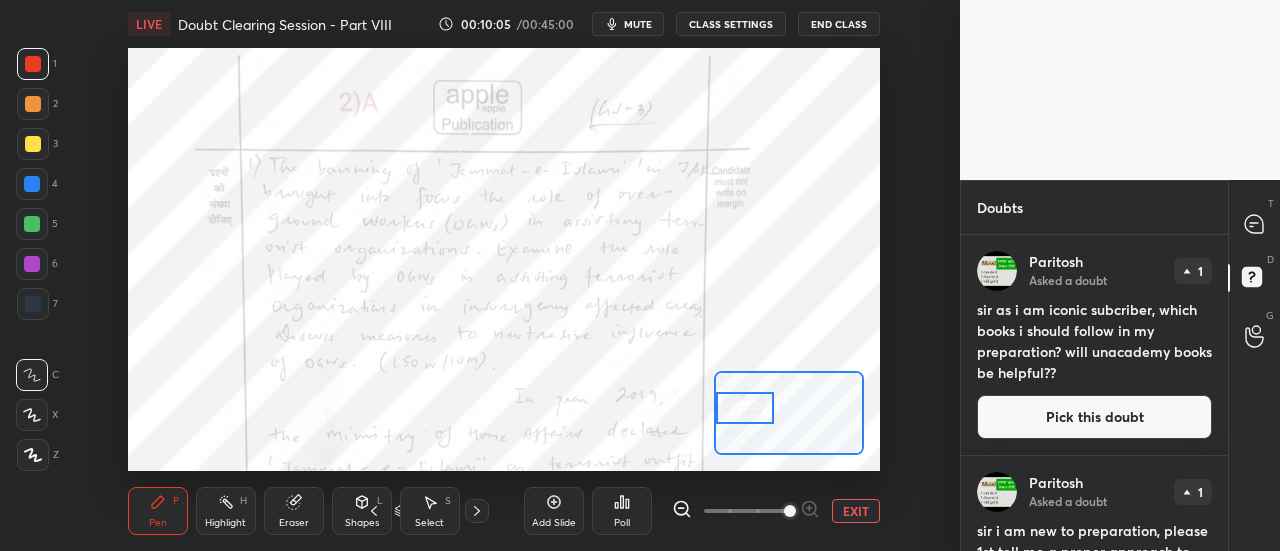 click on "Setting up your live class Poll for   secs No correct answer Start poll" at bounding box center (504, 259) 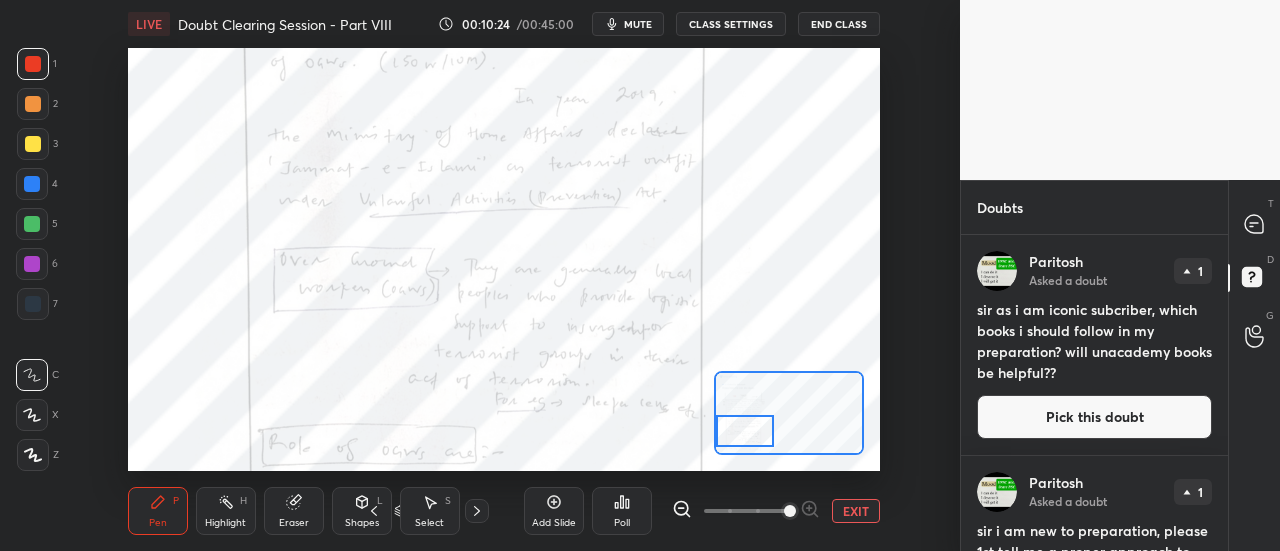 drag, startPoint x: 740, startPoint y: 415, endPoint x: 728, endPoint y: 438, distance: 25.942244 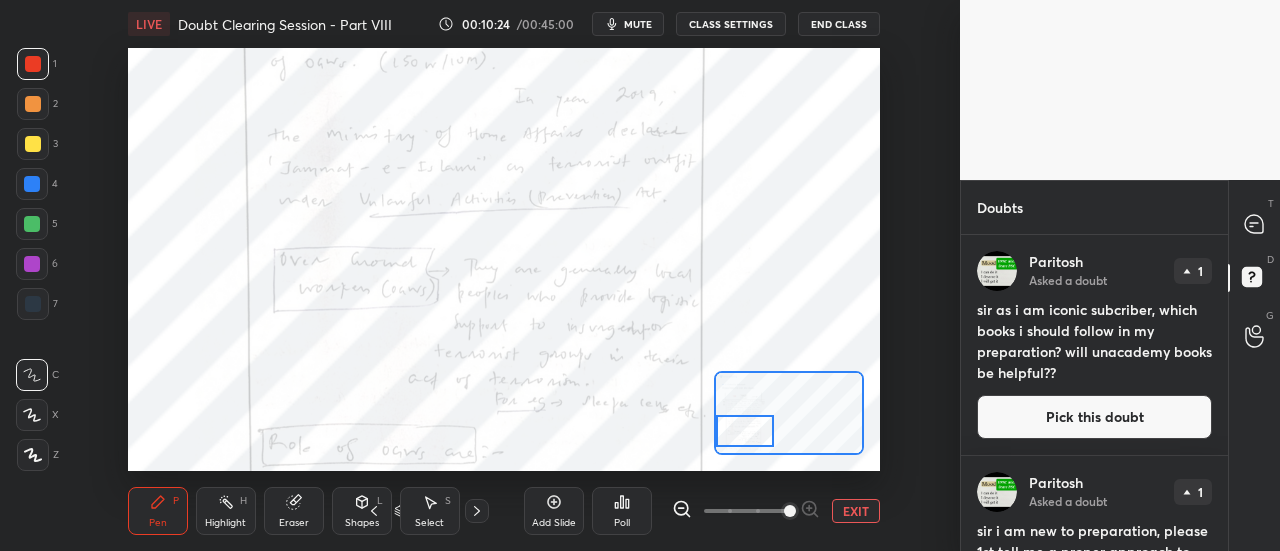 click at bounding box center (745, 431) 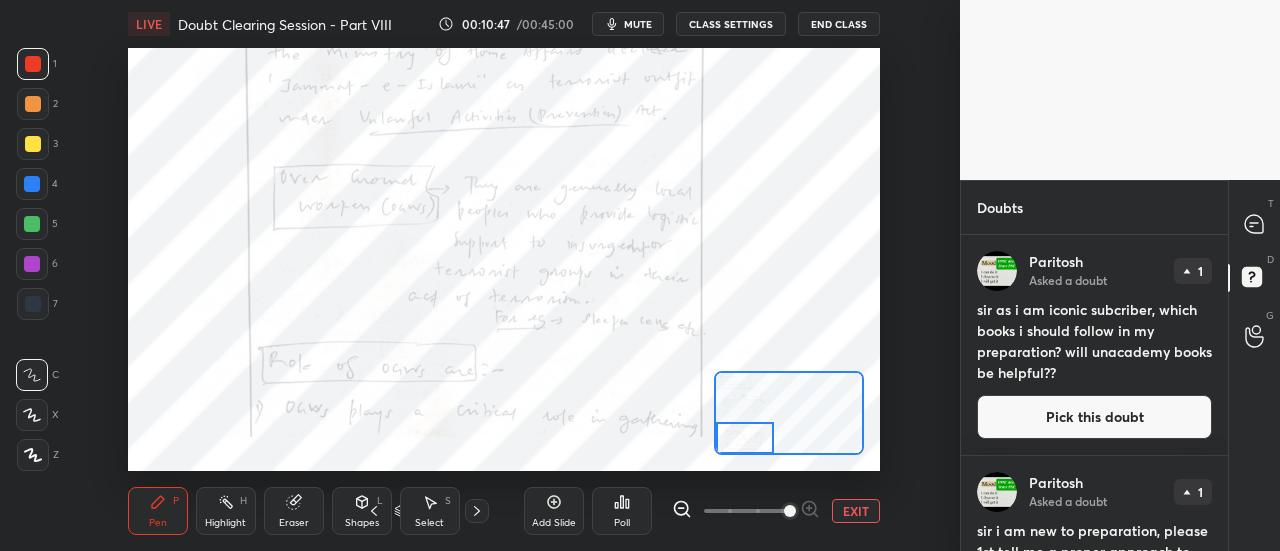 drag, startPoint x: 744, startPoint y: 429, endPoint x: 738, endPoint y: 458, distance: 29.614185 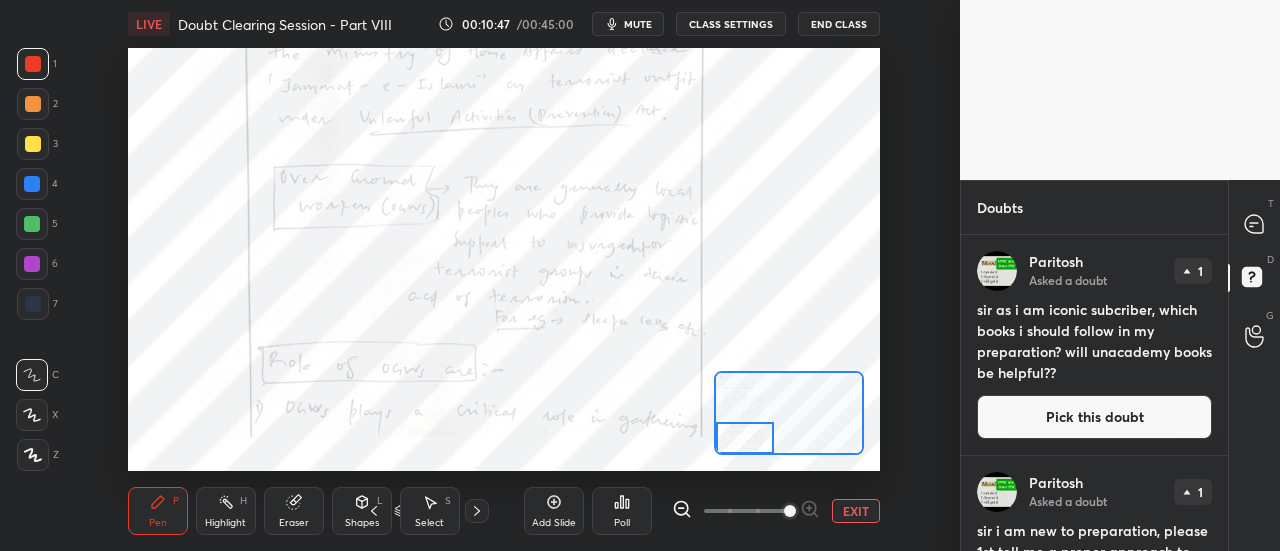 click on "LIVE Doubt Clearing Session - Part VIII 00:10:47 /  00:45:00 mute CLASS SETTINGS End Class Setting up your live class Poll for   secs No correct answer Start poll Back Doubt Clearing Session - Part VIII • L6 of Doubt Clearing Course for History and Economy - UPSC CSE [PERSON_NAME] Pen P Highlight H Eraser Shapes L Select S 9 / 10 Add Slide Poll EXIT" at bounding box center (504, 275) 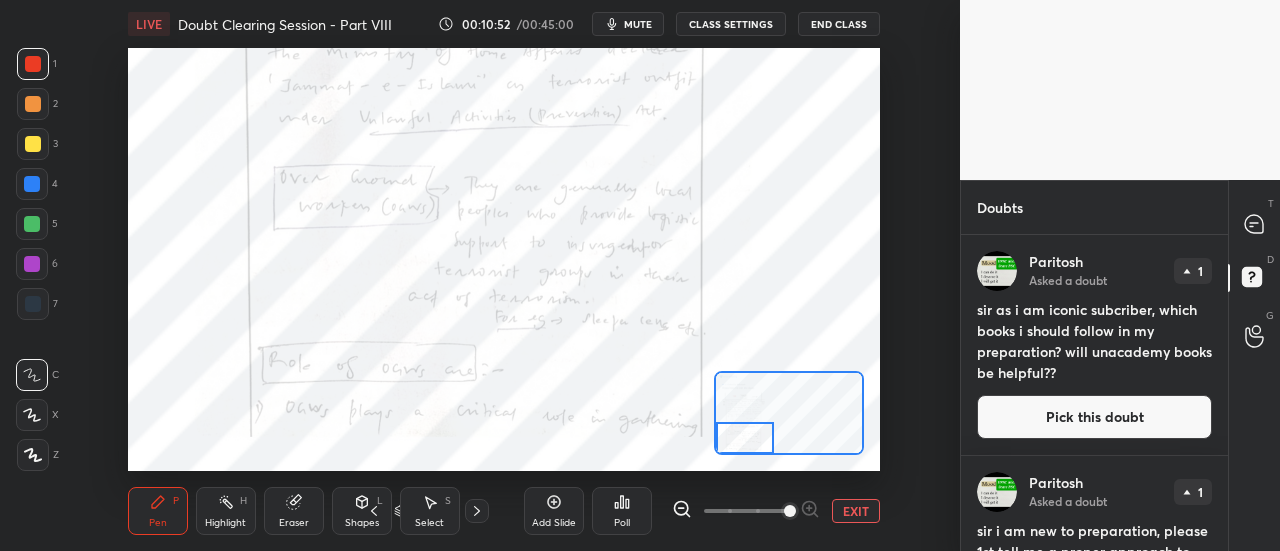 click 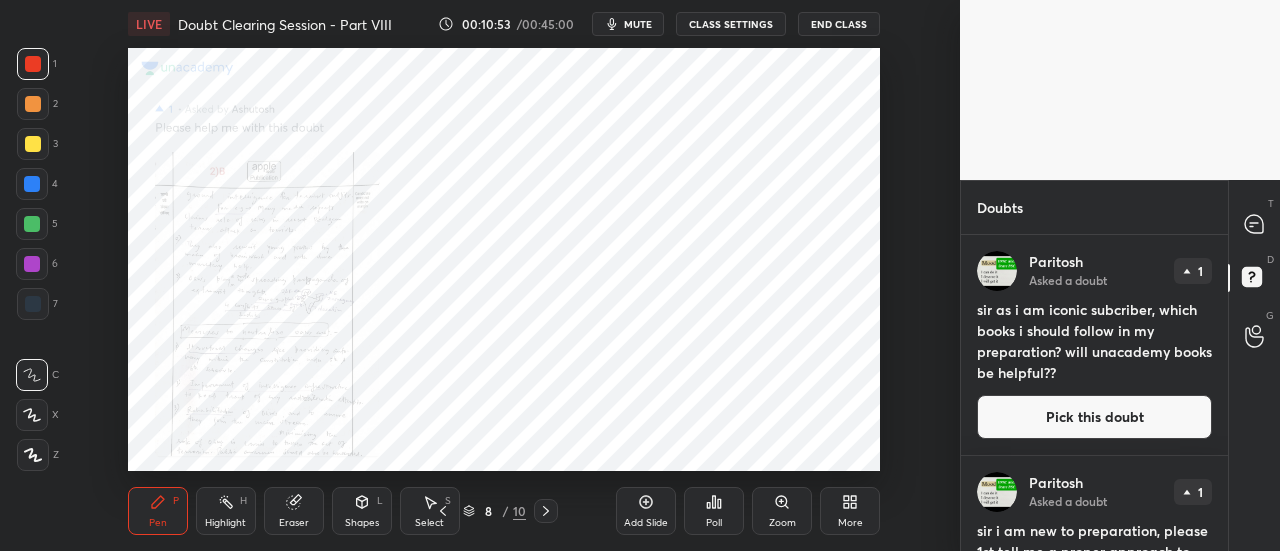 click on "Zoom" at bounding box center [782, 511] 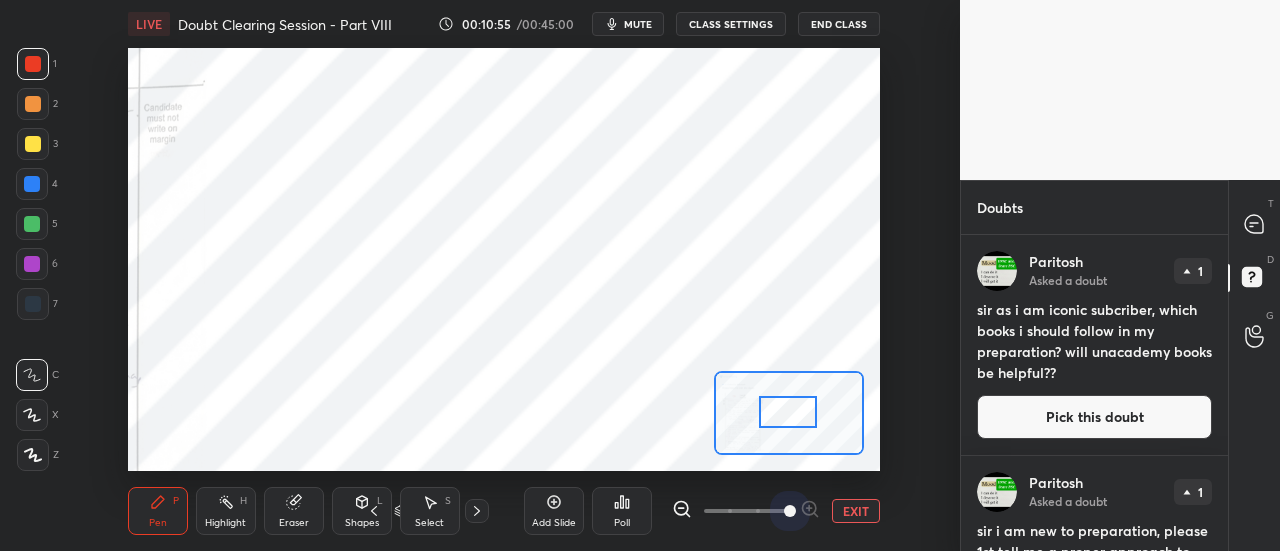 drag, startPoint x: 842, startPoint y: 509, endPoint x: 843, endPoint y: 499, distance: 10.049875 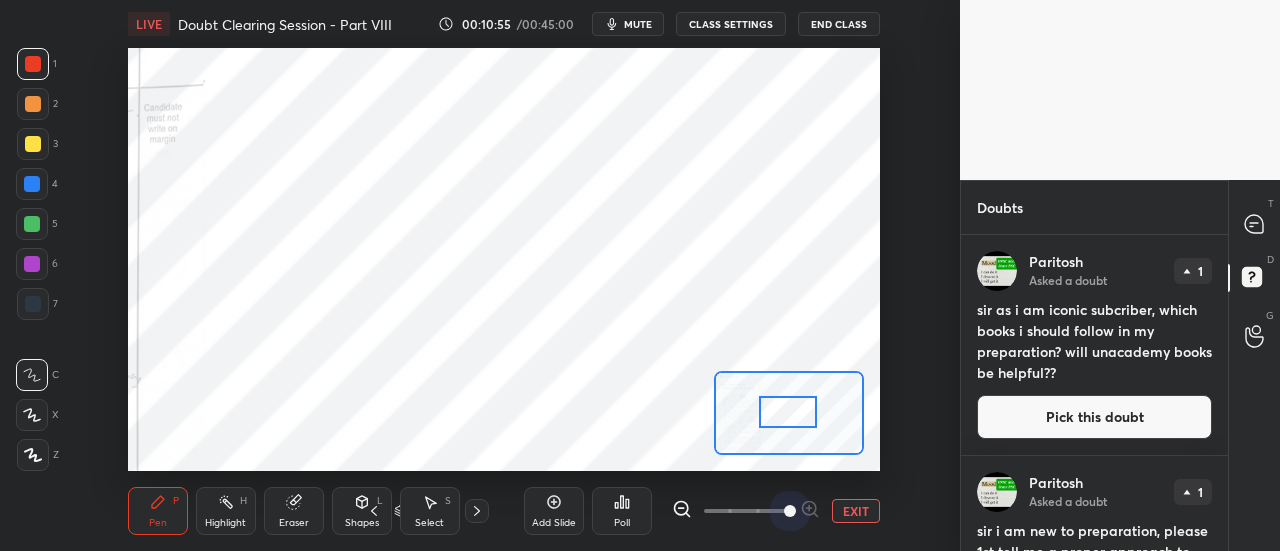 click on "EXIT" at bounding box center (776, 511) 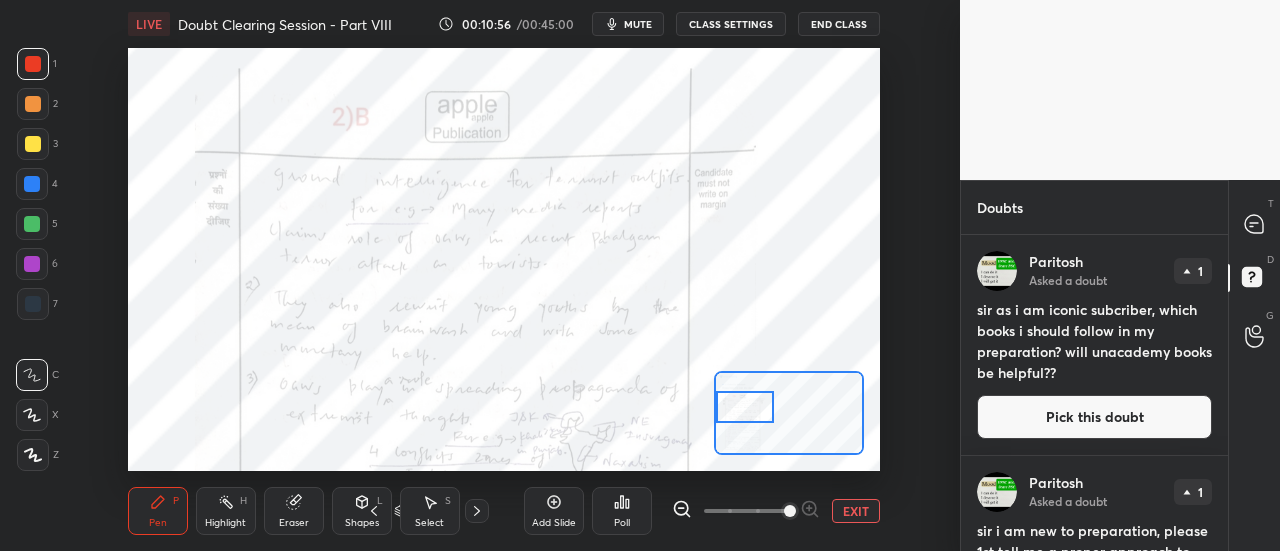 drag, startPoint x: 794, startPoint y: 409, endPoint x: 732, endPoint y: 402, distance: 62.39391 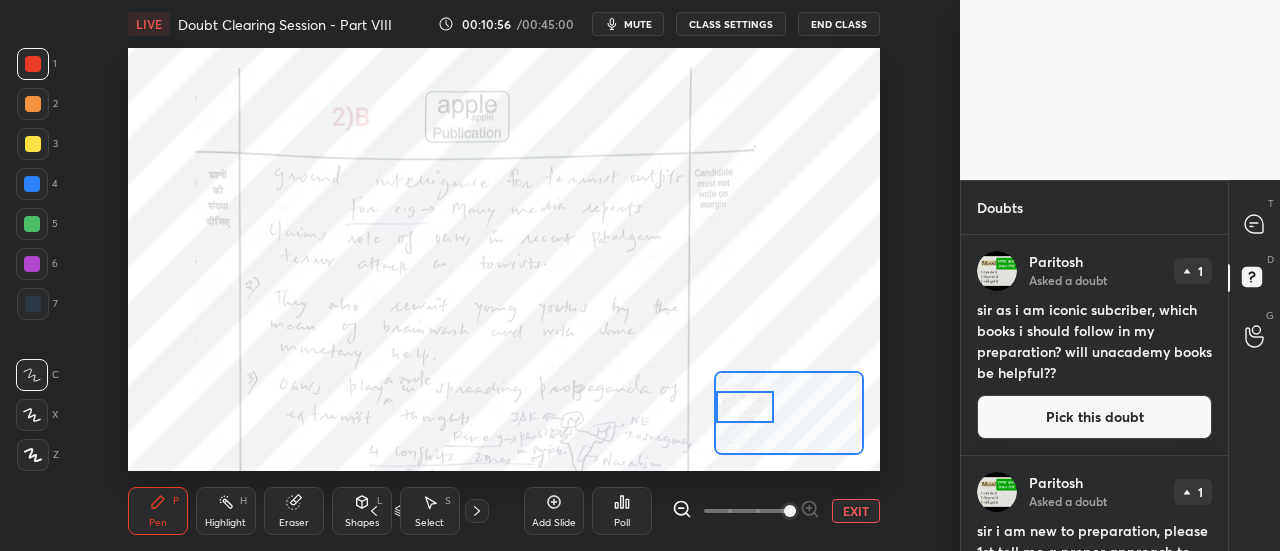 click at bounding box center (745, 407) 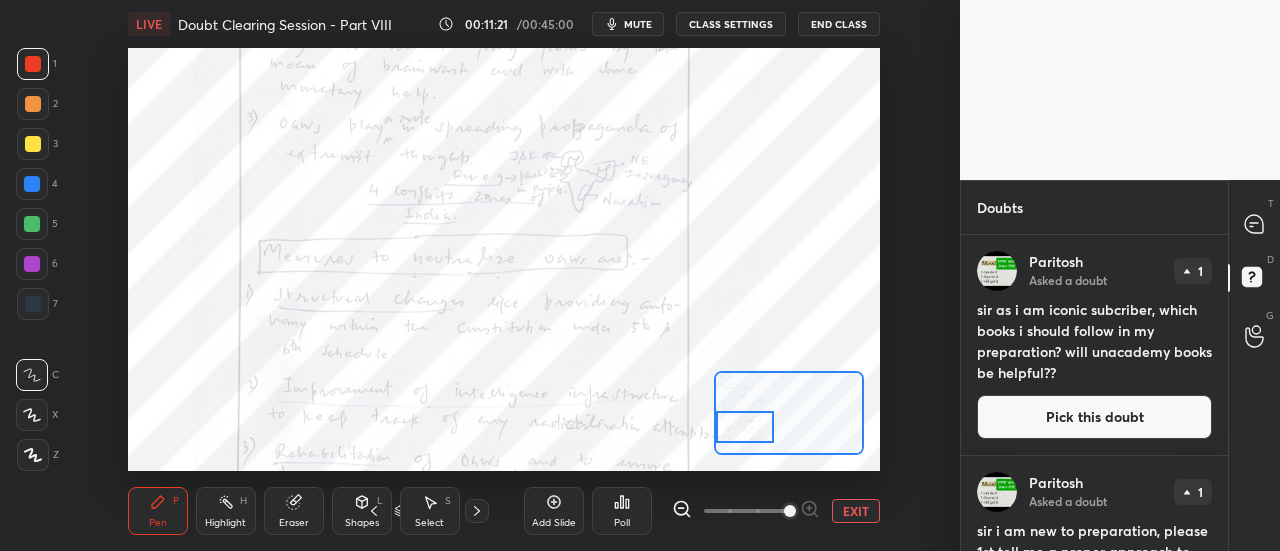 drag, startPoint x: 738, startPoint y: 405, endPoint x: 725, endPoint y: 423, distance: 22.203604 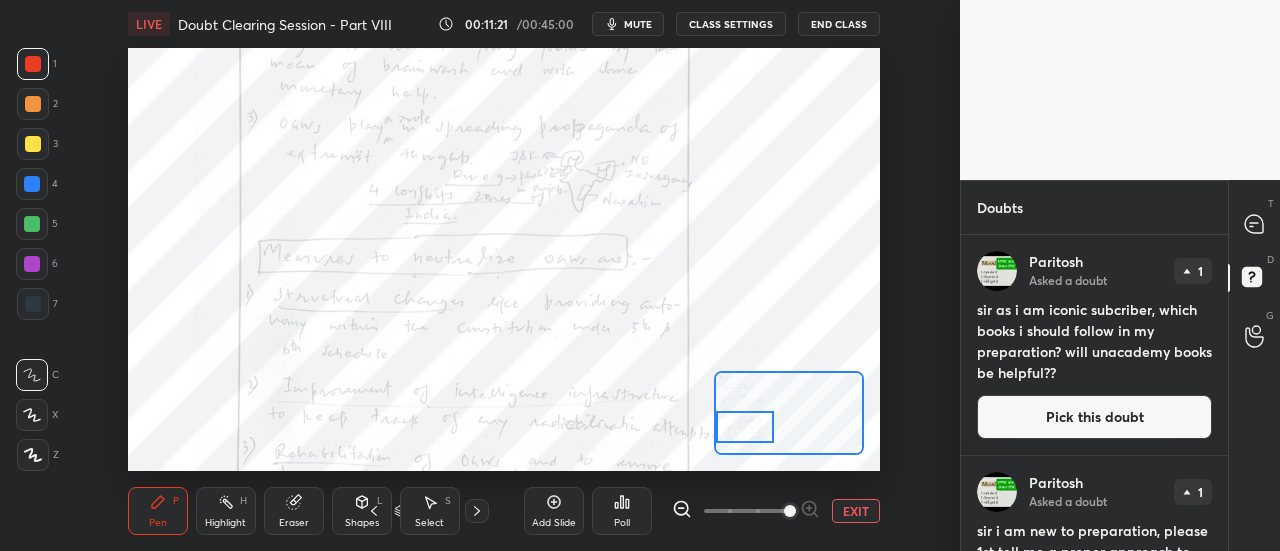 click at bounding box center [745, 427] 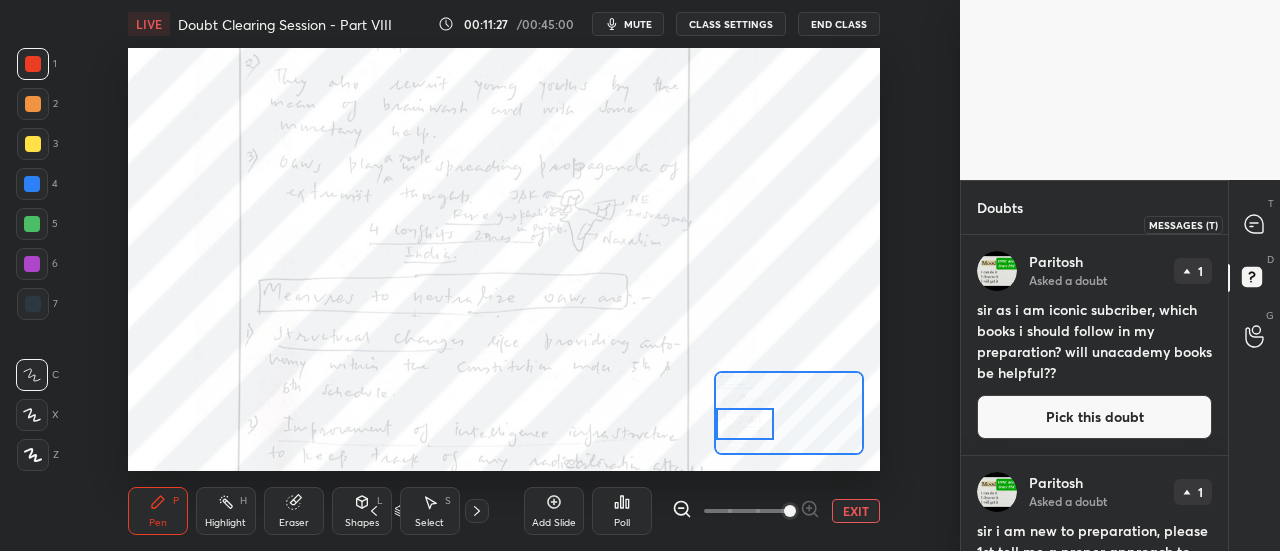 click at bounding box center (1255, 224) 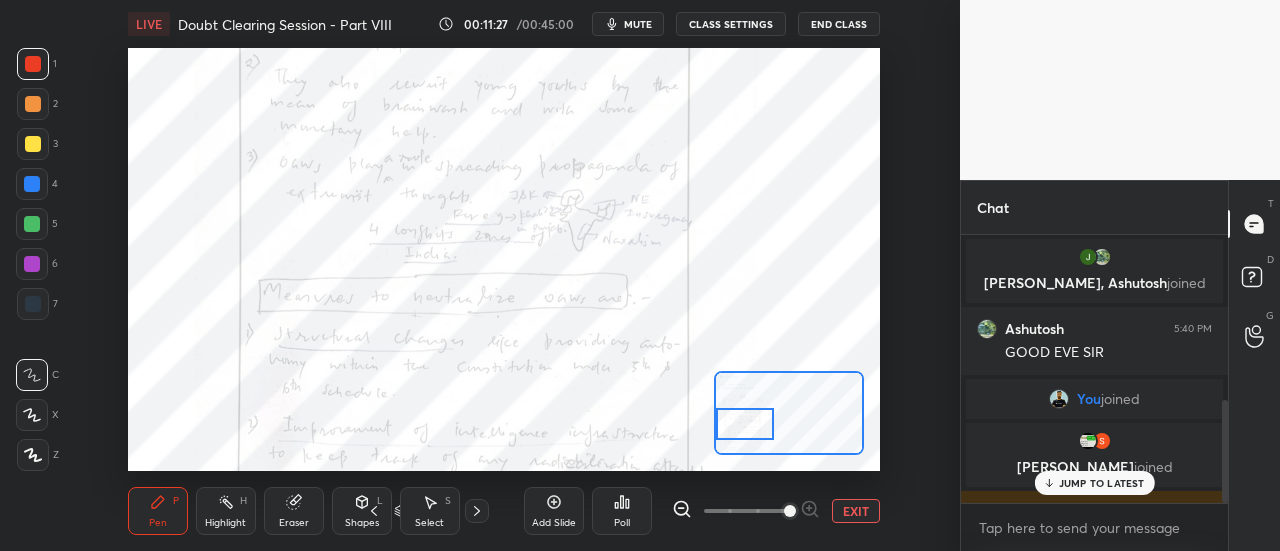 scroll, scrollTop: 434, scrollLeft: 0, axis: vertical 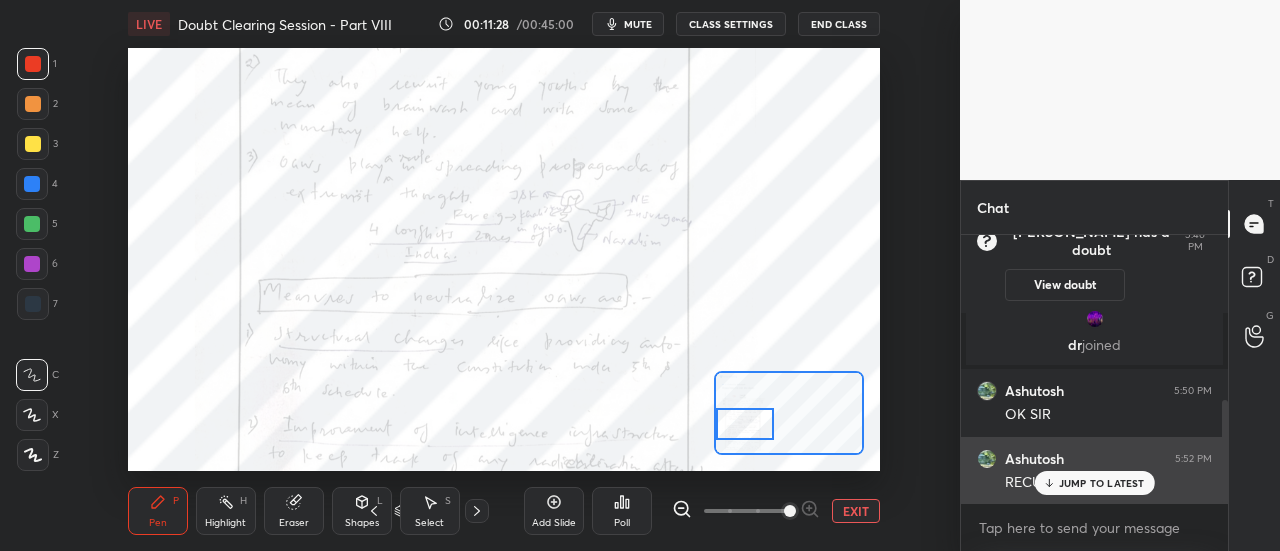 click on "JUMP TO LATEST" at bounding box center (1102, 483) 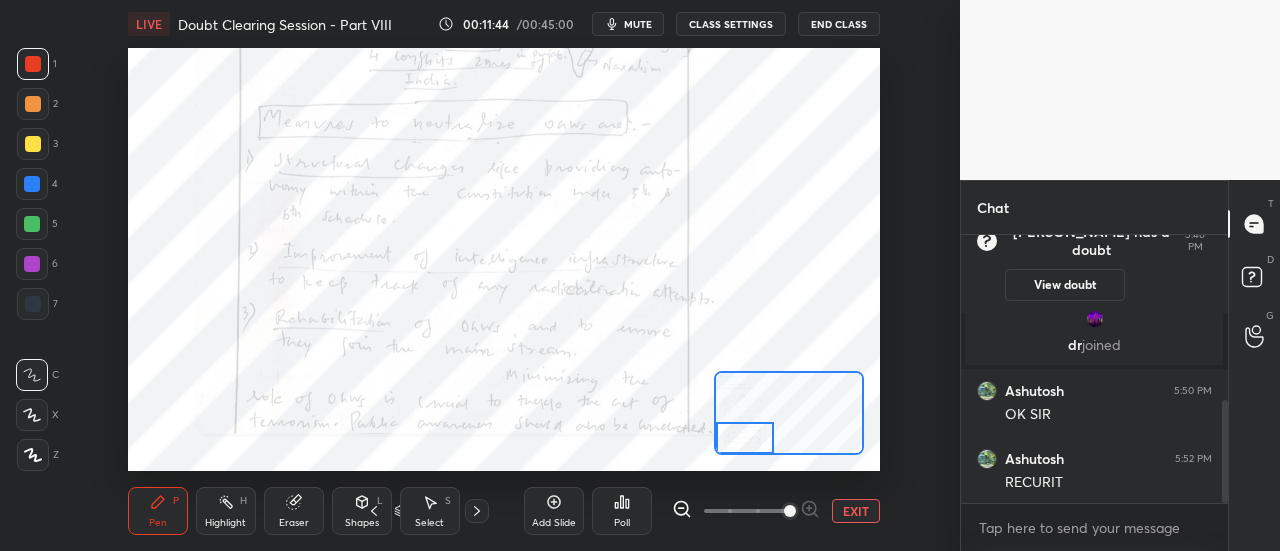 drag, startPoint x: 746, startPoint y: 429, endPoint x: 734, endPoint y: 474, distance: 46.572525 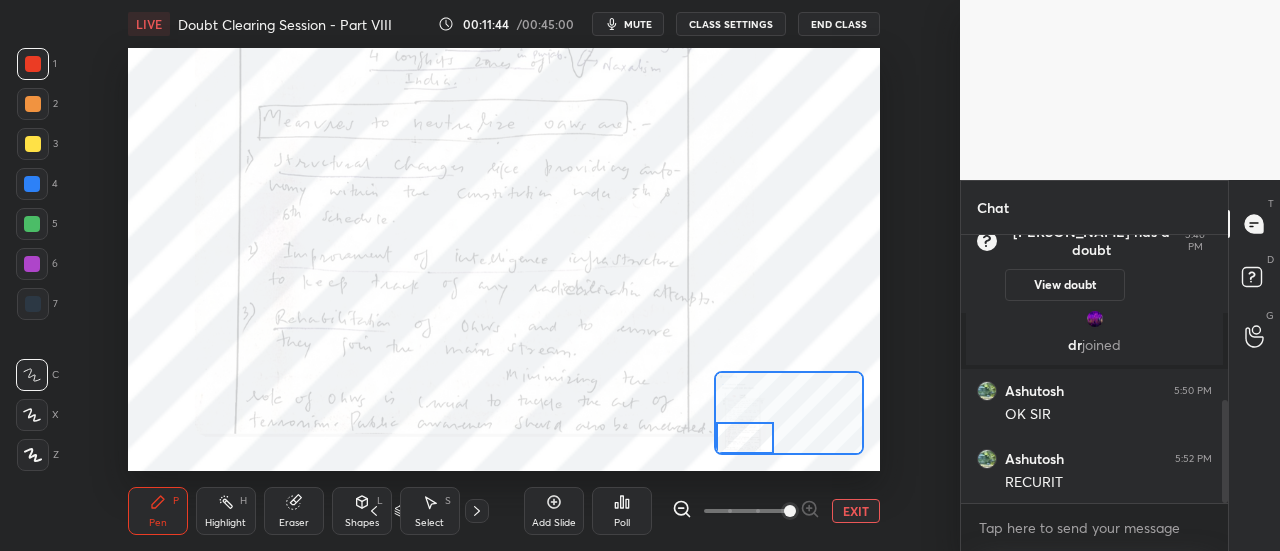 click on "LIVE Doubt Clearing Session - Part VIII 00:11:44 /  00:45:00 mute CLASS SETTINGS End Class Setting up your live class Poll for   secs No correct answer Start poll Back Doubt Clearing Session - Part VIII • L6 of Doubt Clearing Course for History and Economy - UPSC CSE [PERSON_NAME] Pen P Highlight H Eraser Shapes L Select S 8 / 10 Add Slide Poll EXIT" at bounding box center [504, 275] 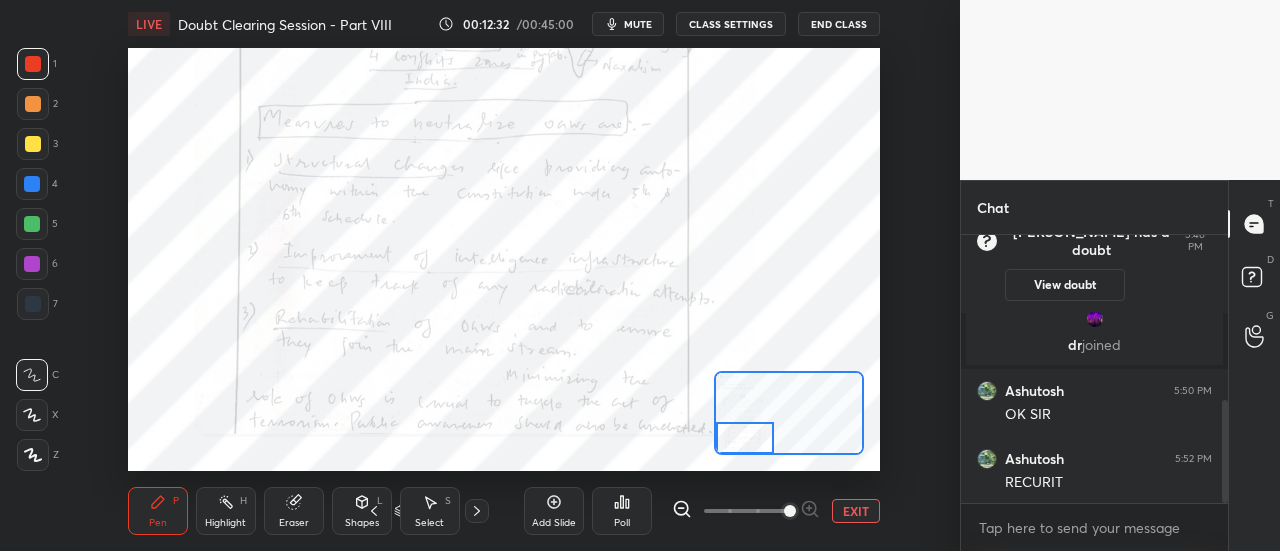 drag, startPoint x: 842, startPoint y: 515, endPoint x: 965, endPoint y: 517, distance: 123.01626 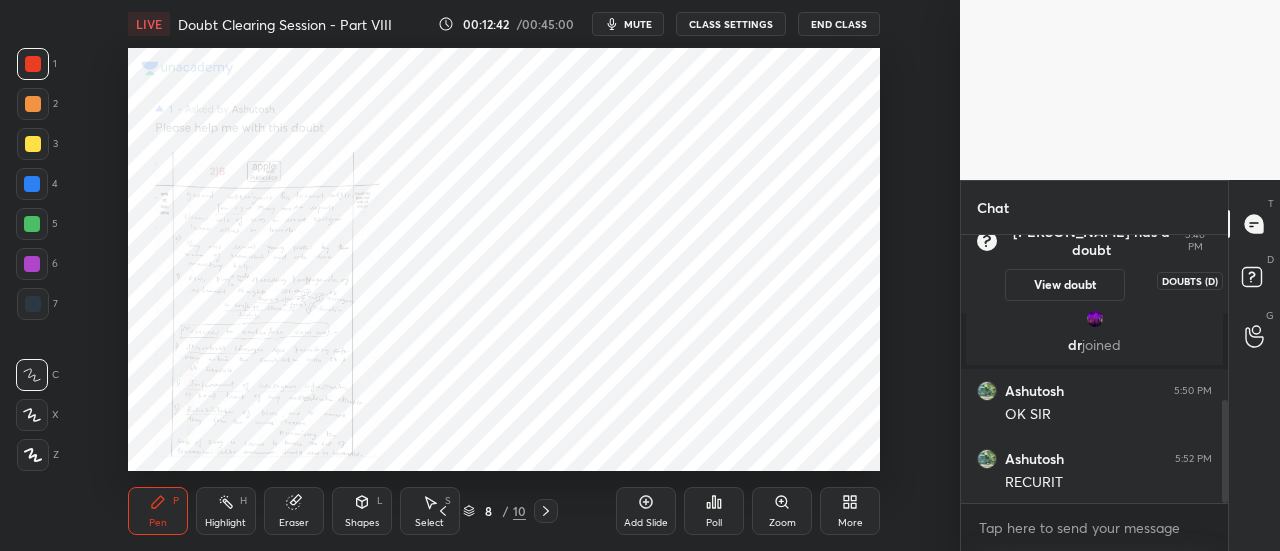 click 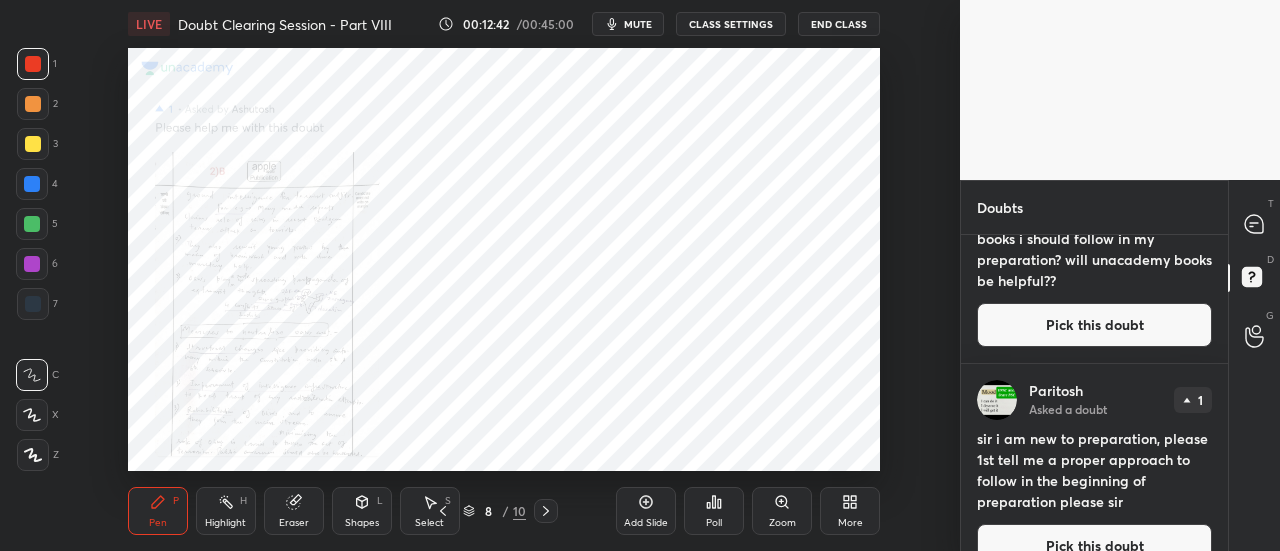scroll, scrollTop: 124, scrollLeft: 0, axis: vertical 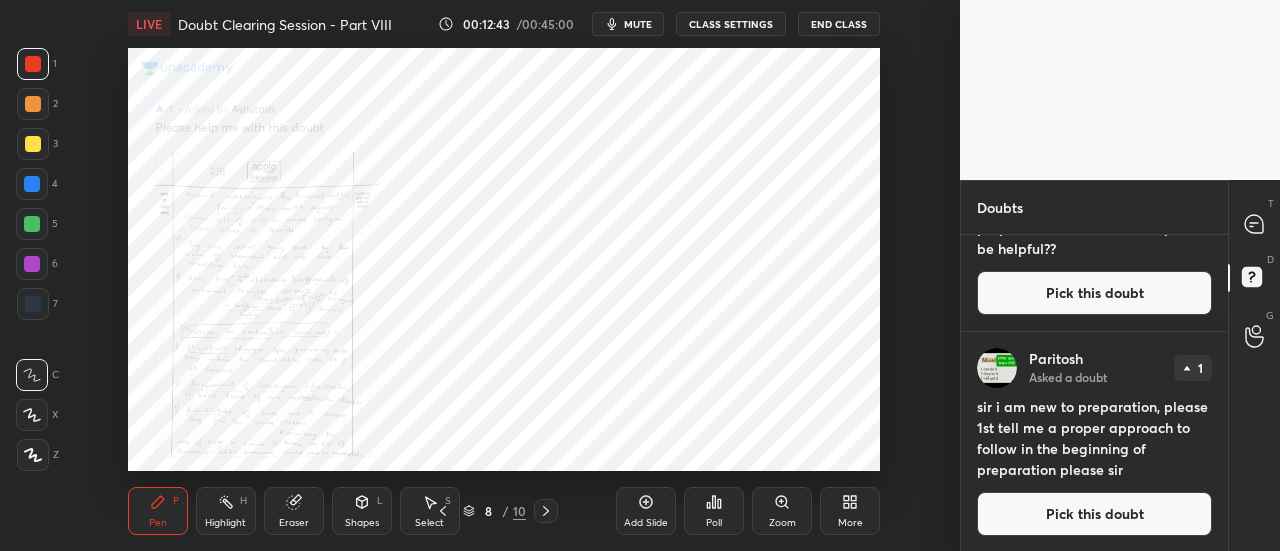 click on "Pick this doubt" at bounding box center [1094, 514] 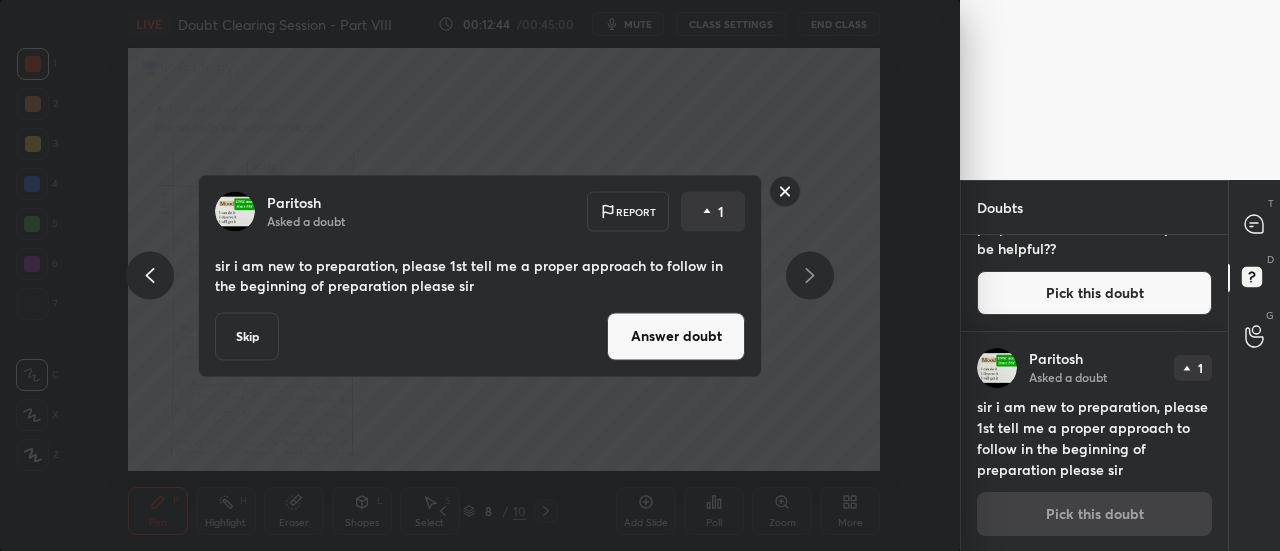 click on "[PERSON_NAME] Asked a doubt Report 1 sir i am new to preparation, please 1st tell me a proper approach to follow in the beginning of preparation please sir Skip Answer doubt" at bounding box center [480, 275] 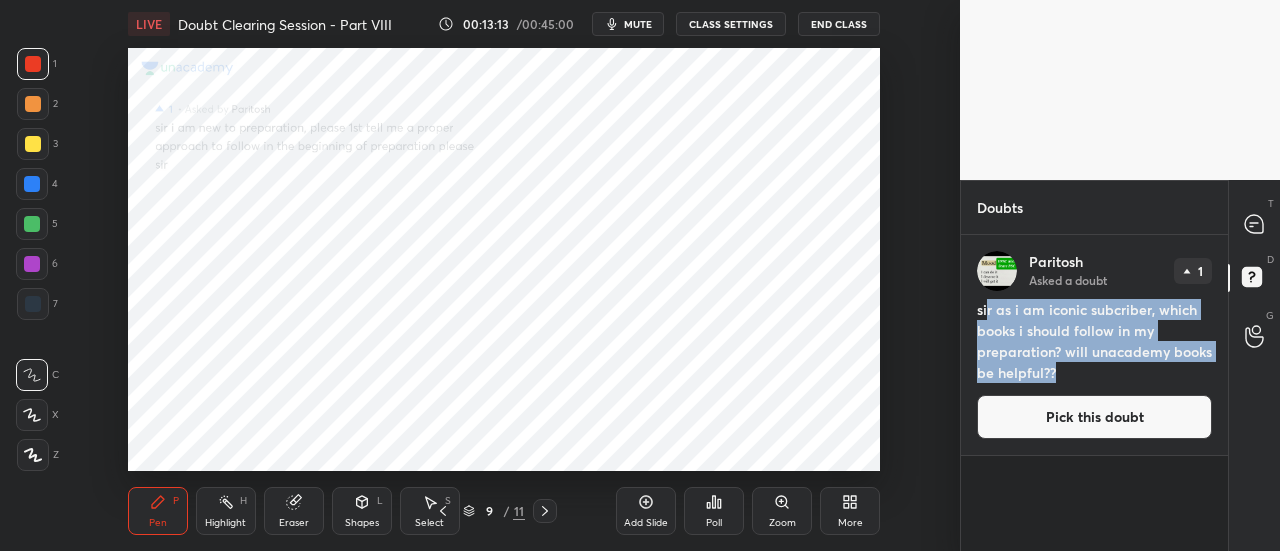 drag, startPoint x: 1000, startPoint y: 312, endPoint x: 1122, endPoint y: 375, distance: 137.30623 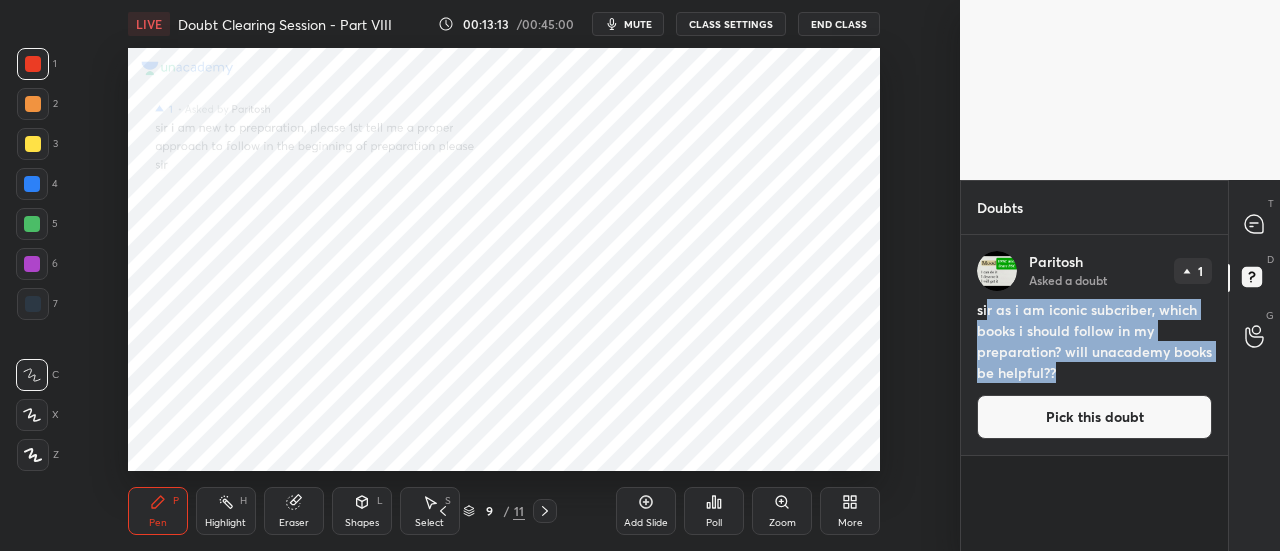 click on "sir as i am iconic subcriber, which books i should follow in my preparation? will unacademy books be helpful??" at bounding box center (1094, 341) 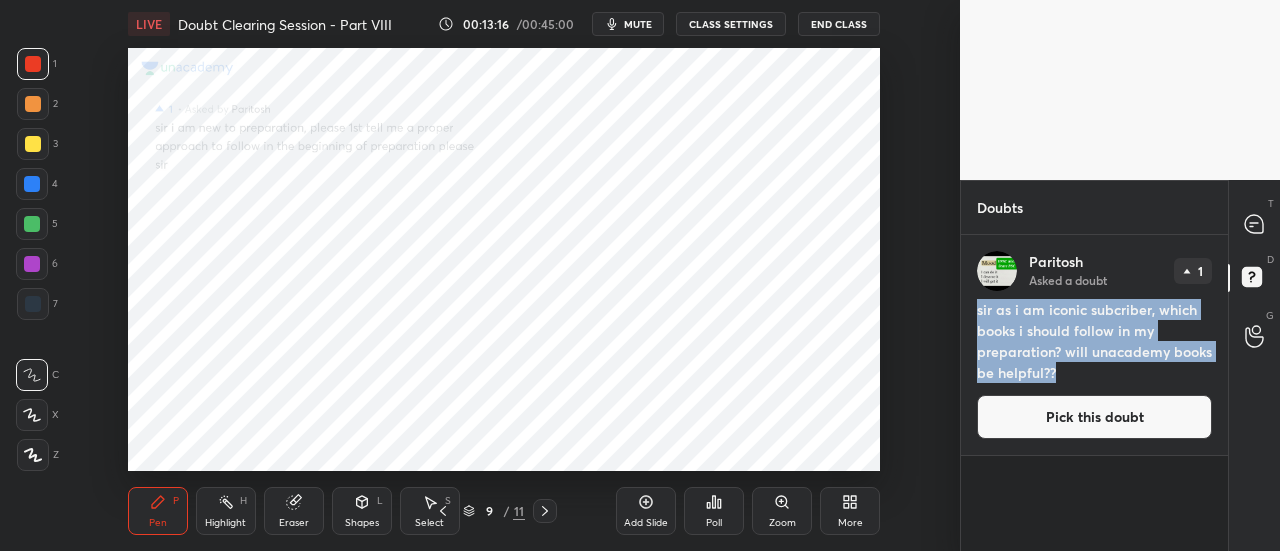 drag, startPoint x: 978, startPoint y: 308, endPoint x: 1068, endPoint y: 381, distance: 115.88356 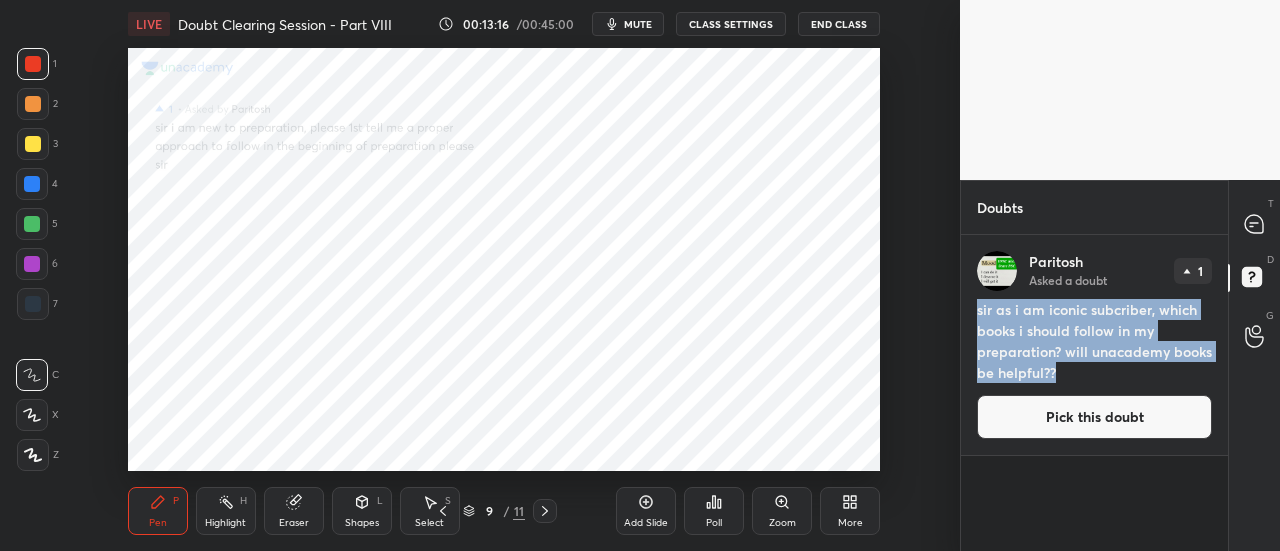 click on "[PERSON_NAME] Asked a doubt 1 sir as i am iconic subcriber, which books i should follow in my preparation? will unacademy books be helpful?? Pick this doubt" at bounding box center [1094, 345] 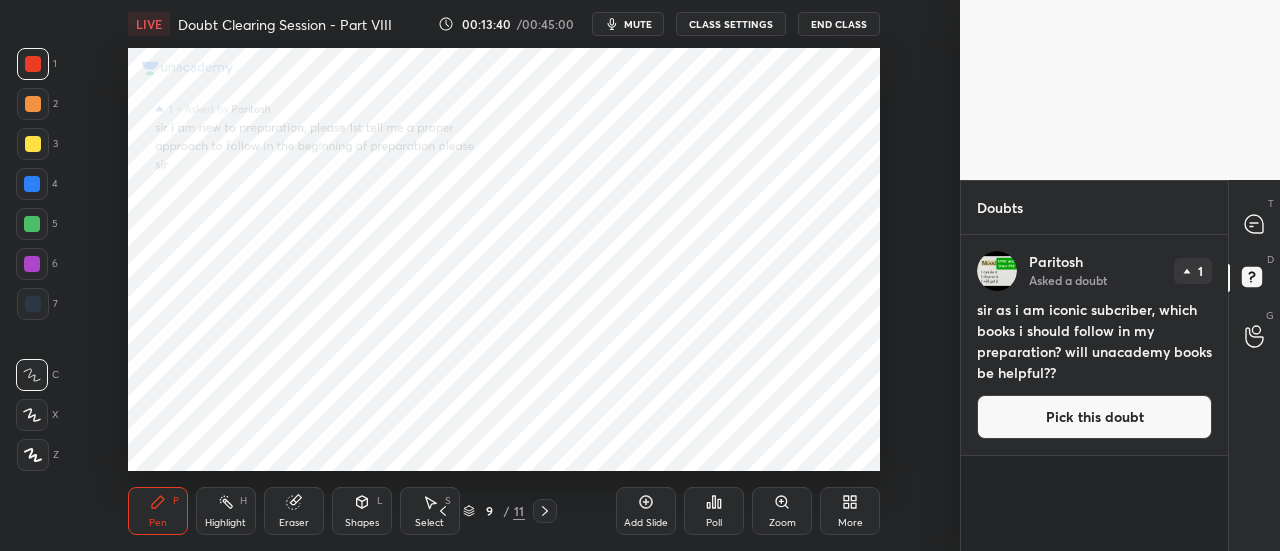 click on "[PERSON_NAME] Asked a doubt 1 sir as i am iconic subcriber, which books i should follow in my preparation? will unacademy books be helpful?? Pick this doubt" at bounding box center (1094, 345) 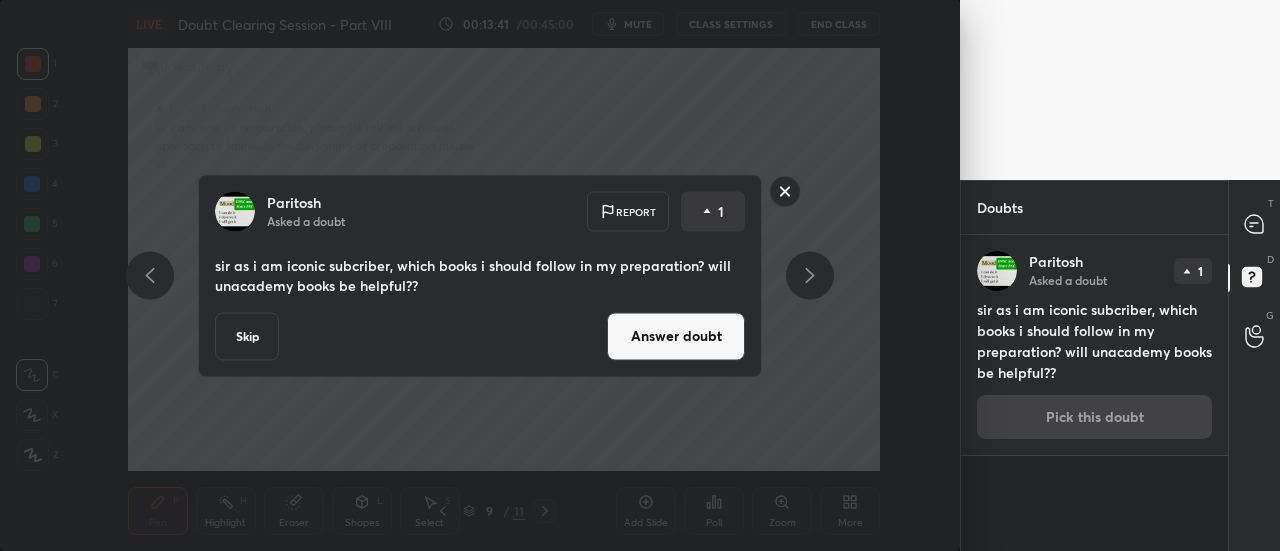 click on "Answer doubt" at bounding box center (676, 336) 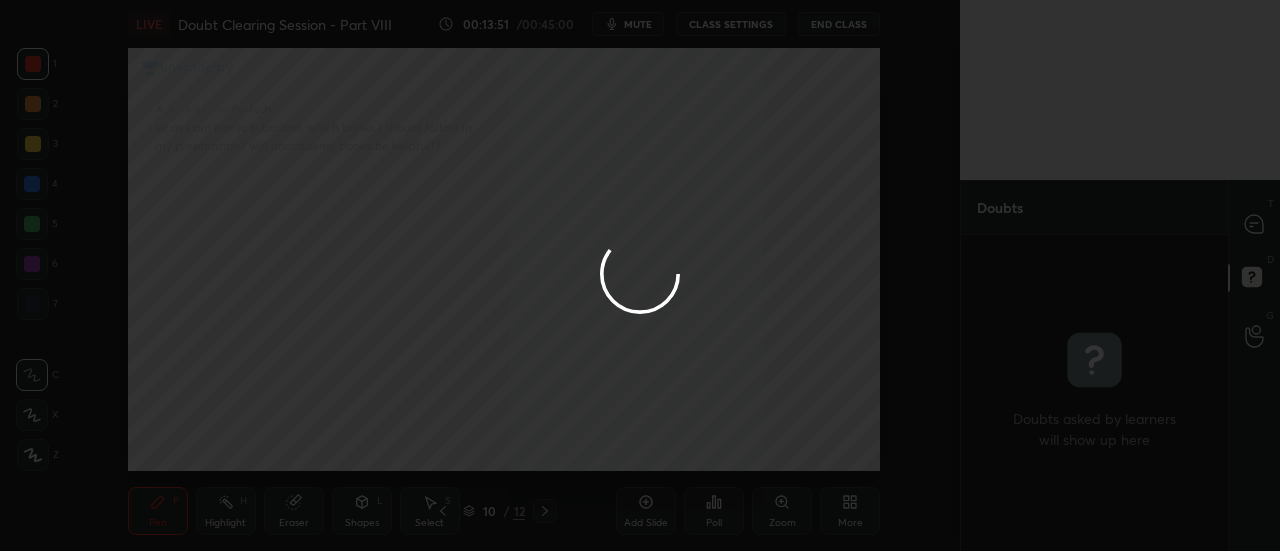 click at bounding box center [640, 275] 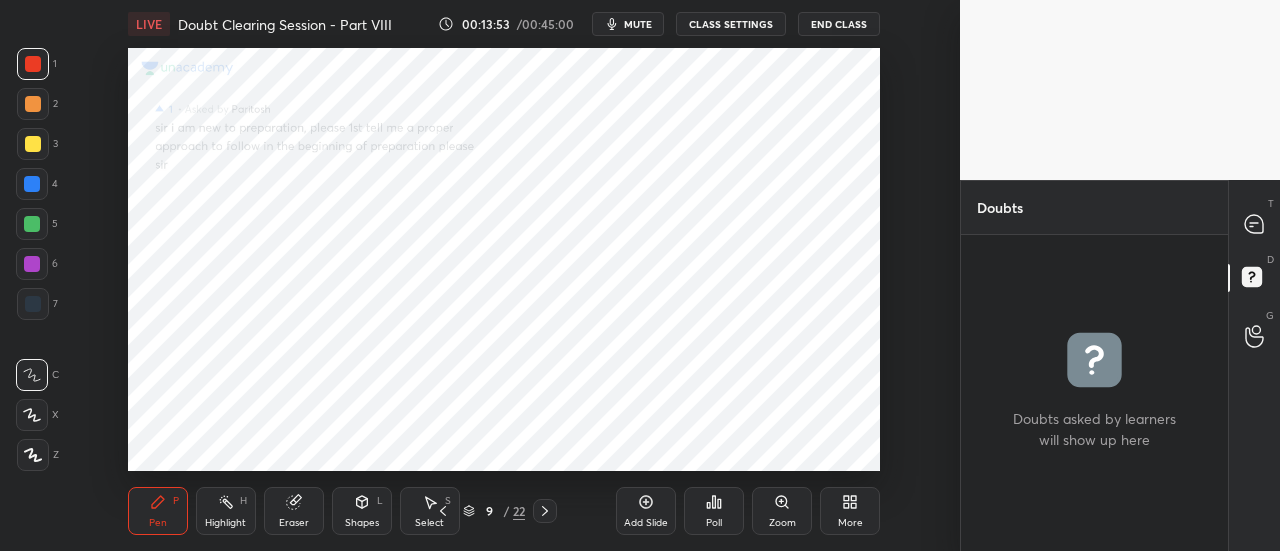 click on "T Messages (T)" at bounding box center (1254, 224) 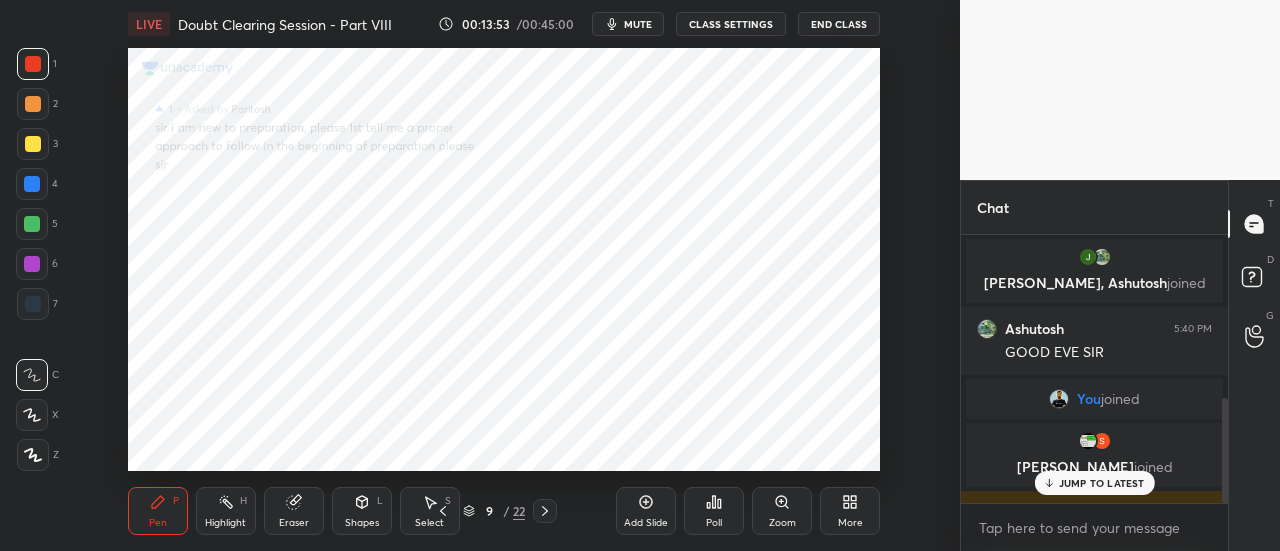 scroll, scrollTop: 418, scrollLeft: 0, axis: vertical 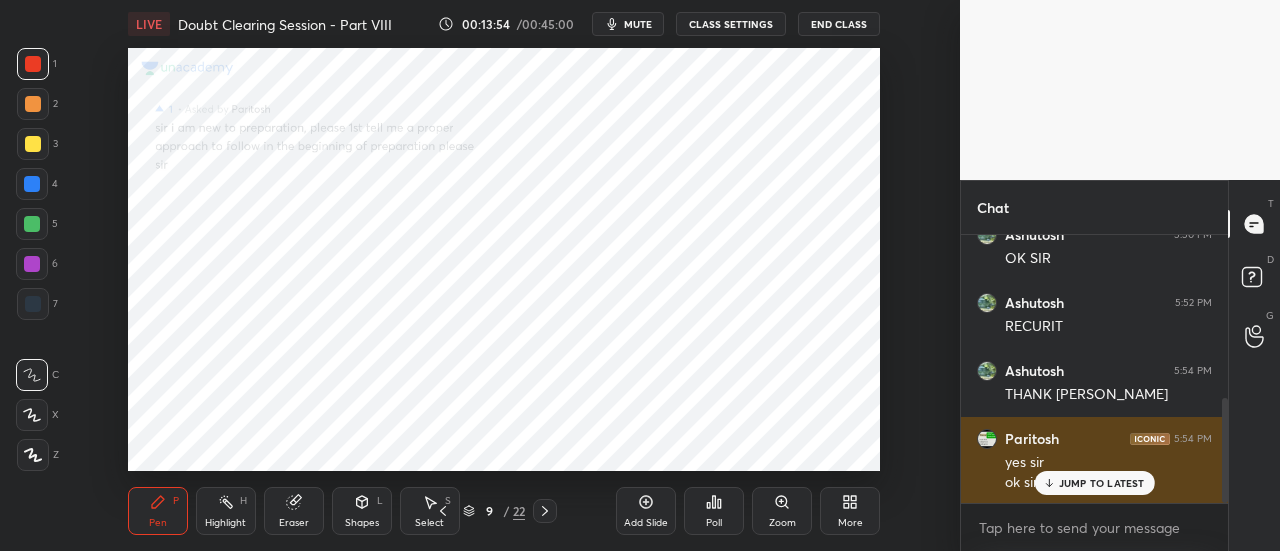 drag, startPoint x: 1118, startPoint y: 484, endPoint x: 1160, endPoint y: 449, distance: 54.67175 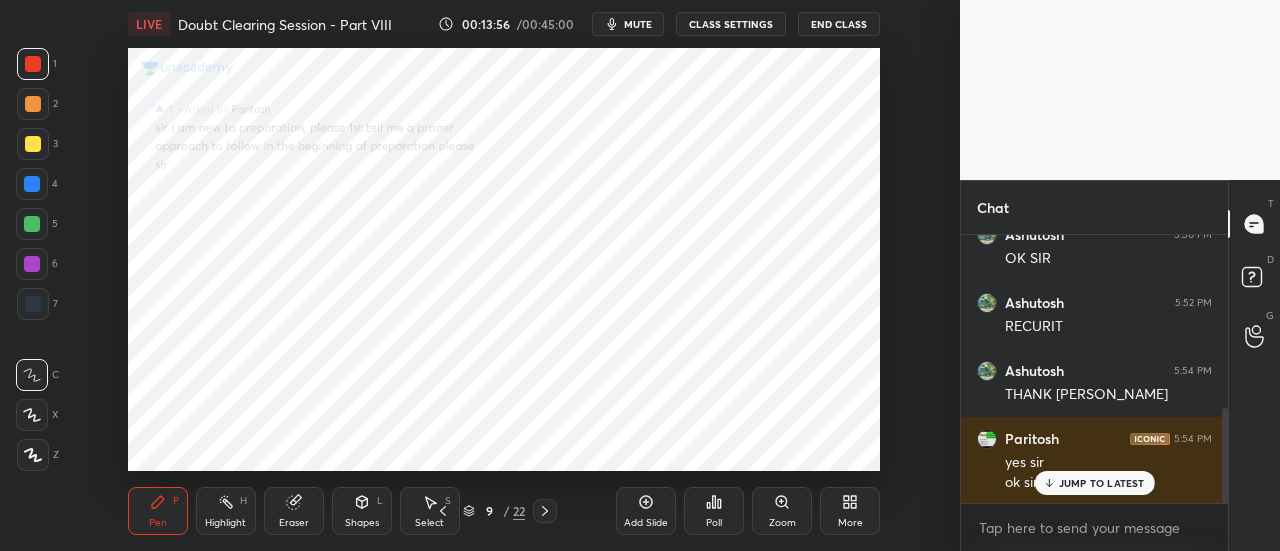 scroll, scrollTop: 490, scrollLeft: 0, axis: vertical 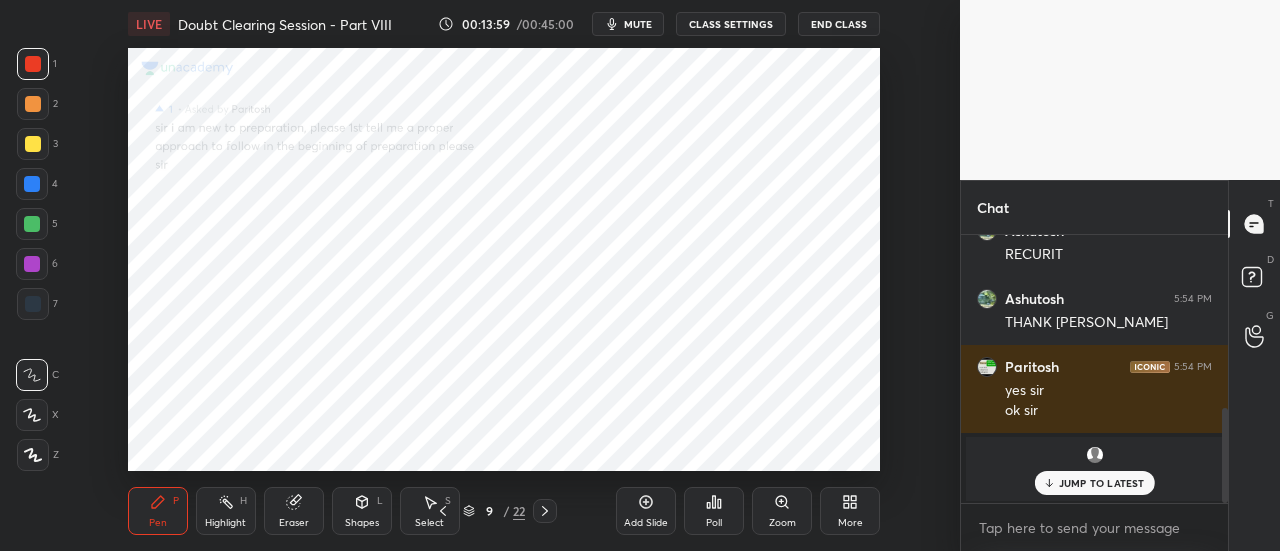 click on "preeti  joined" at bounding box center (1094, 469) 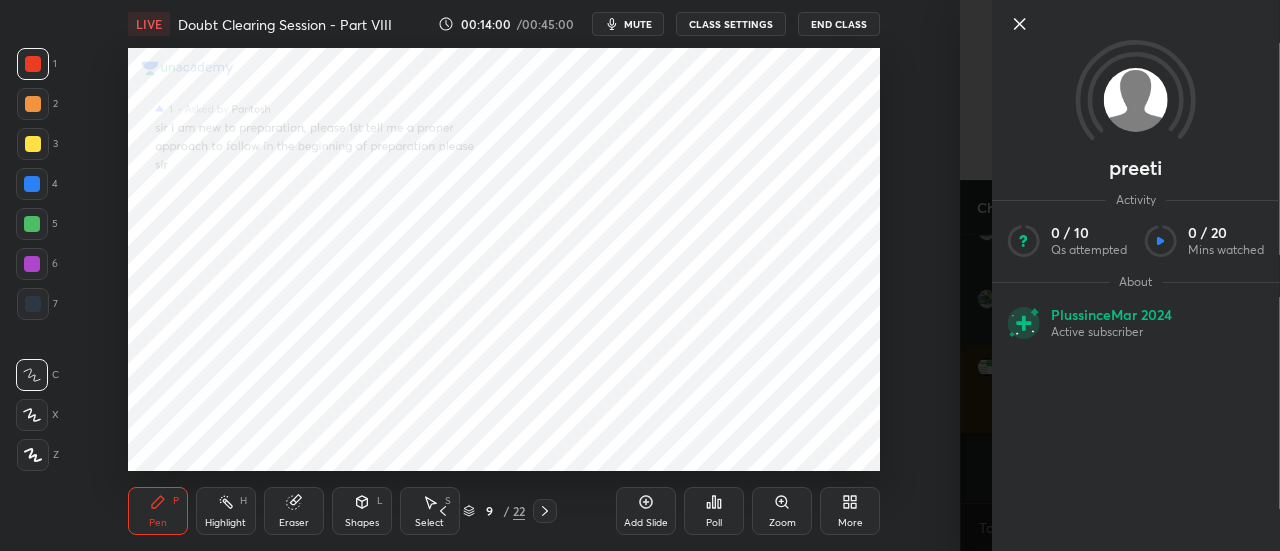 click 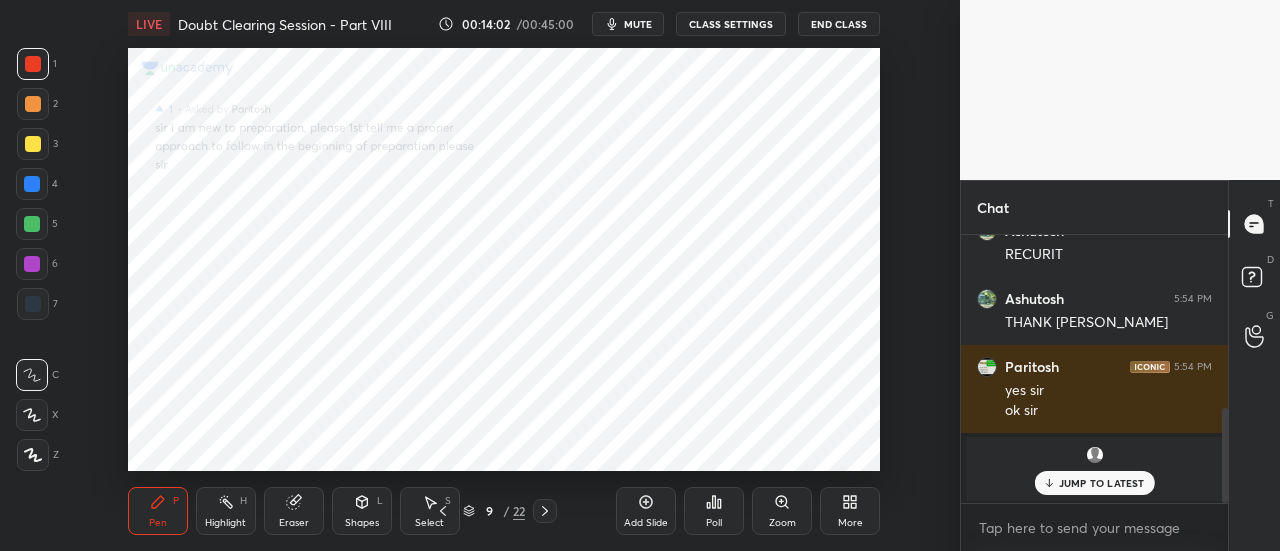 click on "[PERSON_NAME], [PERSON_NAME]  joined Ashutosh 5:40 PM GOOD EVE SIR You  joined [PERSON_NAME]  joined [PERSON_NAME] 5:44 PM GooD EveninG Sir dr  joined [PERSON_NAME] 5:50 PM OK [PERSON_NAME] 5:52 PM RECURIT Ashutosh 5:54 PM THANK [PERSON_NAME] 5:54 PM yes [PERSON_NAME]  joined JUMP TO LATEST" at bounding box center (1094, 369) 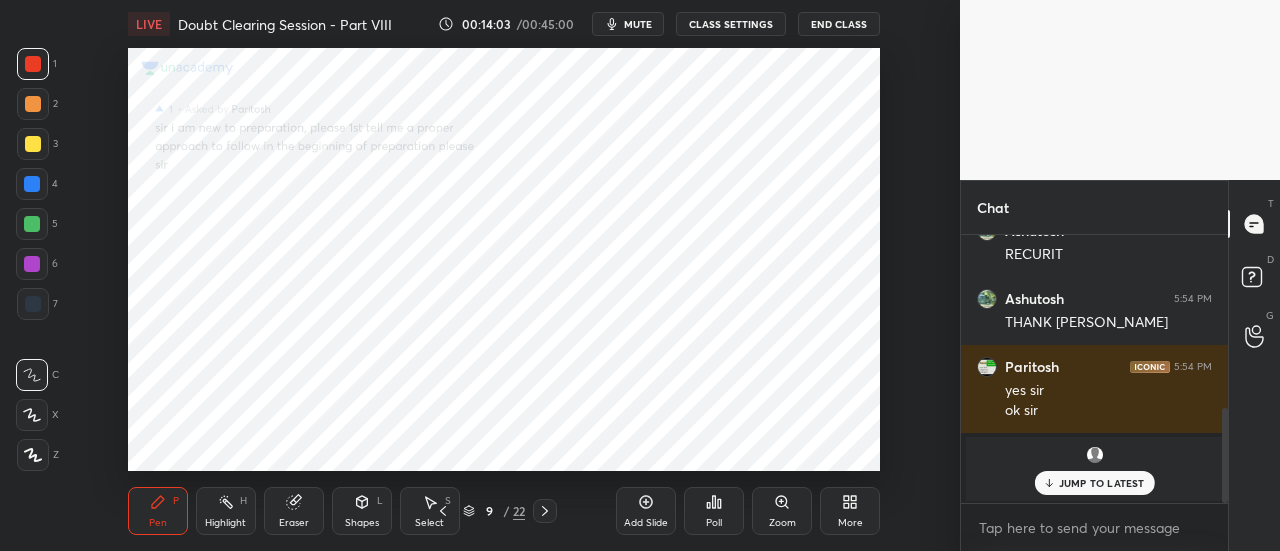 click on "JUMP TO LATEST" at bounding box center [1102, 483] 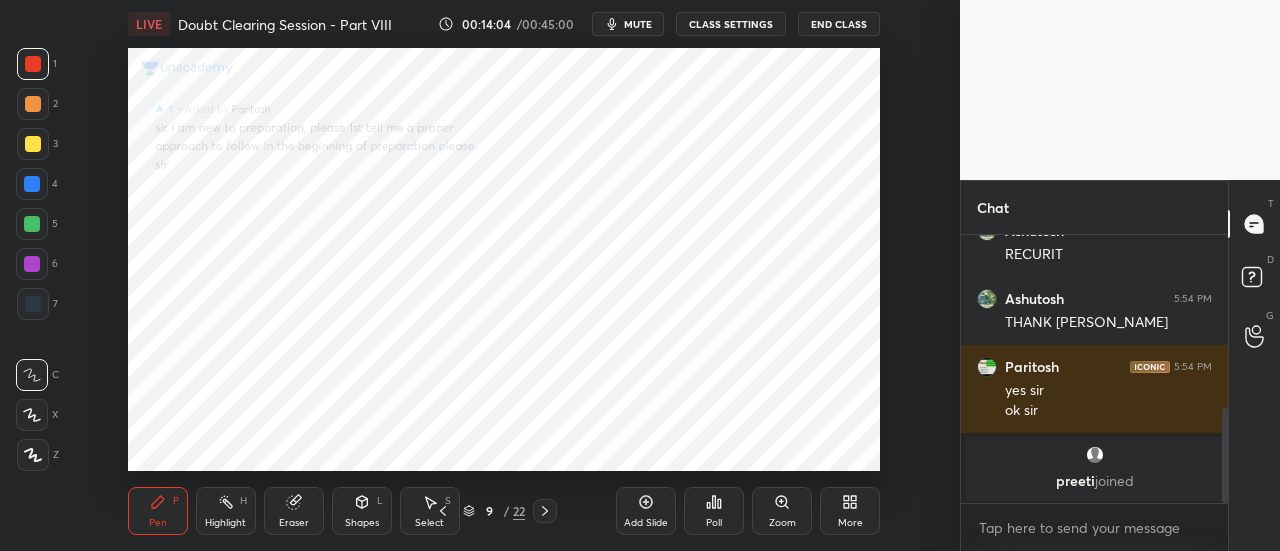 scroll, scrollTop: 576, scrollLeft: 0, axis: vertical 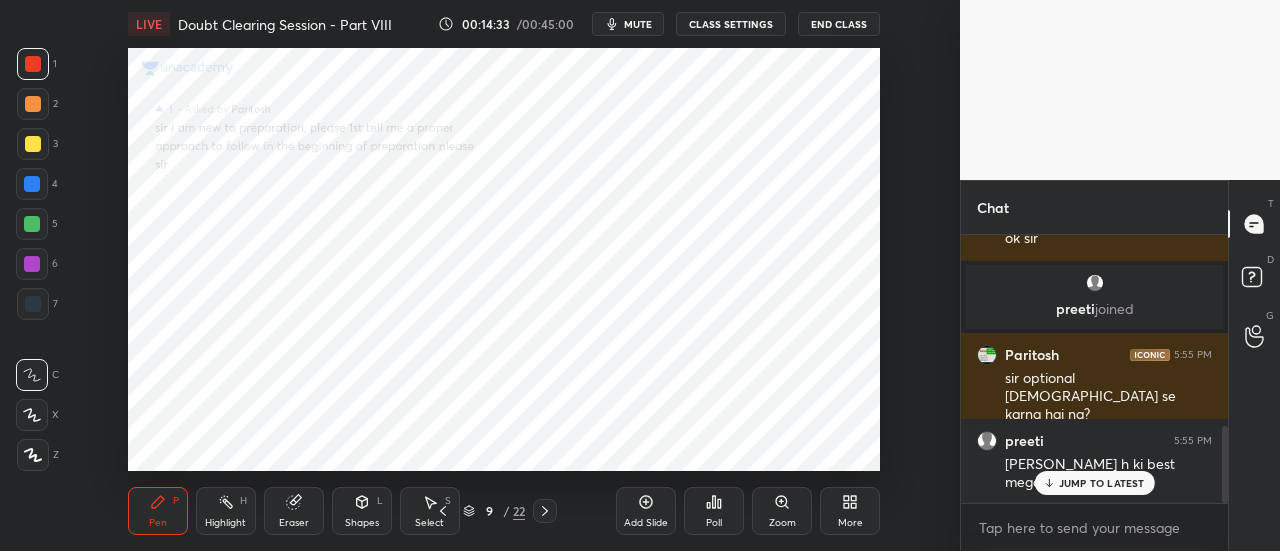 click on "JUMP TO LATEST" at bounding box center [1102, 483] 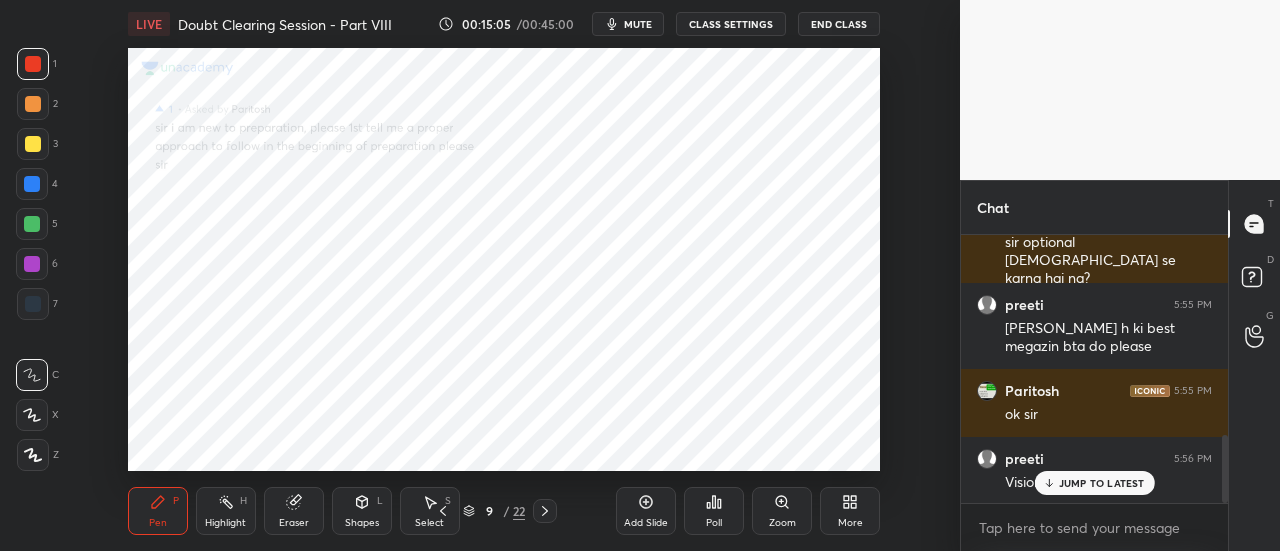 scroll, scrollTop: 818, scrollLeft: 0, axis: vertical 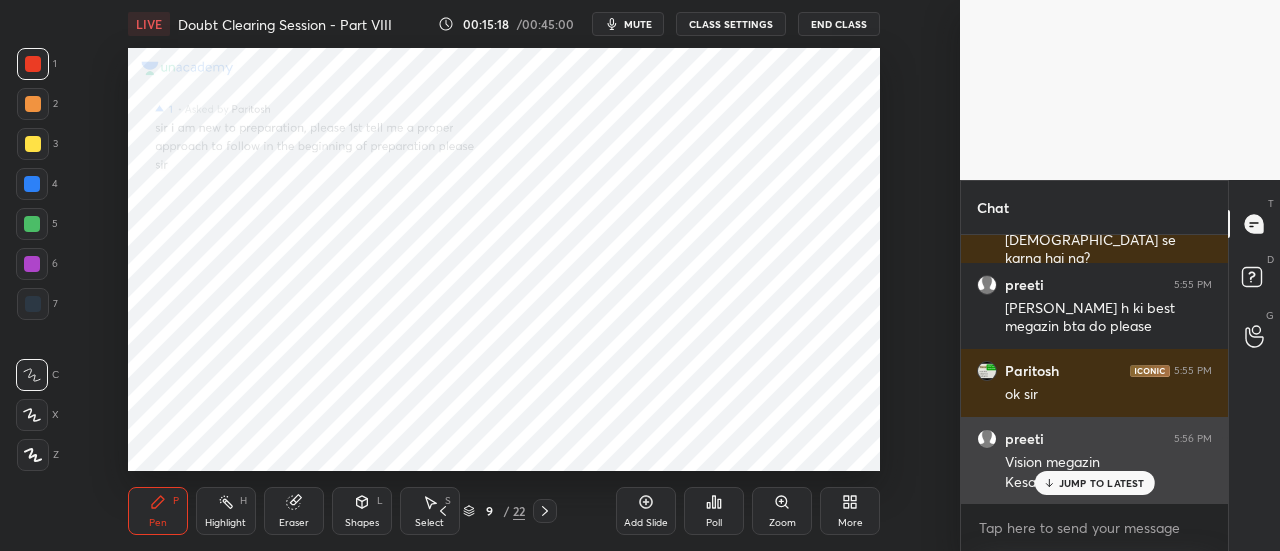 drag, startPoint x: 1114, startPoint y: 489, endPoint x: 1104, endPoint y: 488, distance: 10.049875 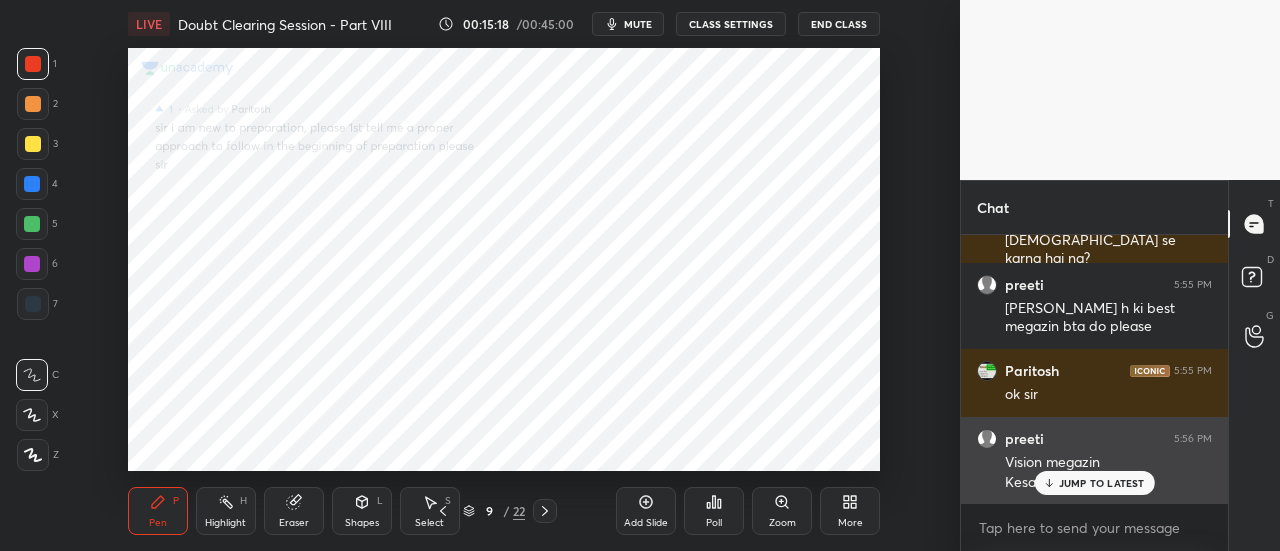 click on "JUMP TO LATEST" at bounding box center [1102, 483] 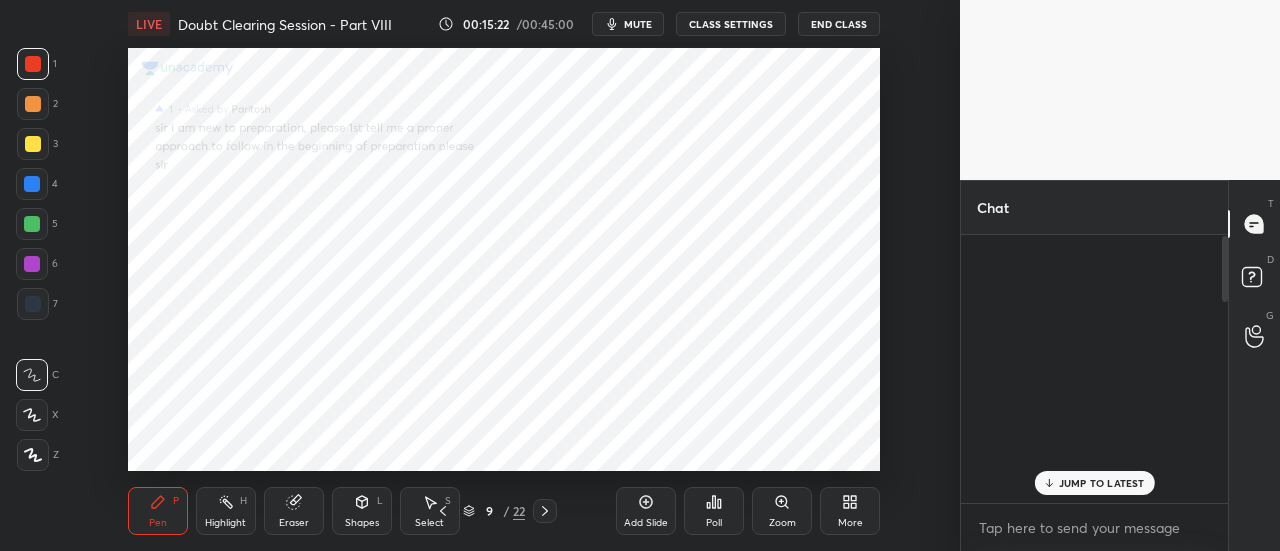 scroll, scrollTop: 818, scrollLeft: 0, axis: vertical 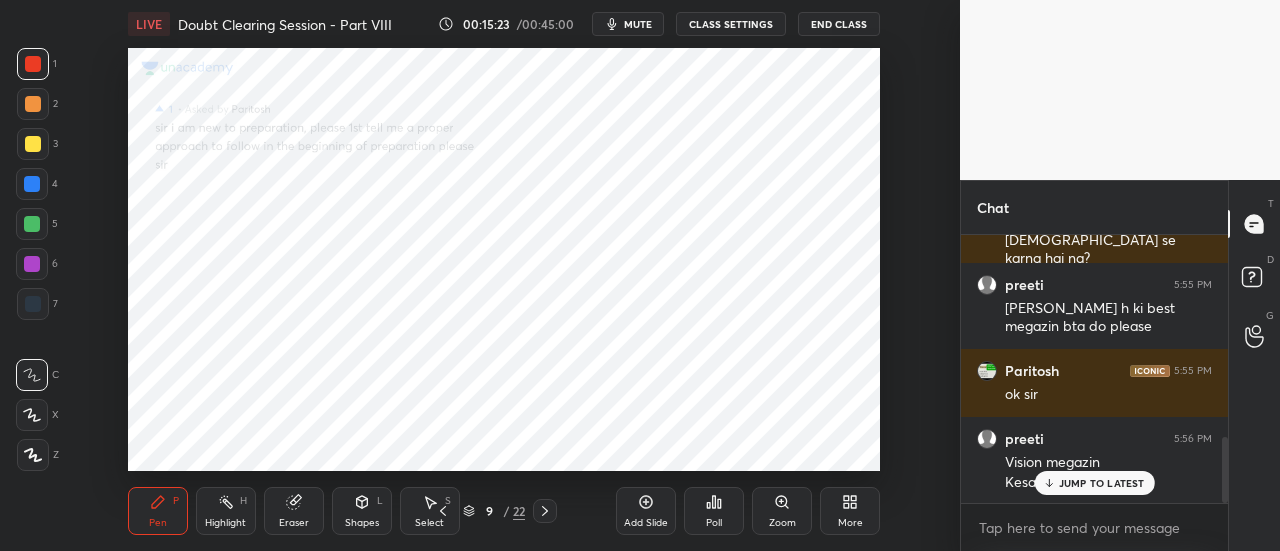 click on "JUMP TO LATEST" at bounding box center (1102, 483) 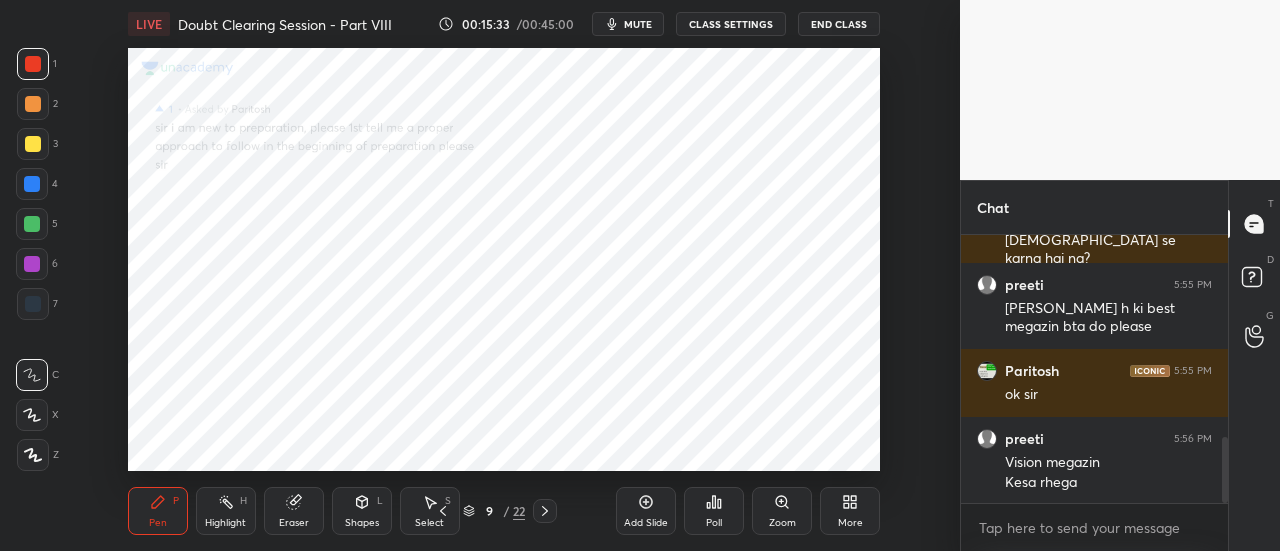 click on "D Doubts (D)" at bounding box center [1254, 280] 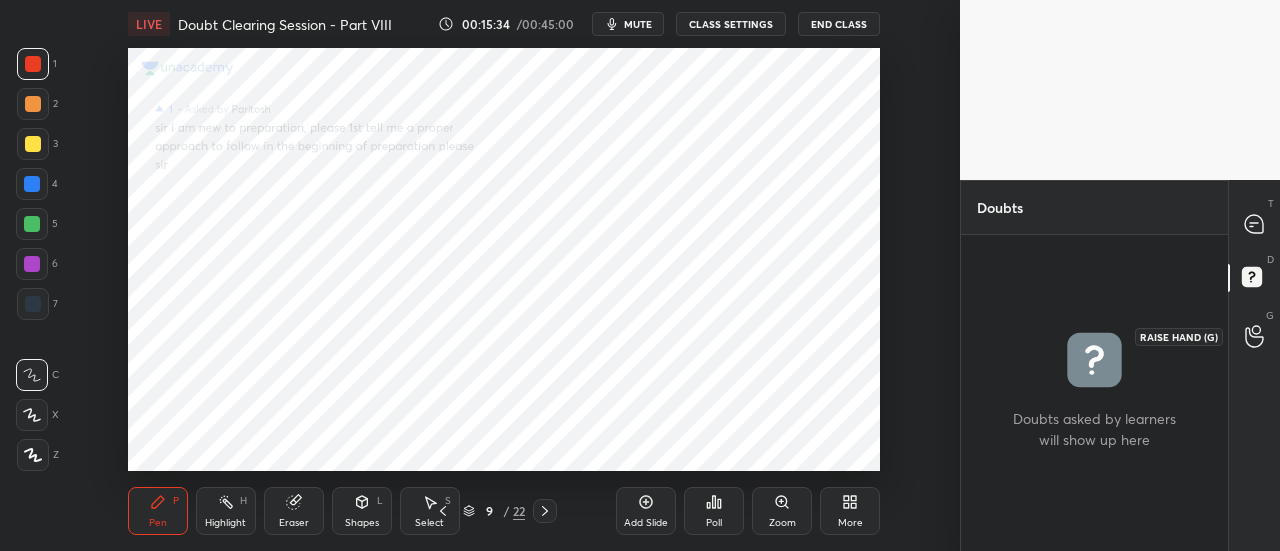 drag, startPoint x: 1270, startPoint y: 324, endPoint x: 1263, endPoint y: 235, distance: 89.27486 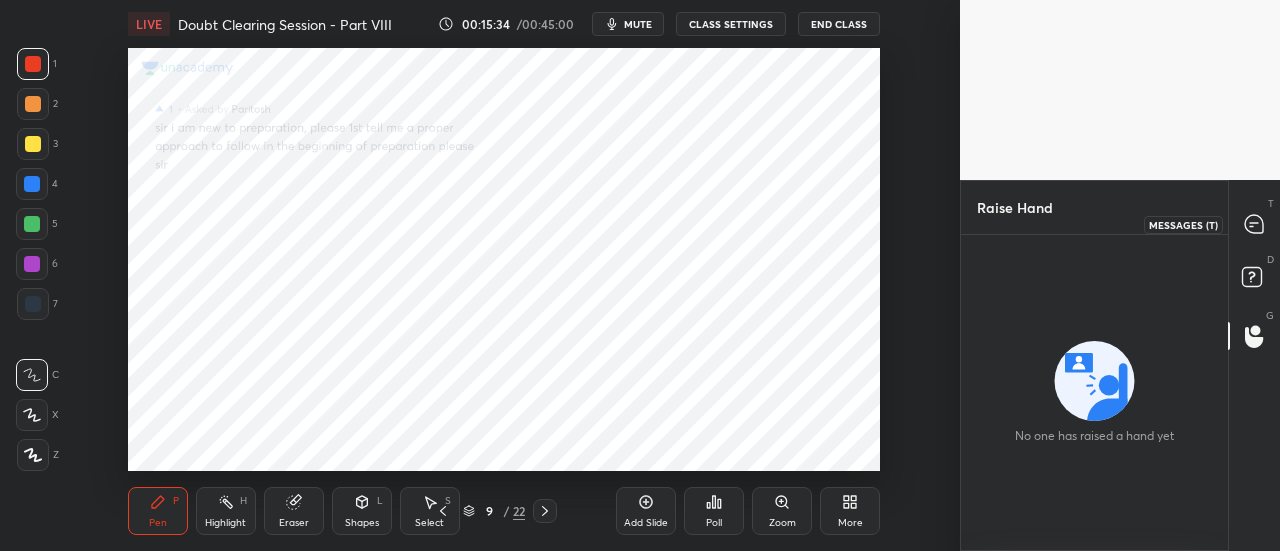 click 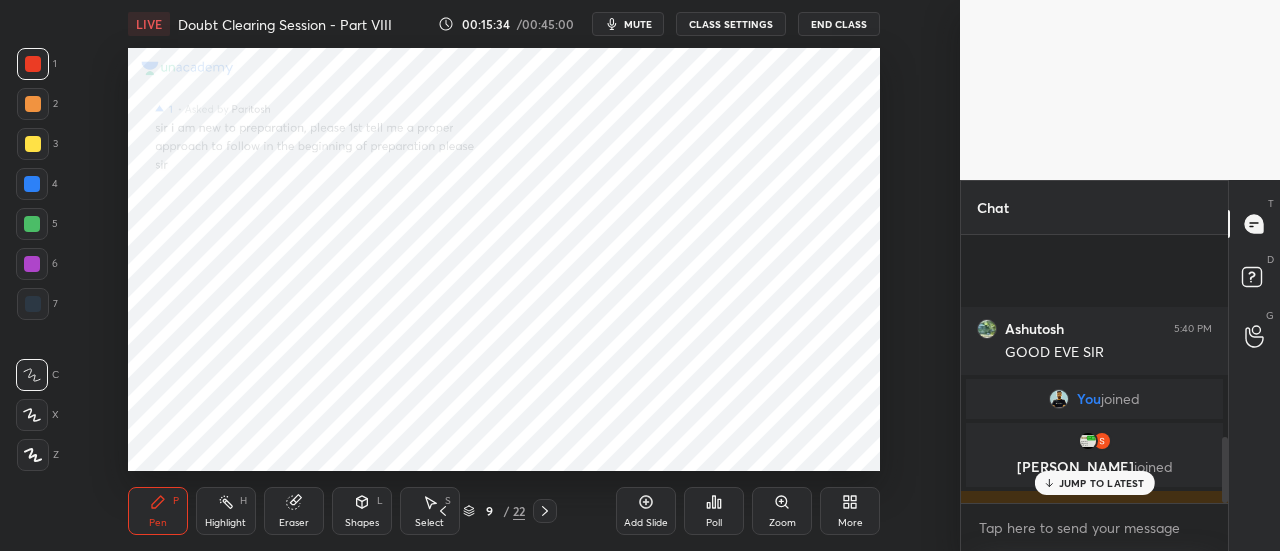 scroll, scrollTop: 818, scrollLeft: 0, axis: vertical 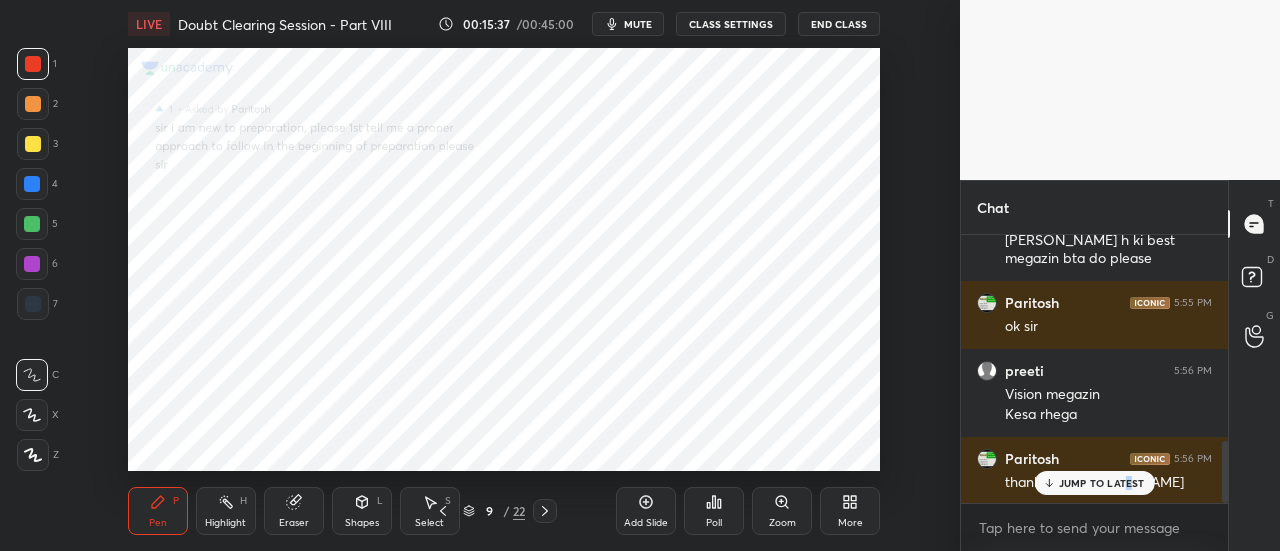 click on "JUMP TO LATEST" at bounding box center (1102, 483) 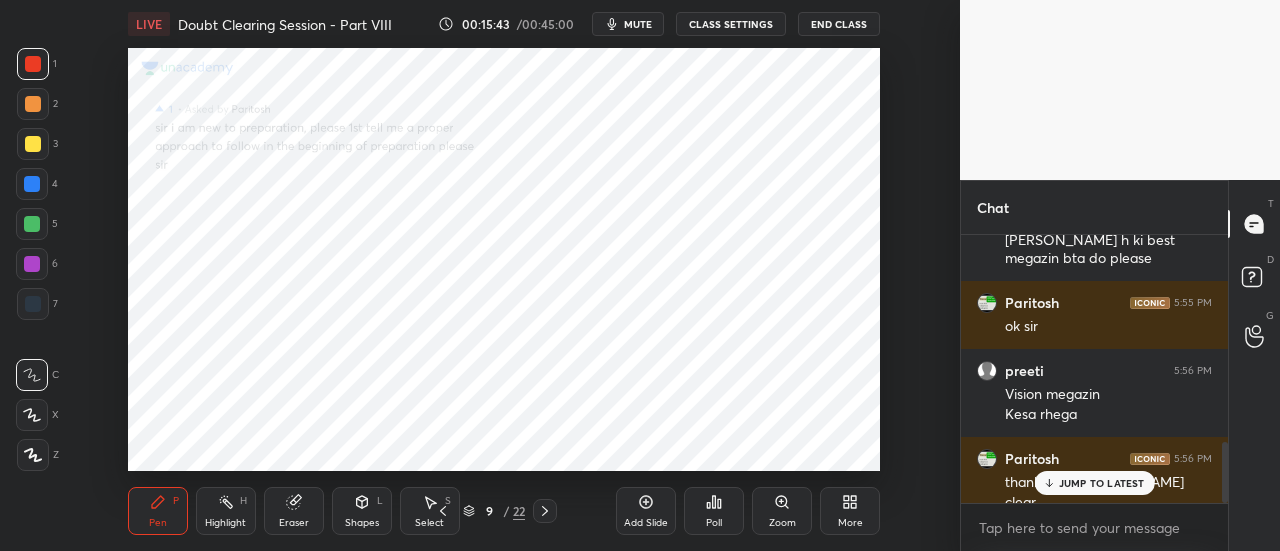scroll, scrollTop: 906, scrollLeft: 0, axis: vertical 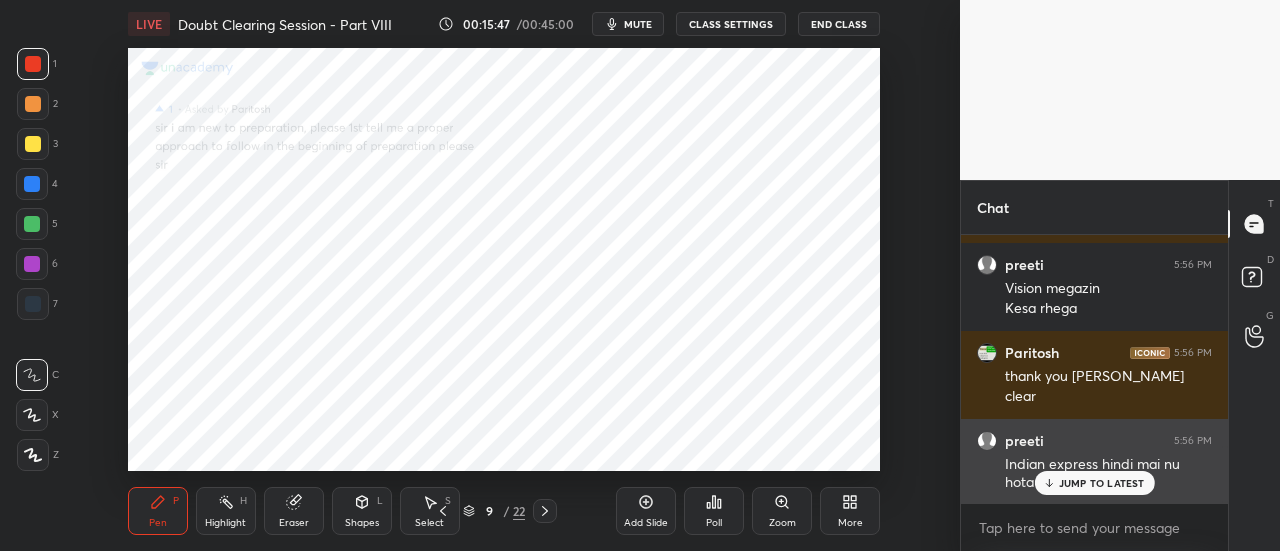 click on "JUMP TO LATEST" at bounding box center [1094, 483] 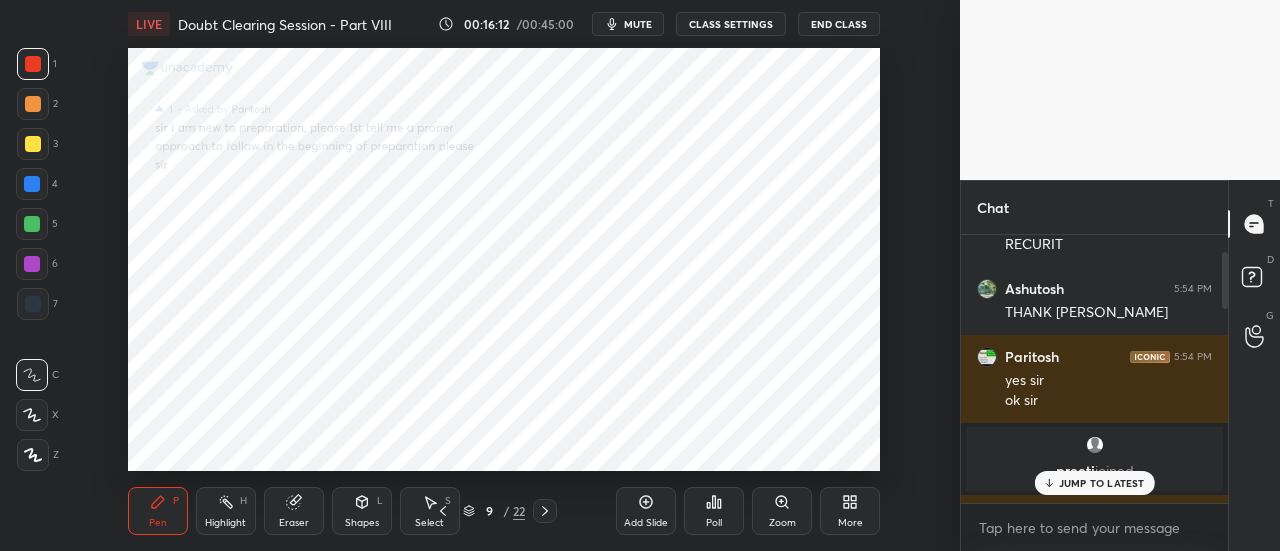scroll, scrollTop: 992, scrollLeft: 0, axis: vertical 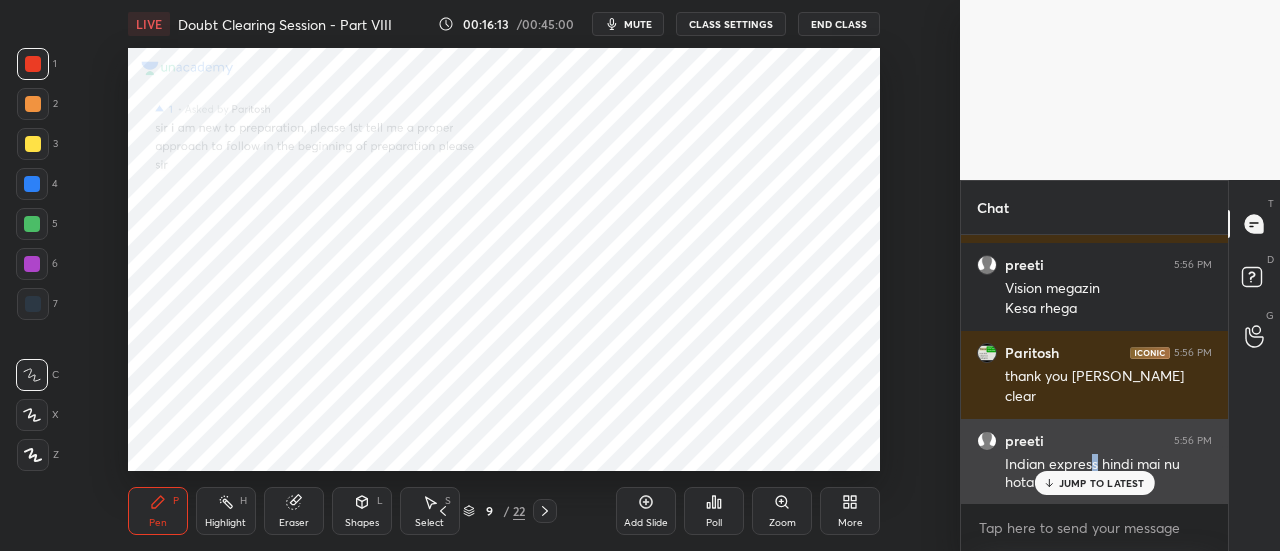 click on "Indian express hindi mai nu hota h" at bounding box center [1108, 474] 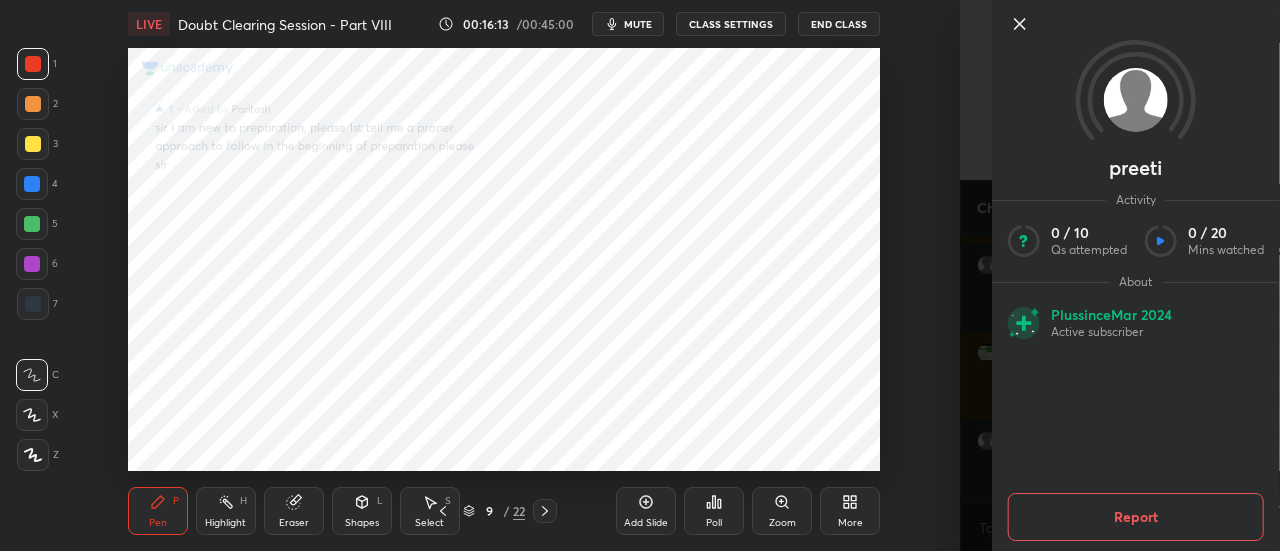 scroll, scrollTop: 1060, scrollLeft: 0, axis: vertical 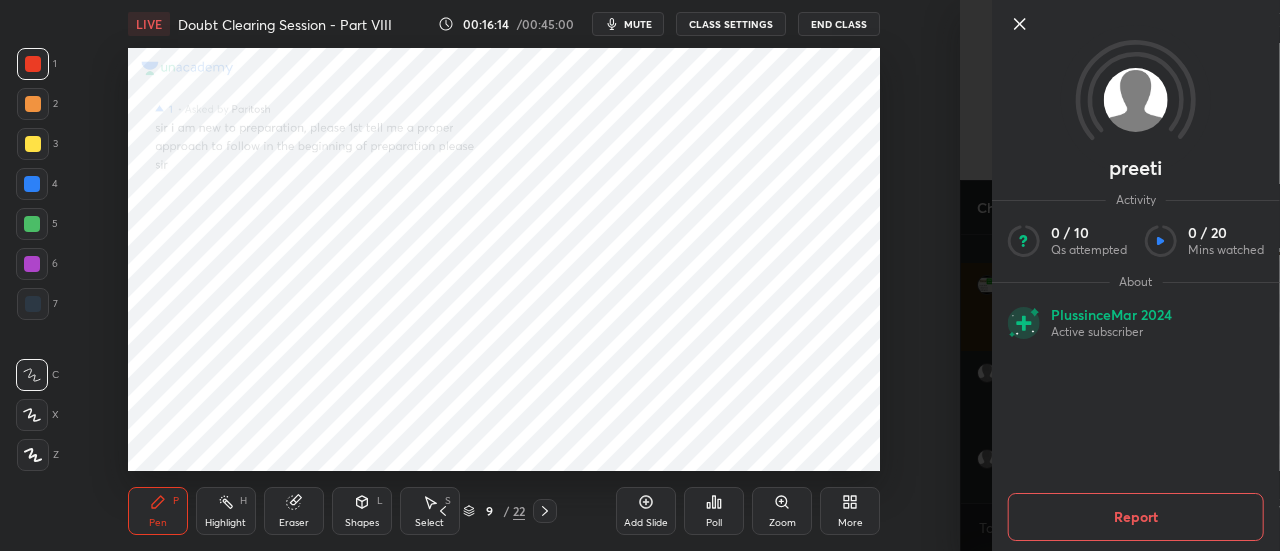 drag, startPoint x: 1015, startPoint y: 26, endPoint x: 1090, endPoint y: 70, distance: 86.95401 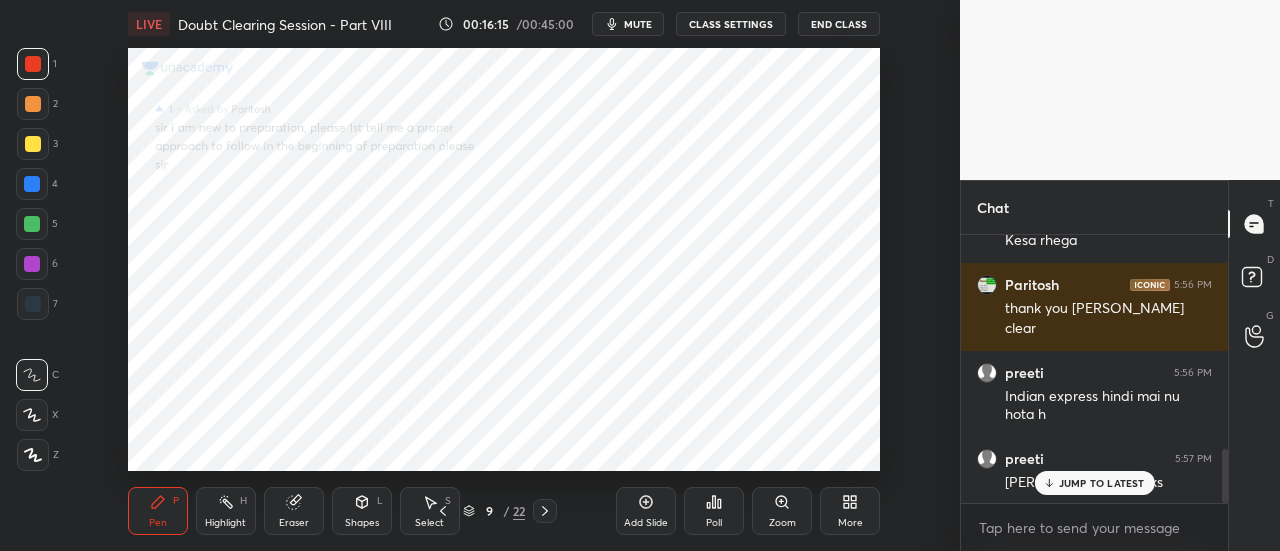 click on "JUMP TO LATEST" at bounding box center (1102, 483) 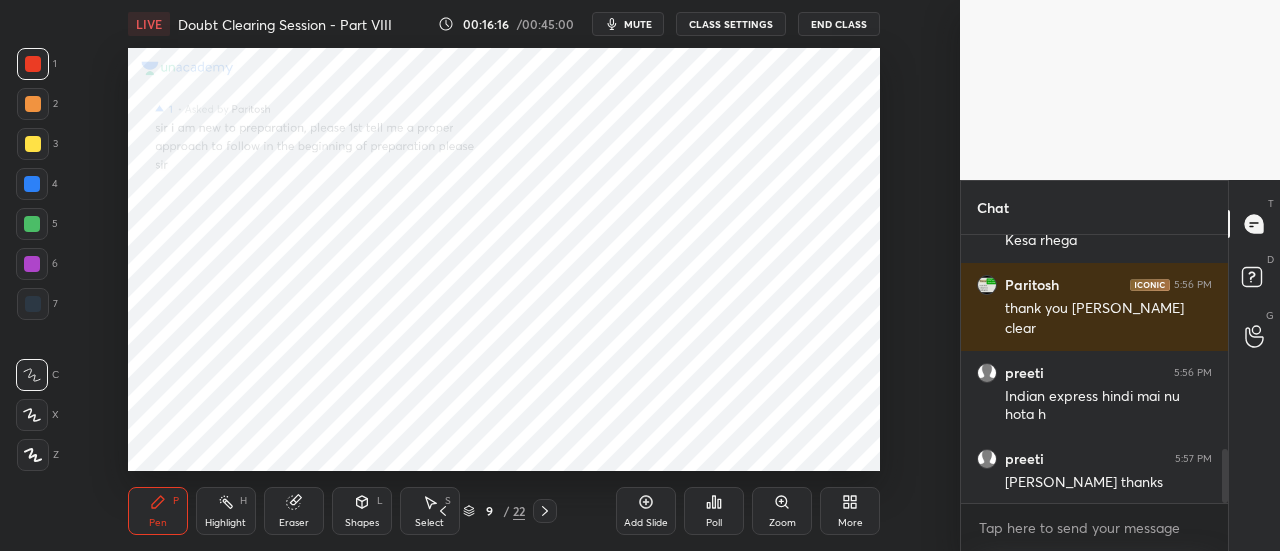click on "D Doubts (D)" at bounding box center (1254, 280) 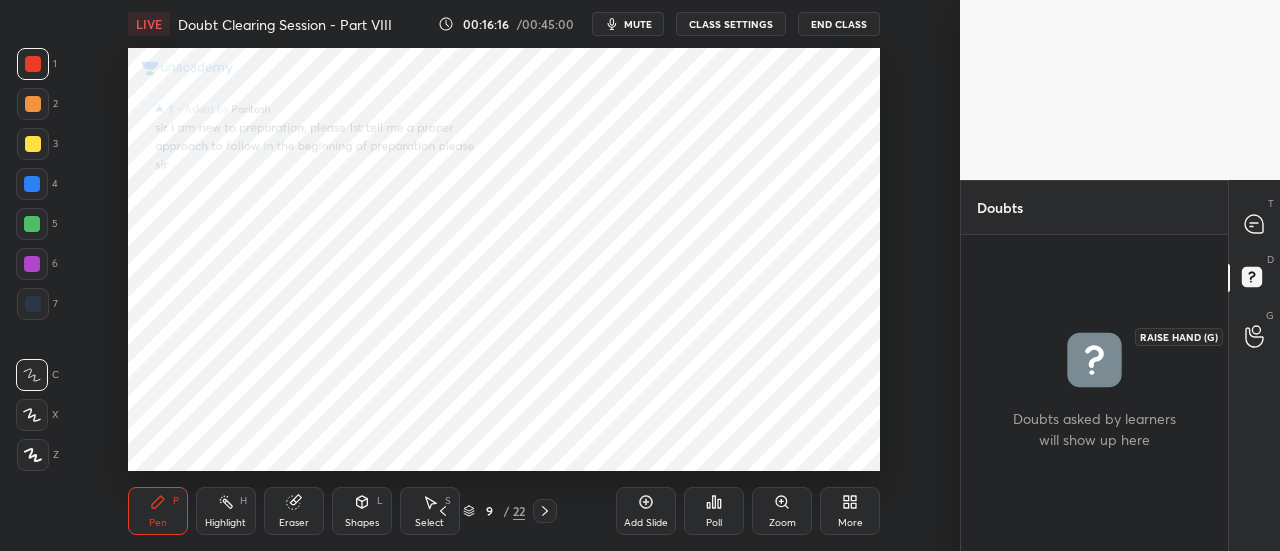 drag, startPoint x: 1272, startPoint y: 323, endPoint x: 1264, endPoint y: 307, distance: 17.888544 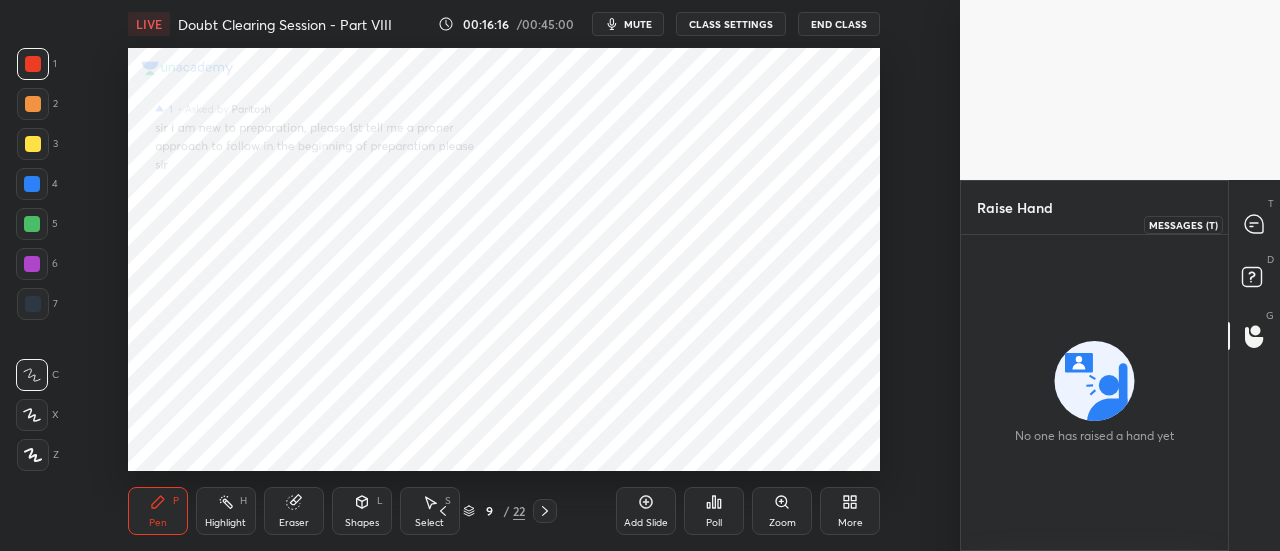 click 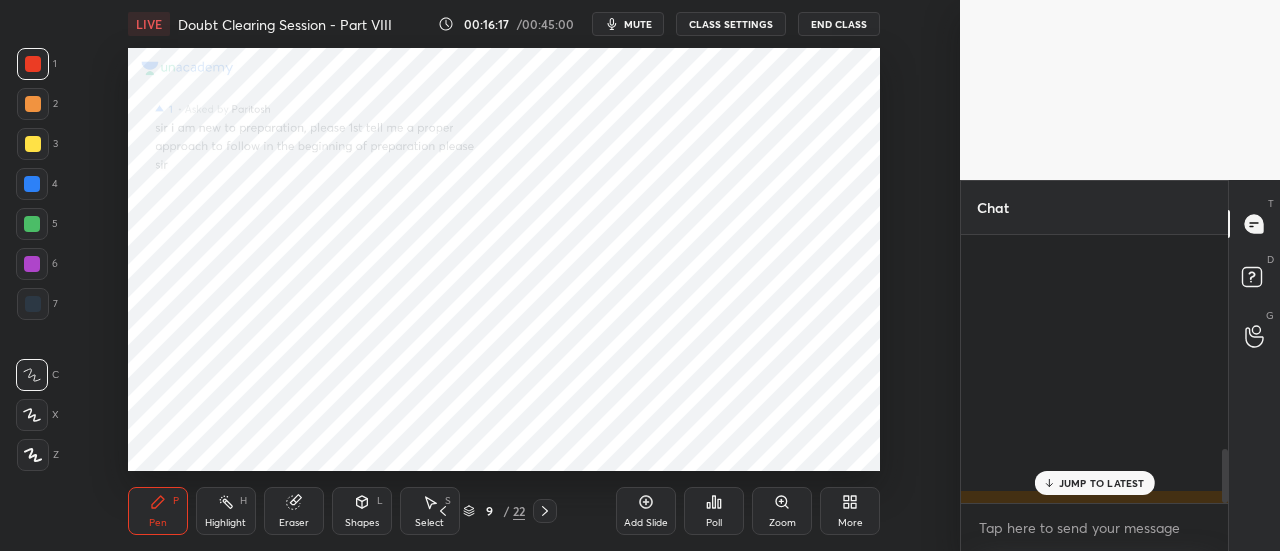 scroll, scrollTop: 1060, scrollLeft: 0, axis: vertical 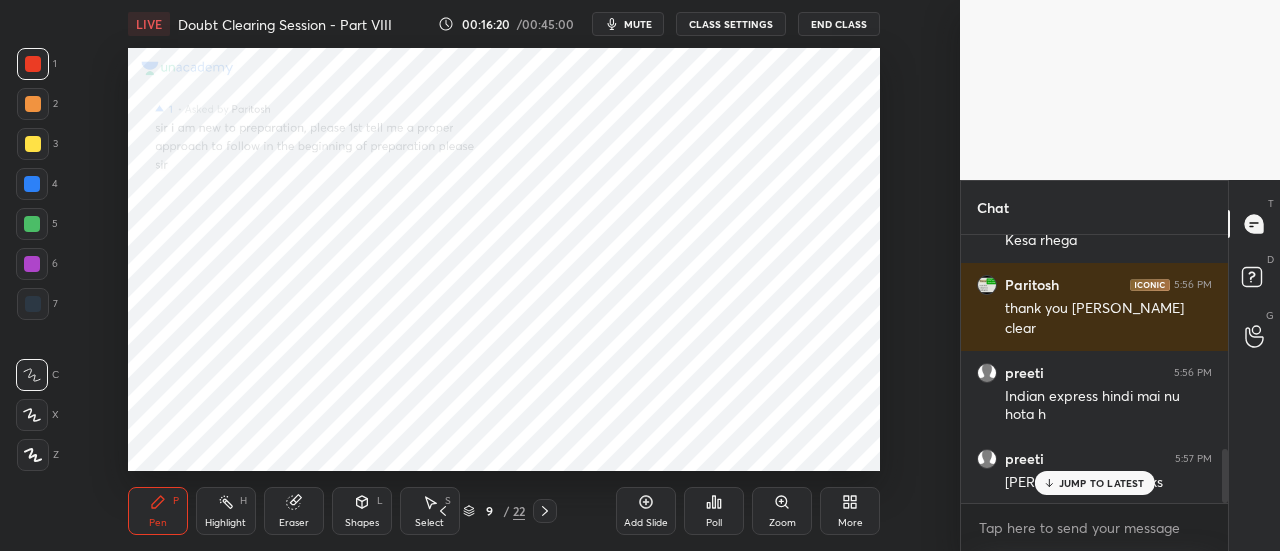click on "End Class" at bounding box center (839, 24) 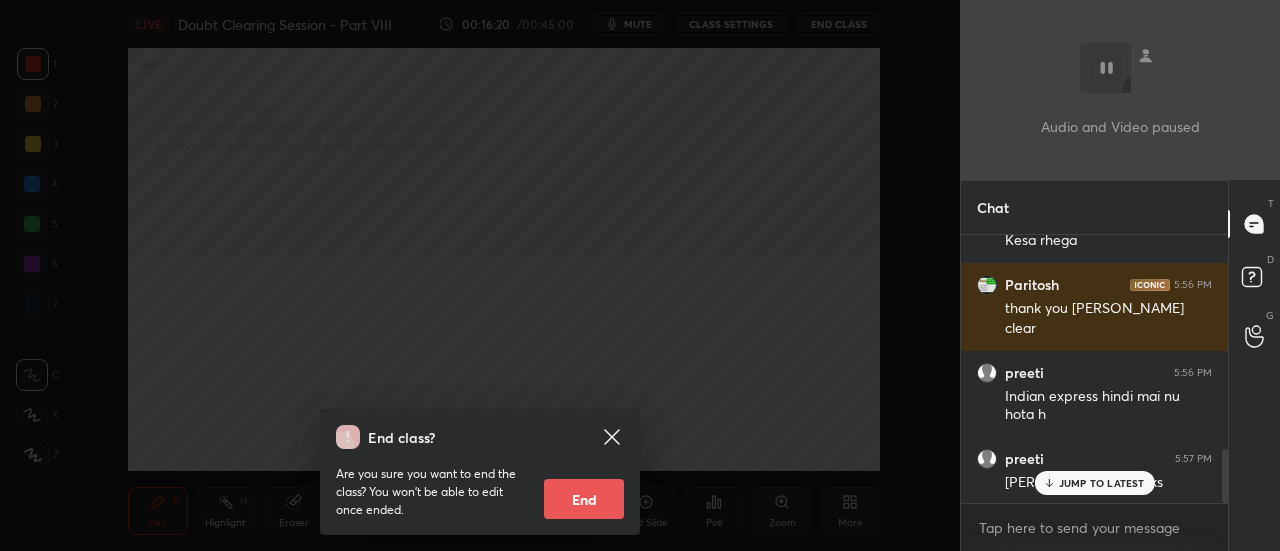 click on "End" at bounding box center [584, 499] 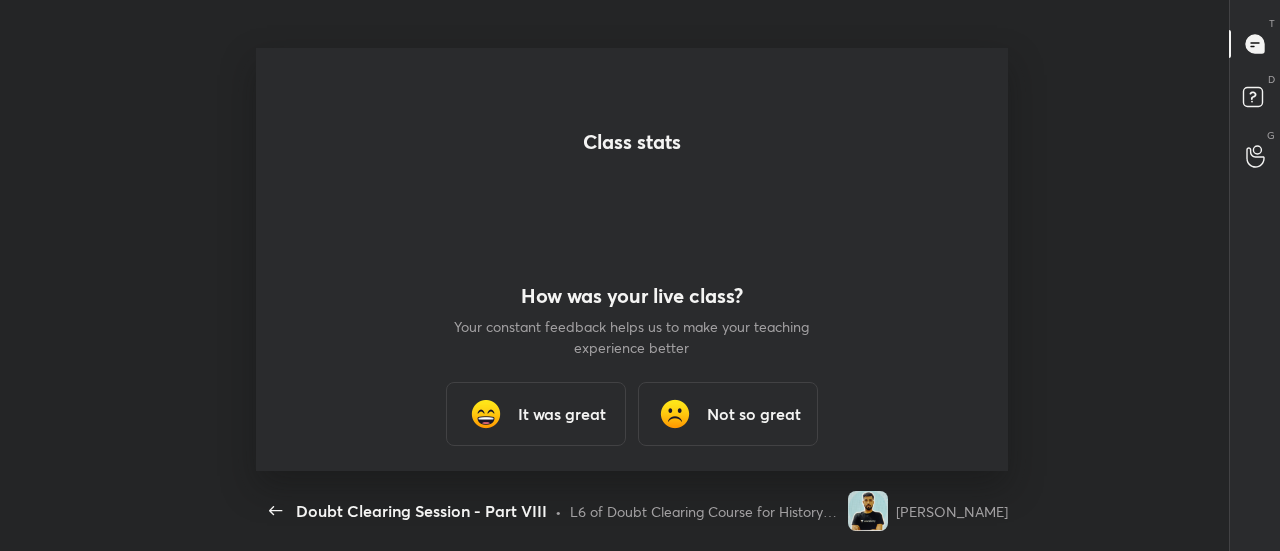 scroll, scrollTop: 0, scrollLeft: 0, axis: both 